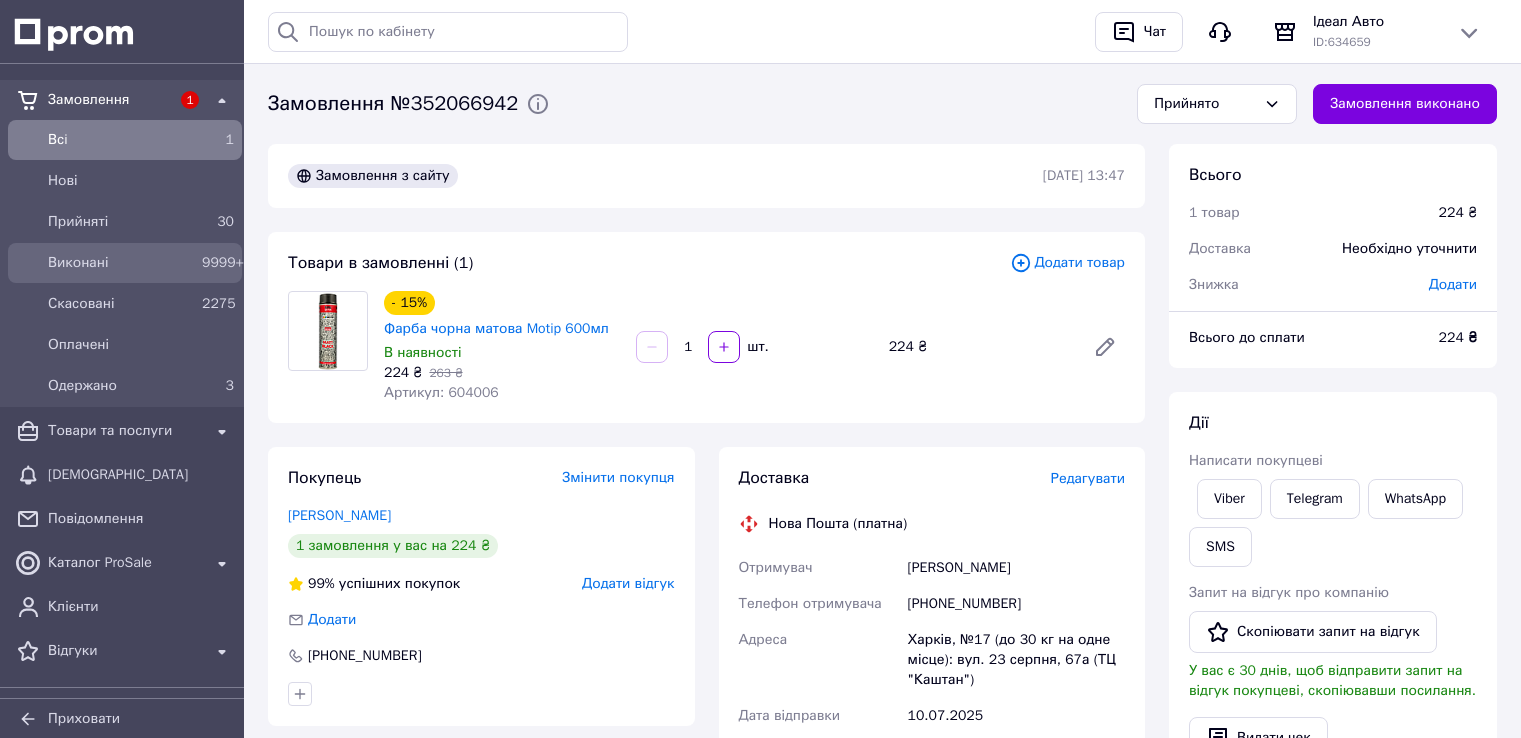 scroll, scrollTop: 0, scrollLeft: 0, axis: both 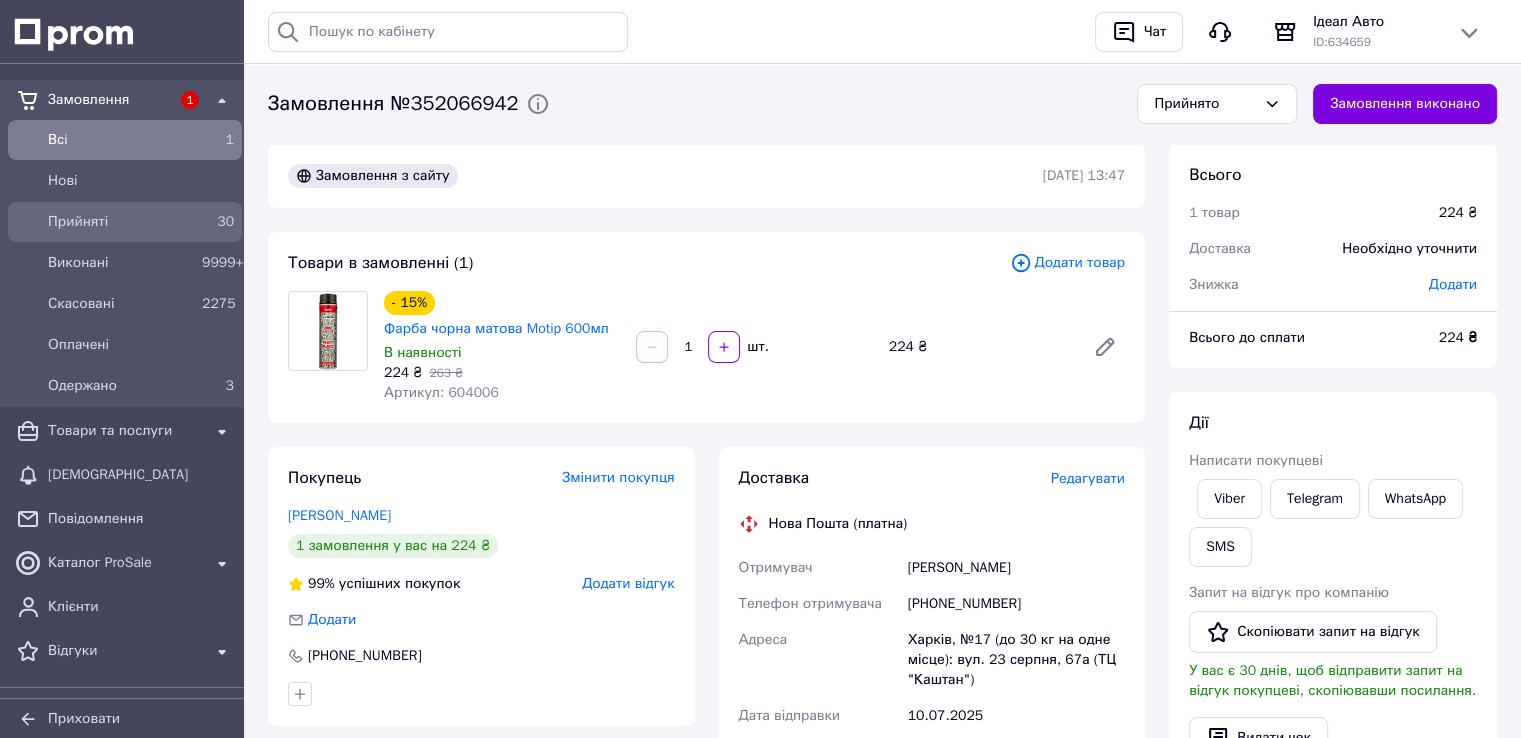 click on "Прийняті" at bounding box center [121, 222] 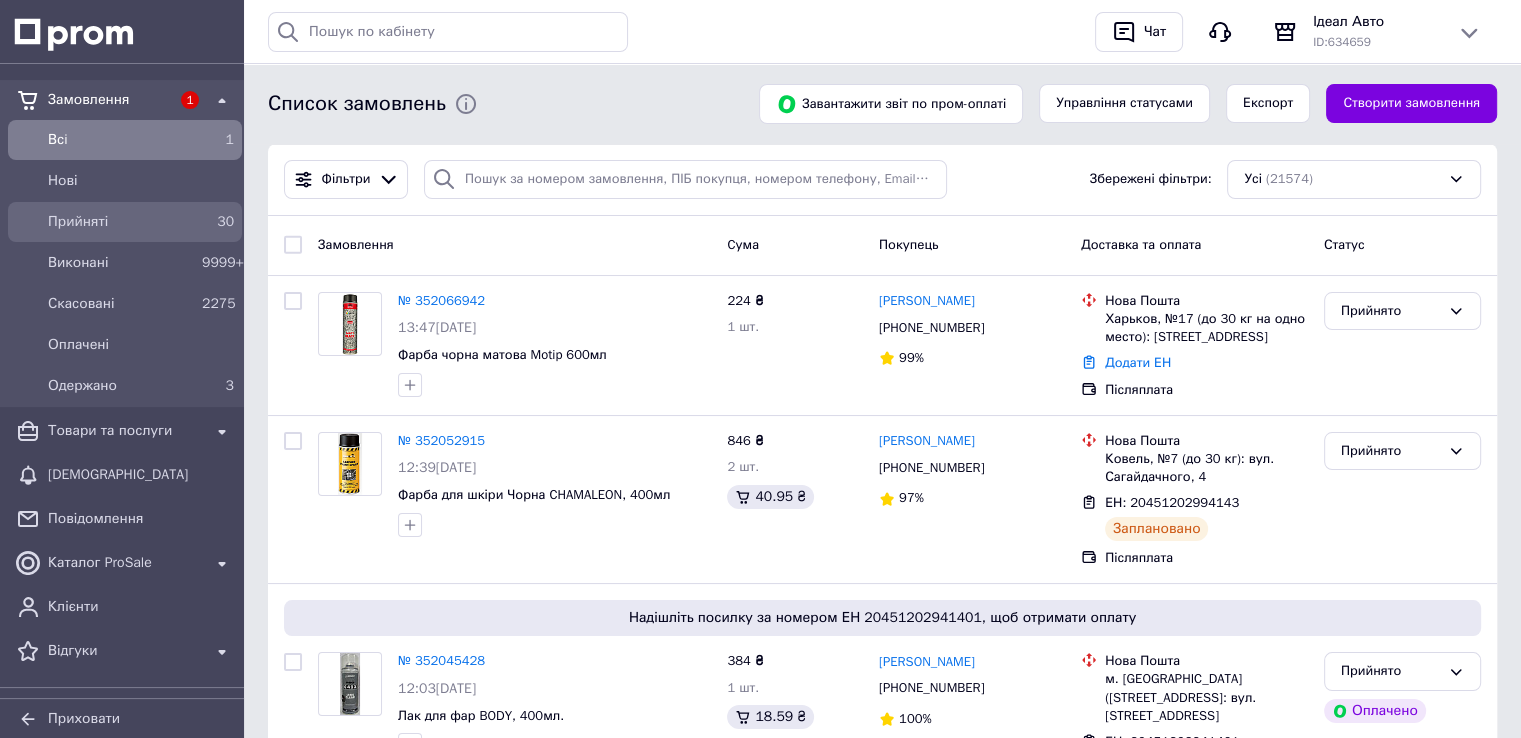 click on "Прийняті" at bounding box center [121, 222] 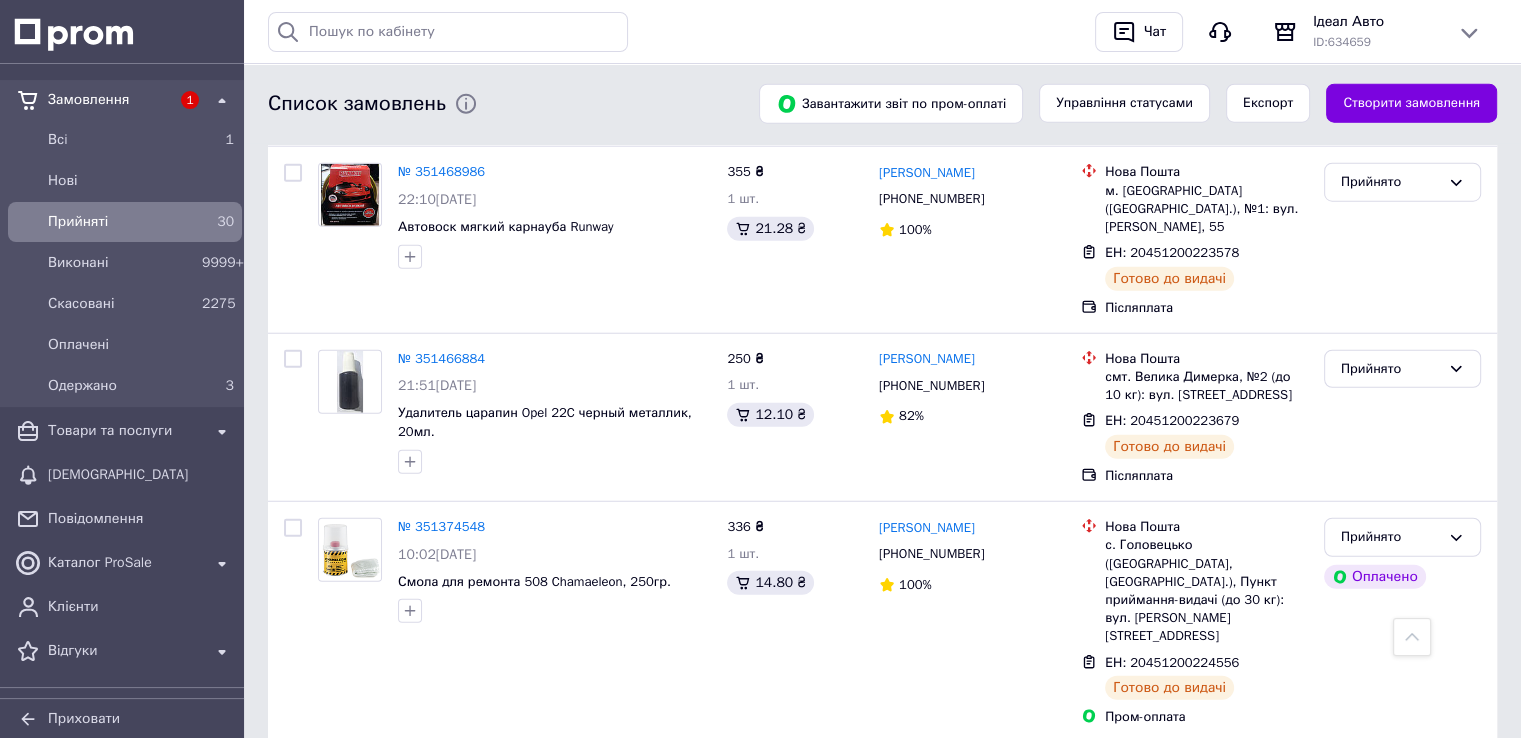 scroll, scrollTop: 5270, scrollLeft: 0, axis: vertical 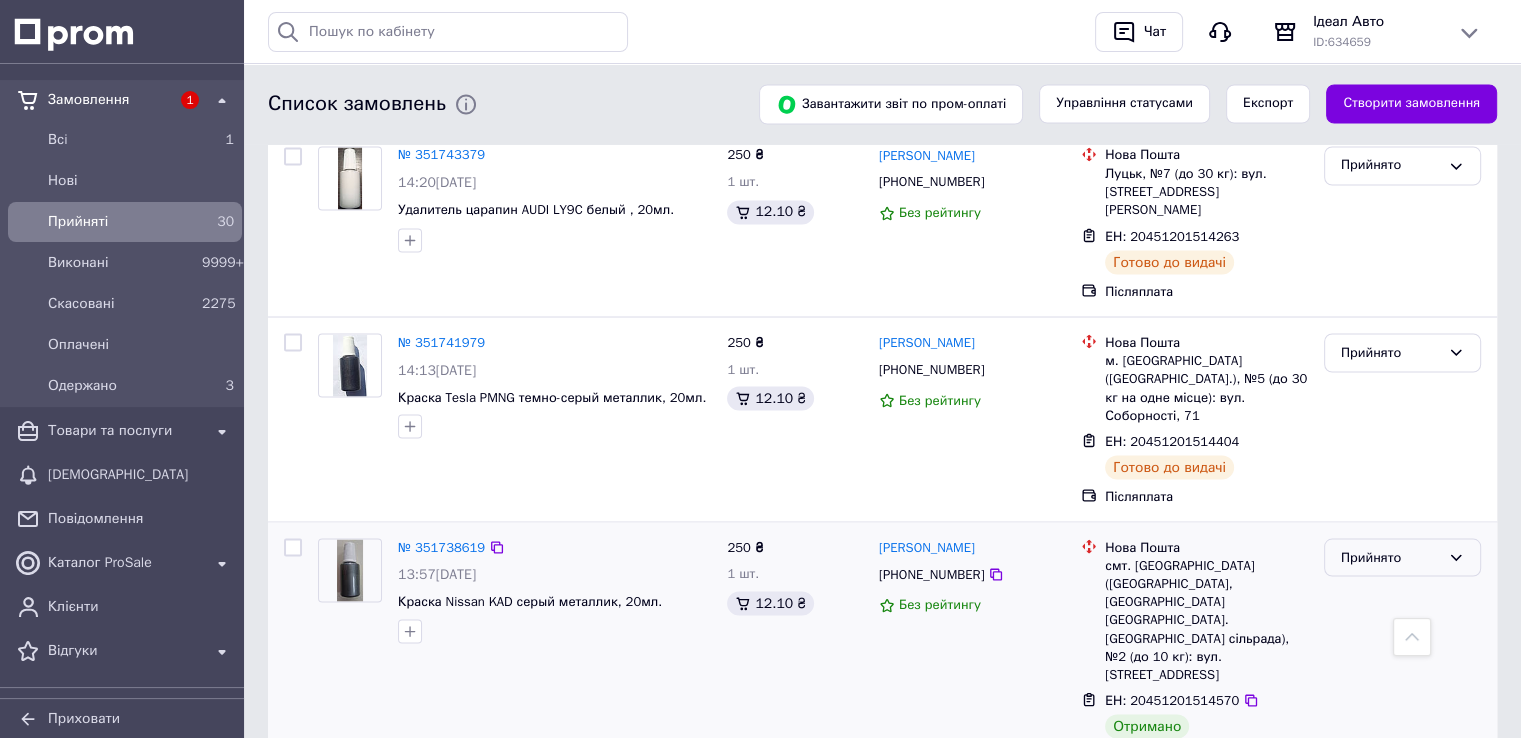 click on "Прийнято" at bounding box center [1402, 557] 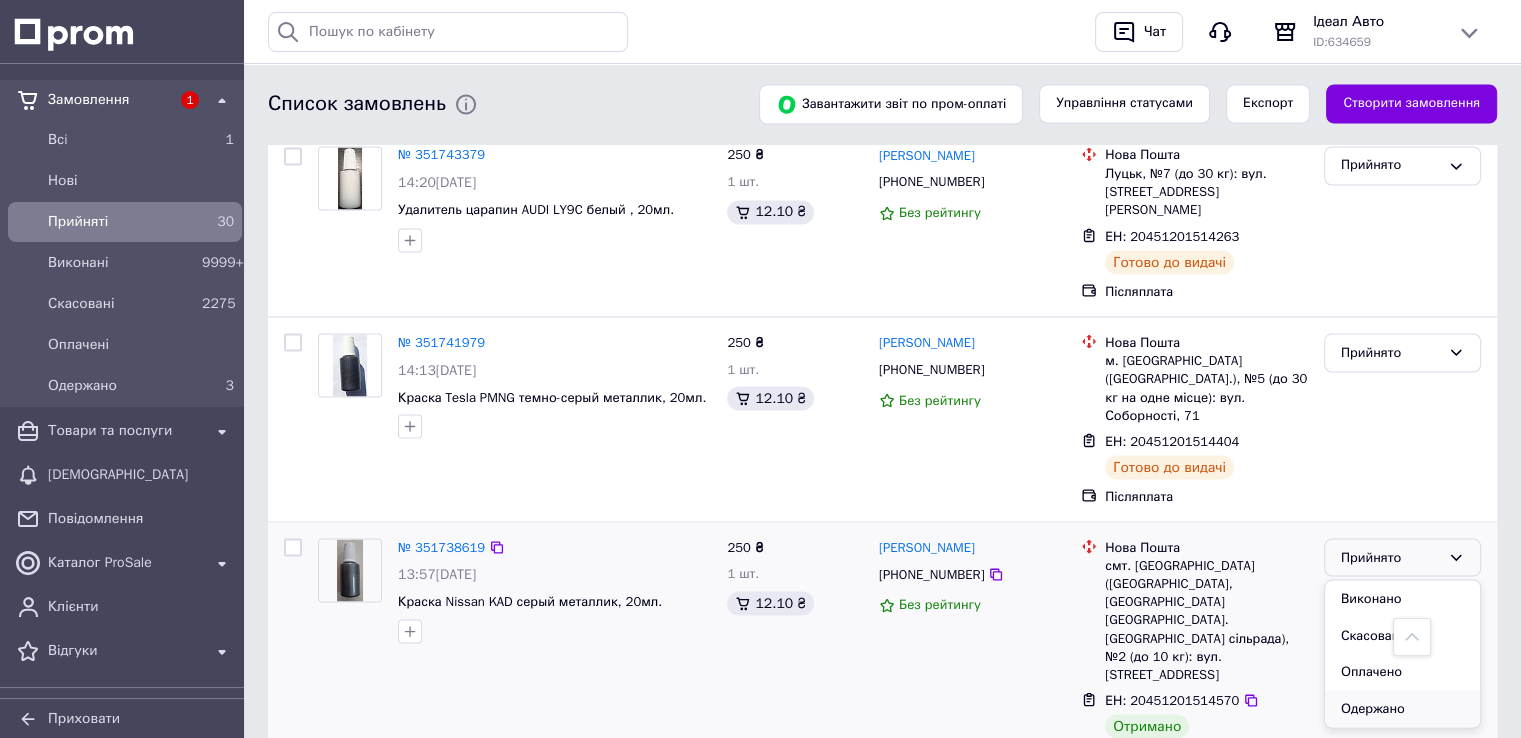 click on "Одержано" at bounding box center (1402, 708) 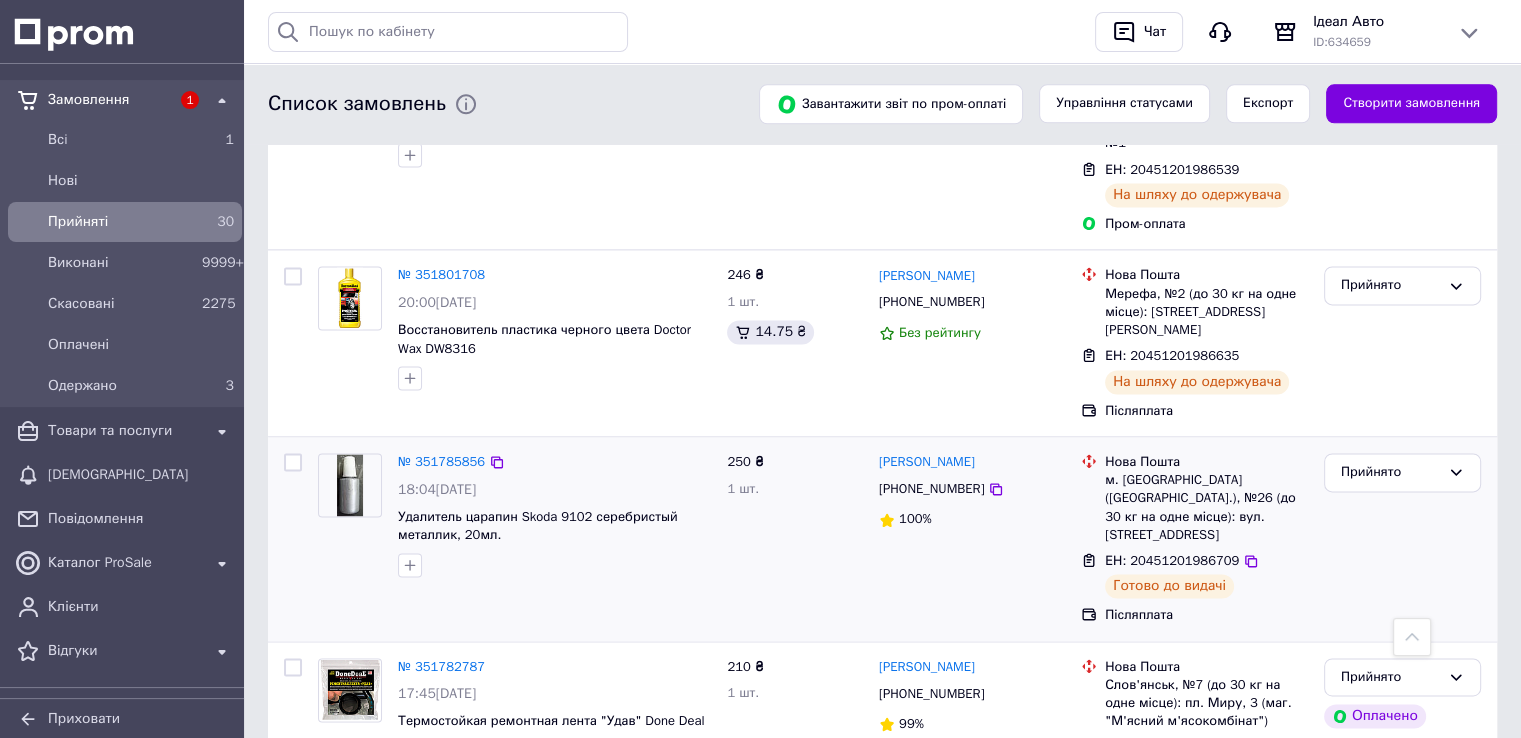 scroll, scrollTop: 2668, scrollLeft: 0, axis: vertical 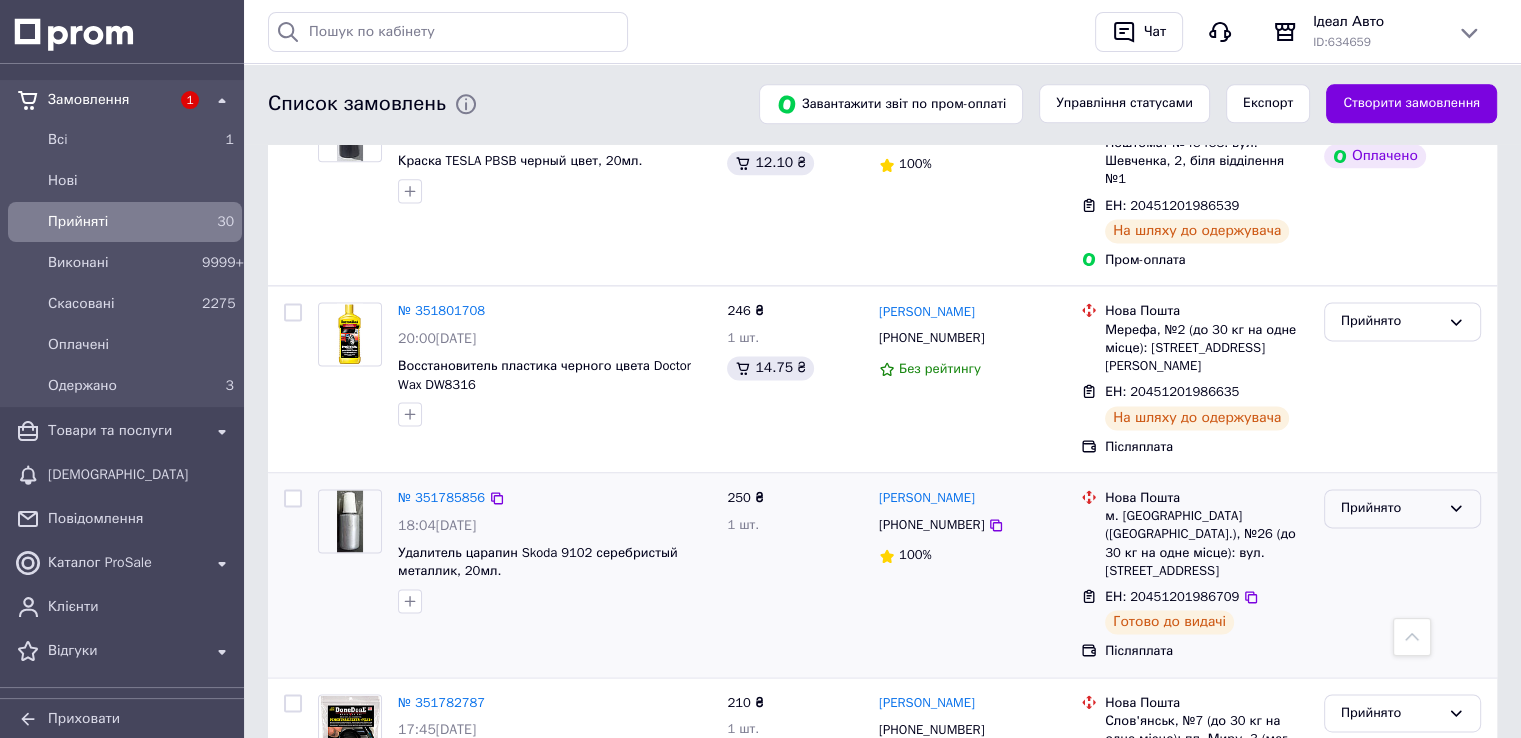 click on "Прийнято" at bounding box center [1390, 508] 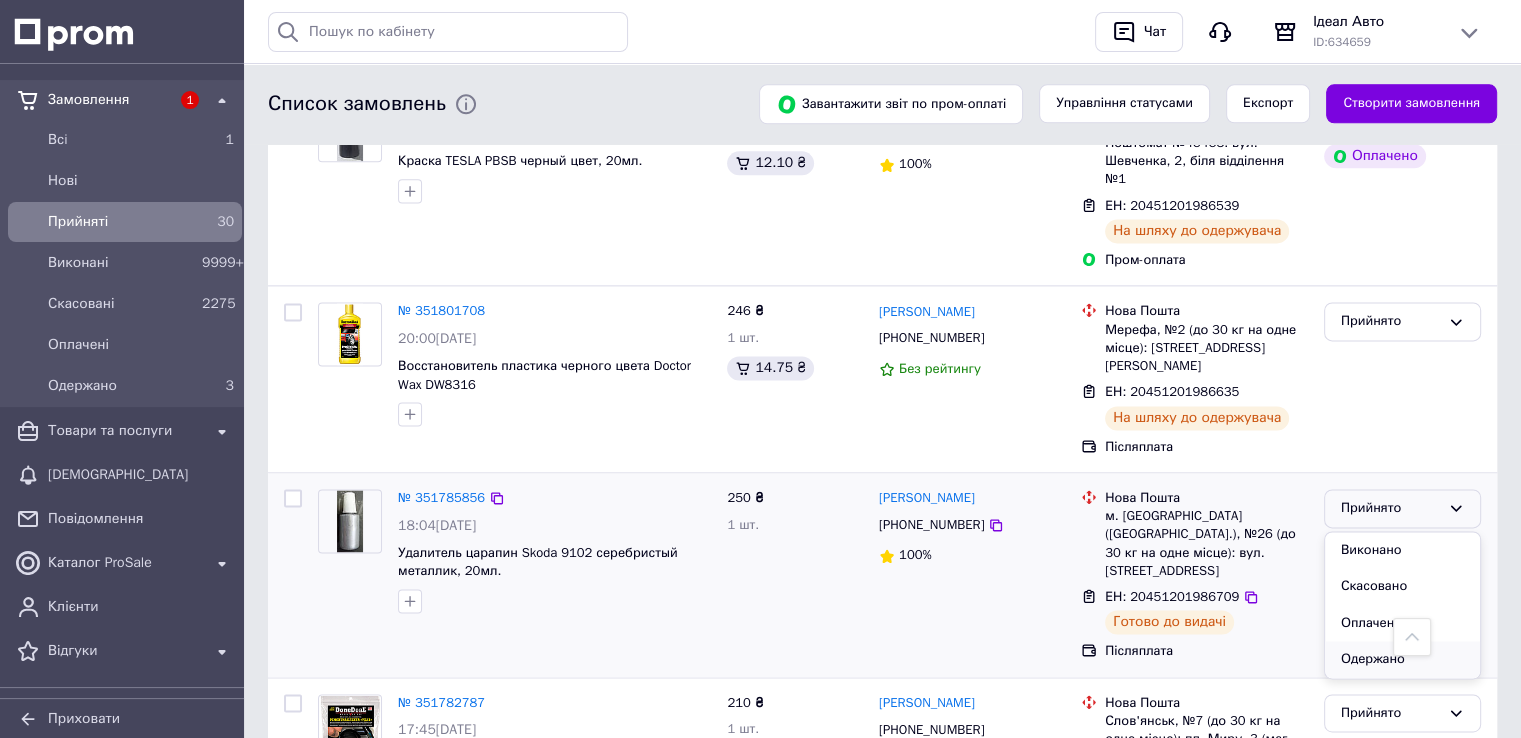 click on "Одержано" at bounding box center [1402, 659] 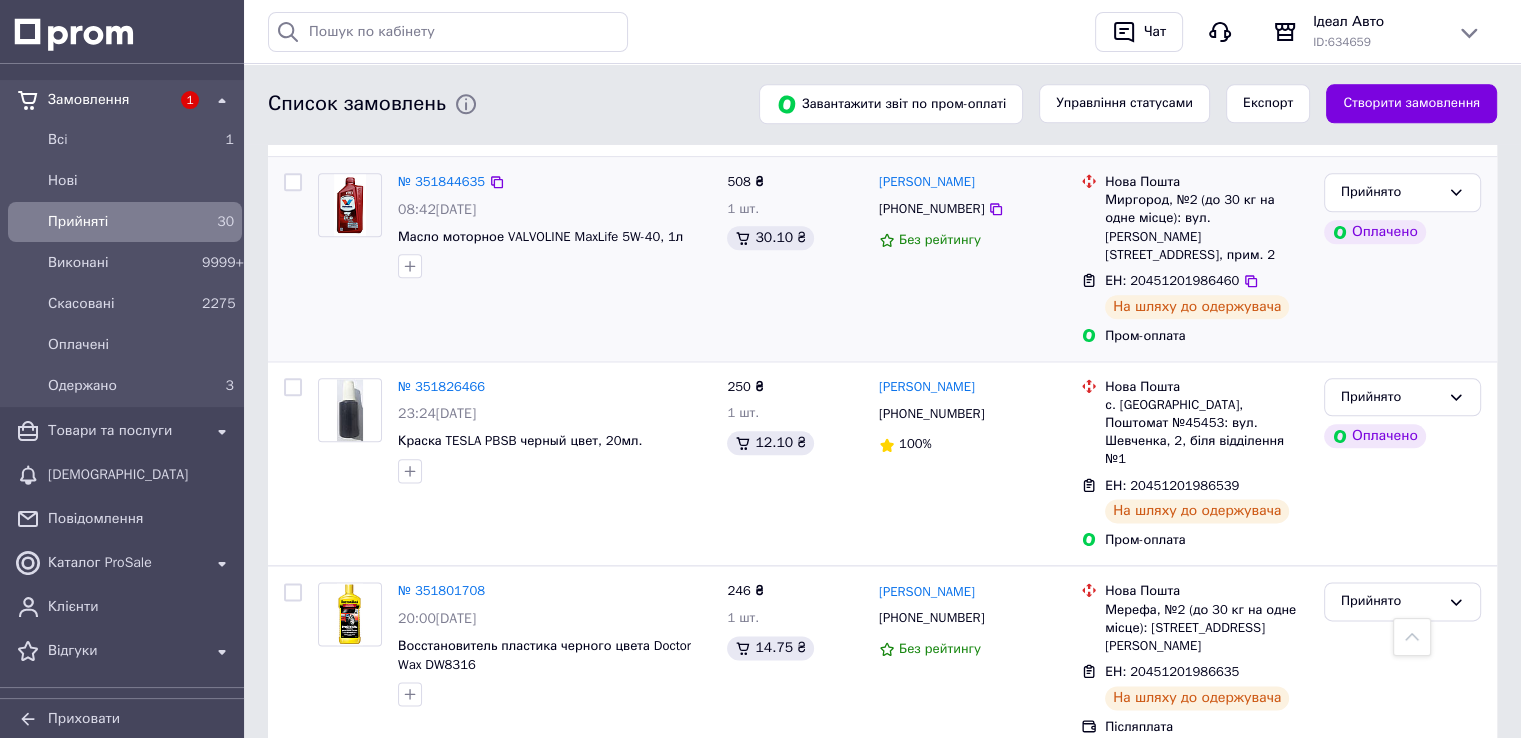 scroll, scrollTop: 2168, scrollLeft: 0, axis: vertical 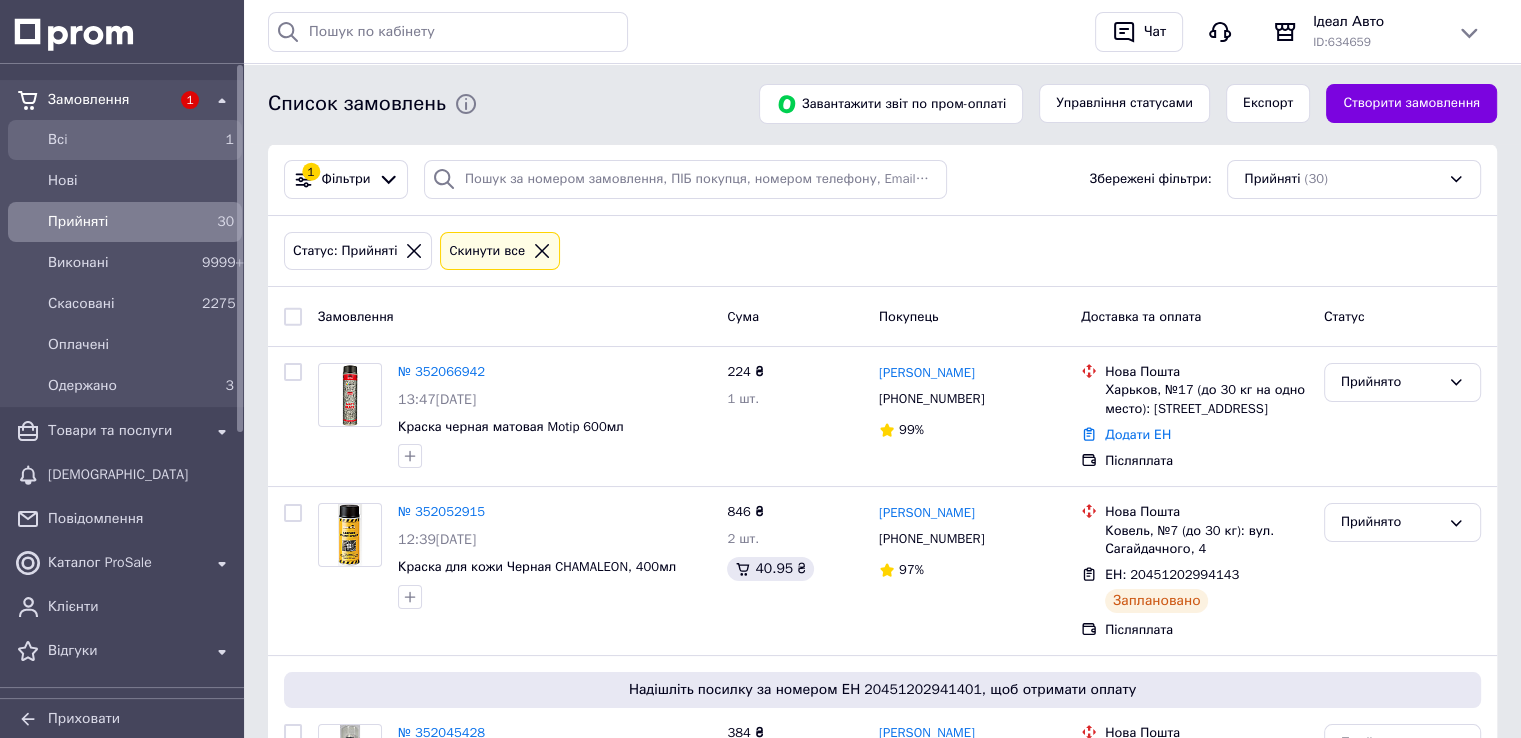 click on "Всi" at bounding box center [121, 140] 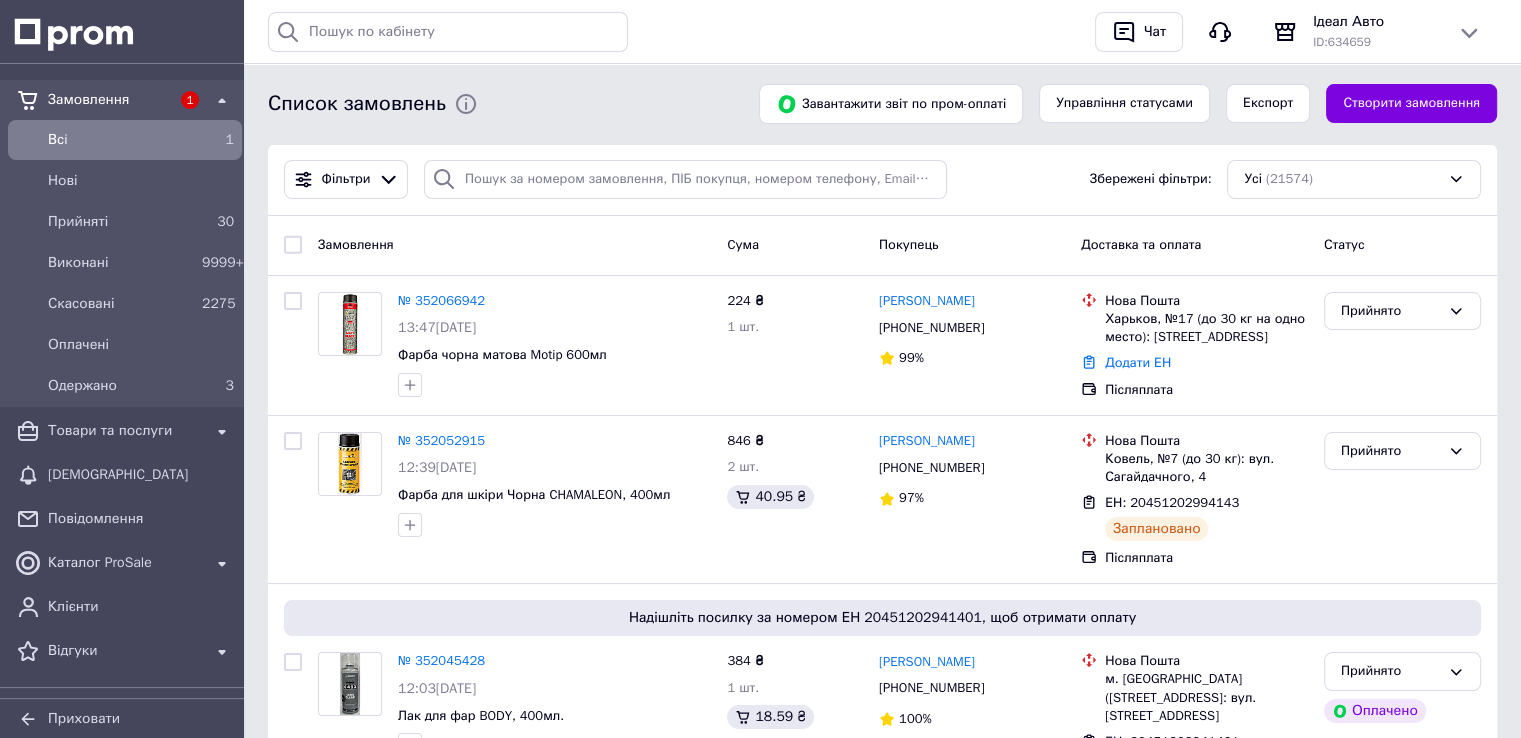 click on "Всi" at bounding box center [121, 140] 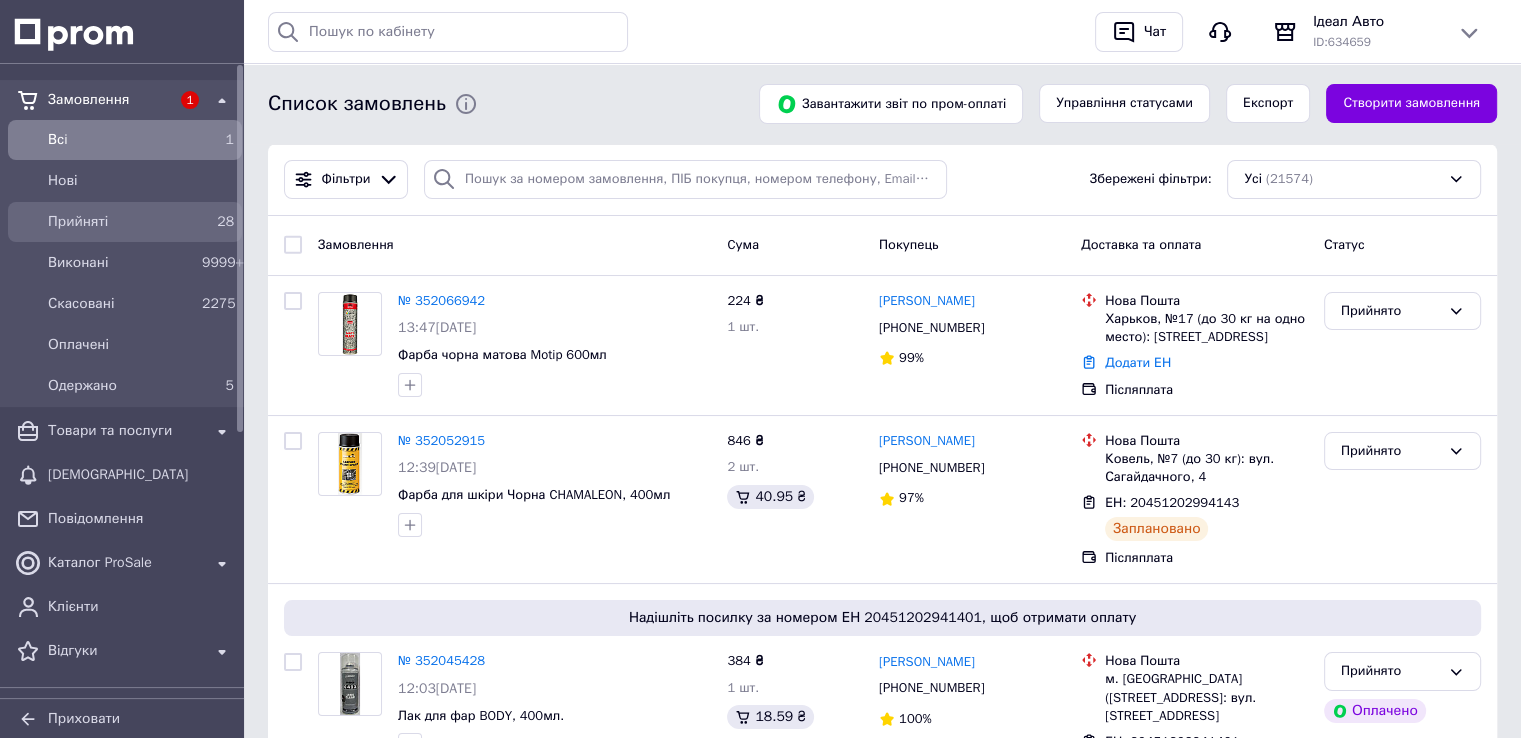 click on "Прийняті" at bounding box center (121, 222) 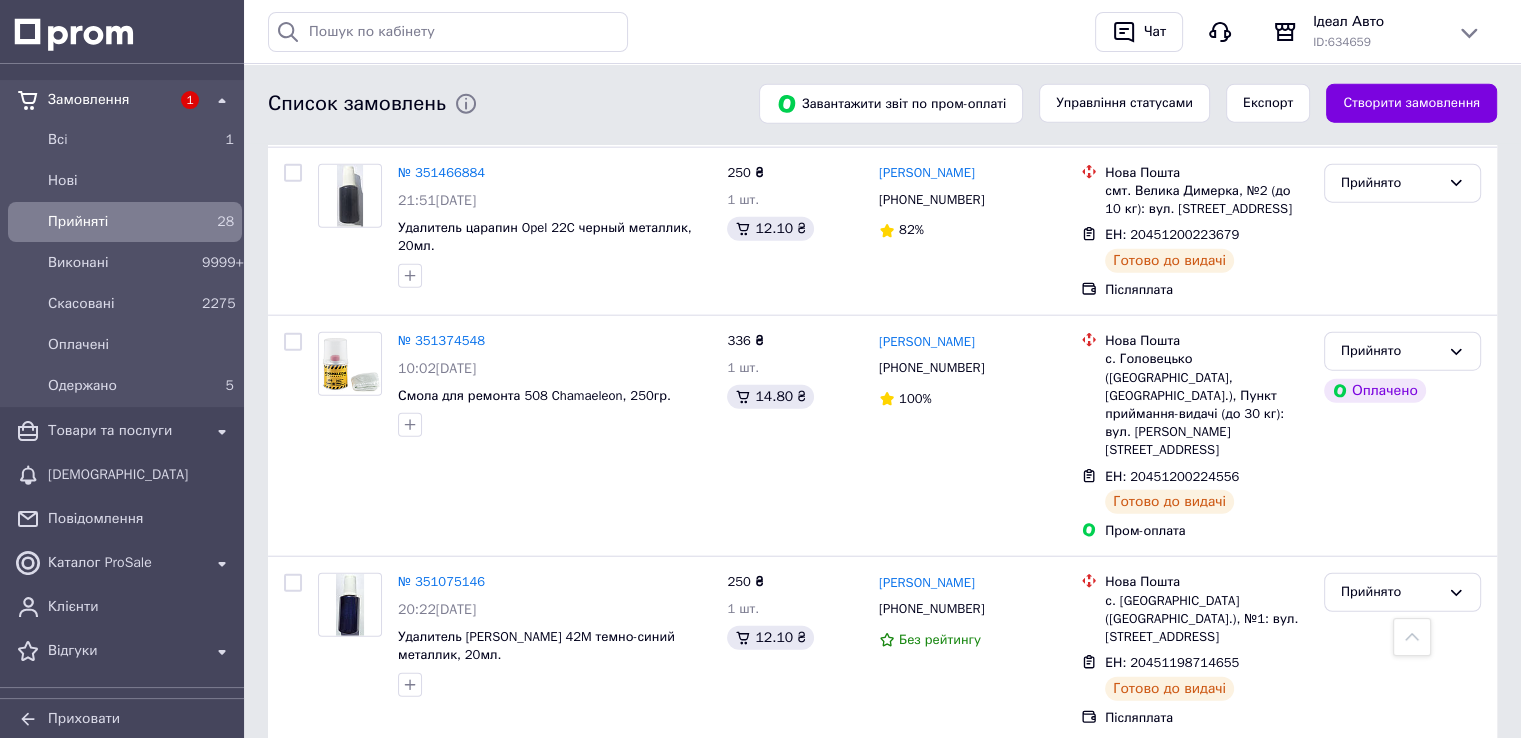 scroll, scrollTop: 4861, scrollLeft: 0, axis: vertical 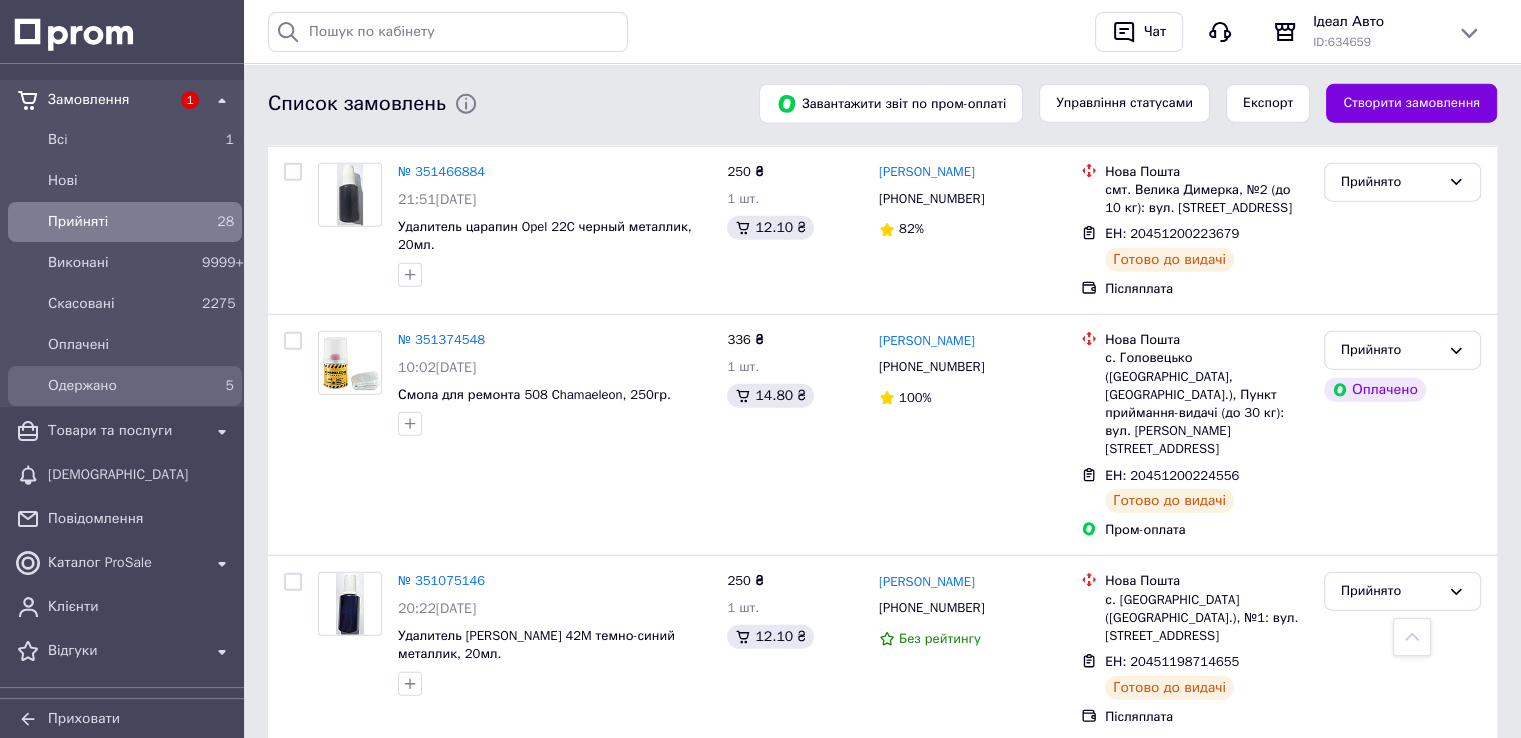 click on "Одержано" at bounding box center (121, 386) 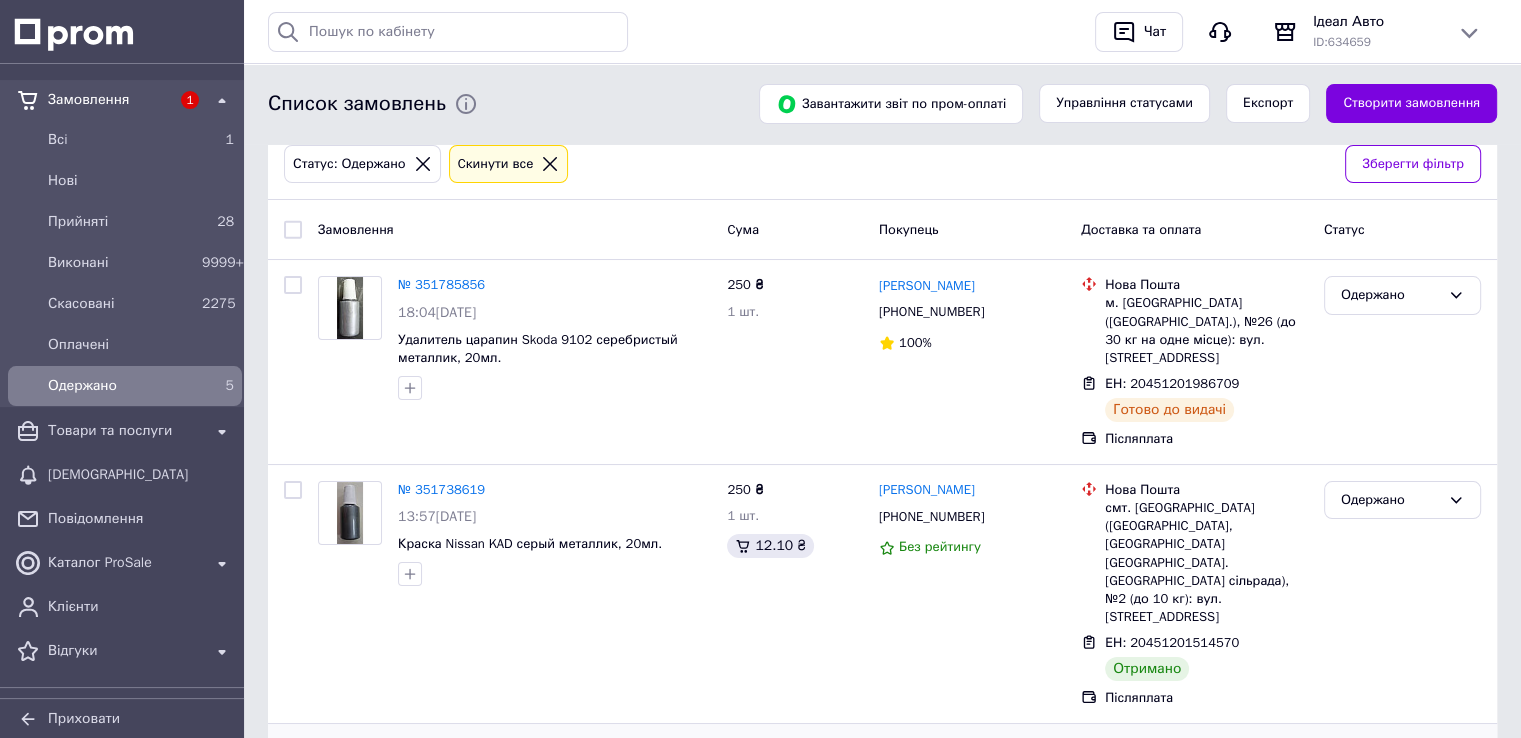 scroll, scrollTop: 0, scrollLeft: 0, axis: both 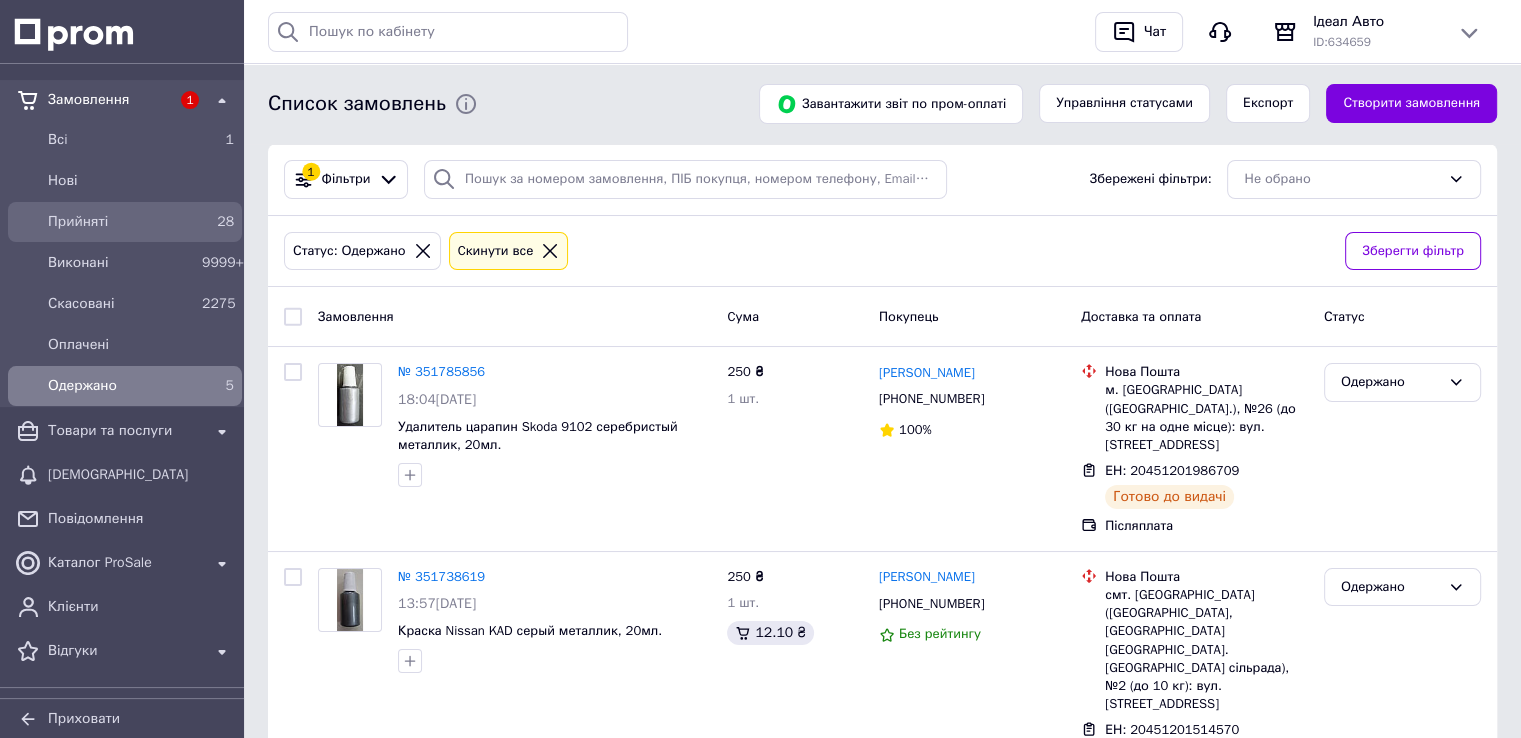 click on "Прийняті" at bounding box center (121, 222) 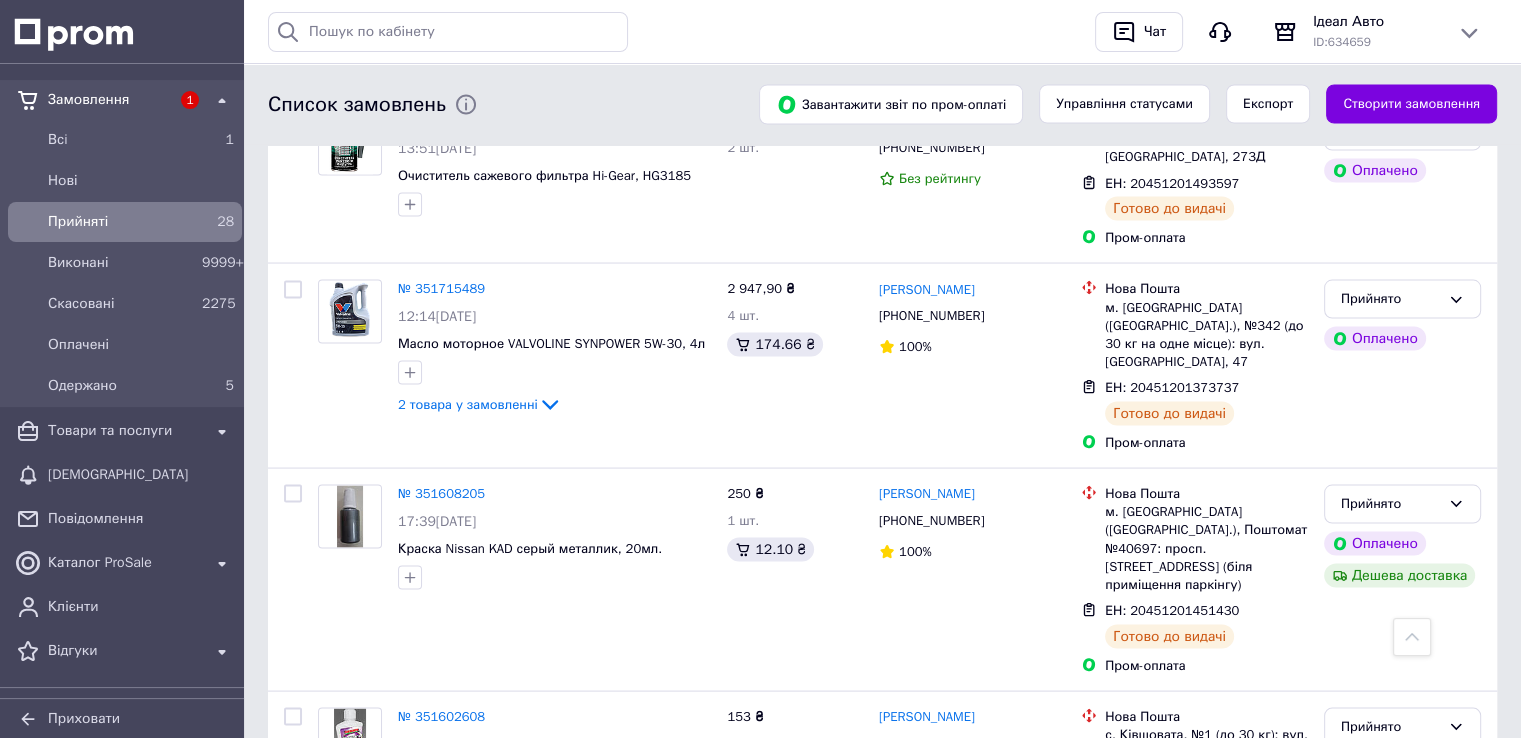 scroll, scrollTop: 3800, scrollLeft: 0, axis: vertical 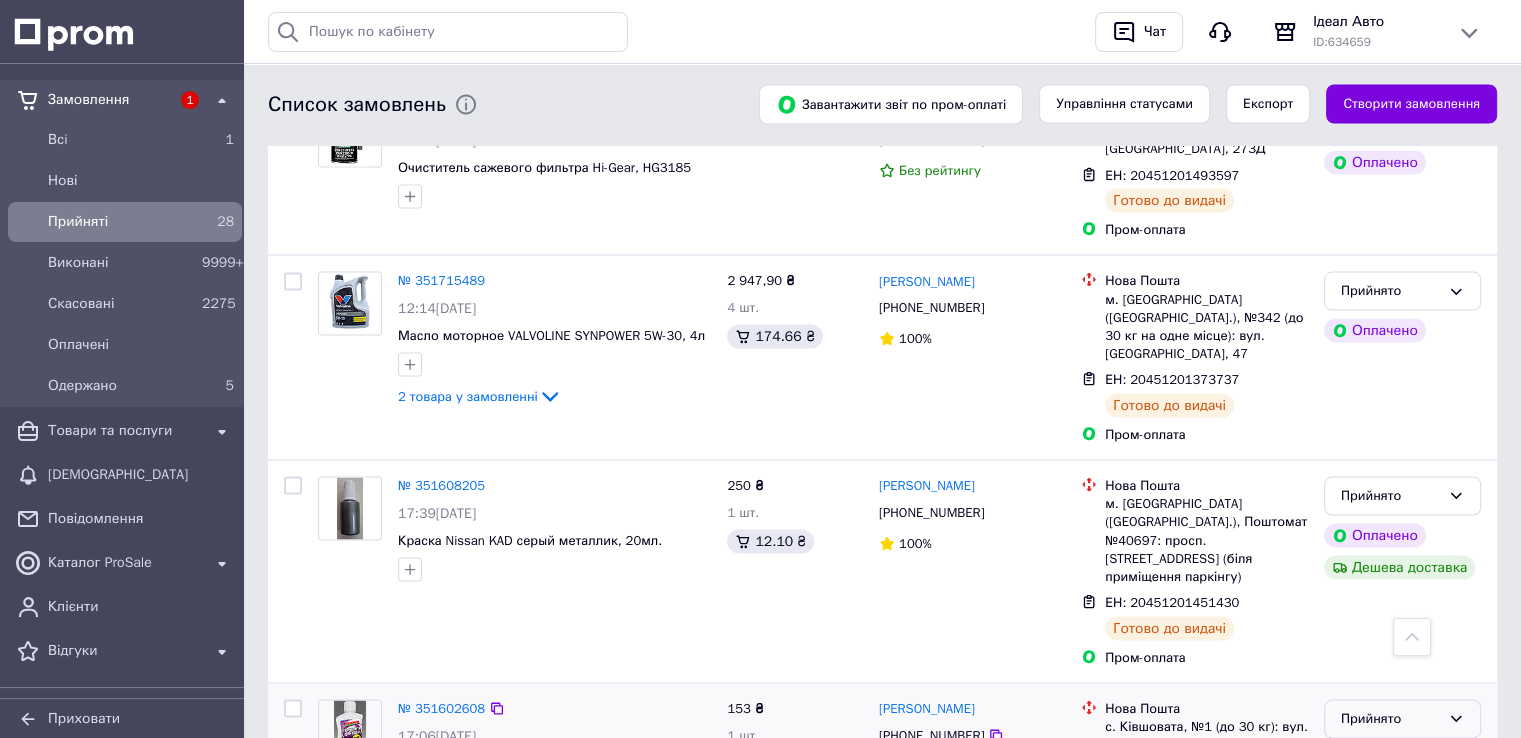 click on "Прийнято" at bounding box center (1390, 718) 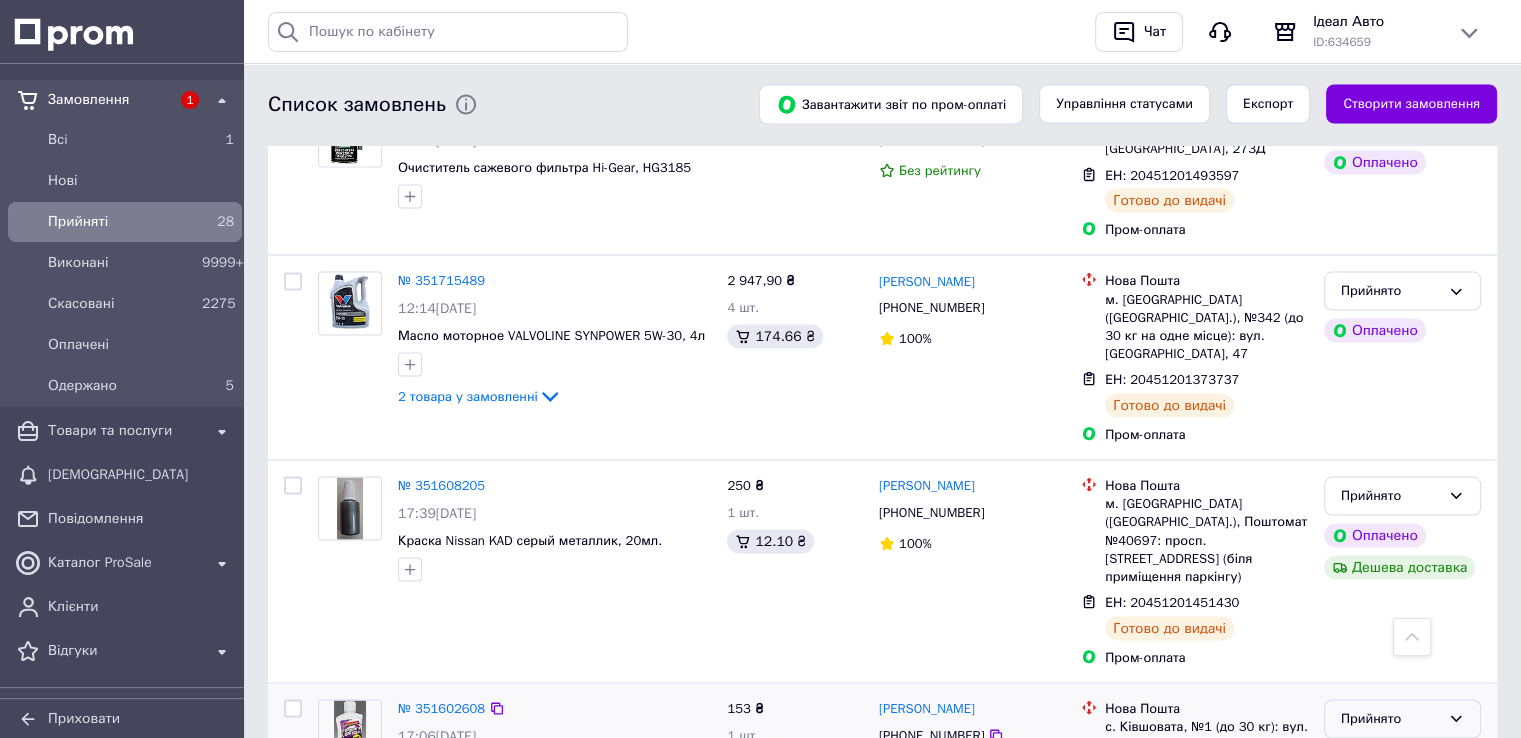 click on "Одержано" at bounding box center [1402, 869] 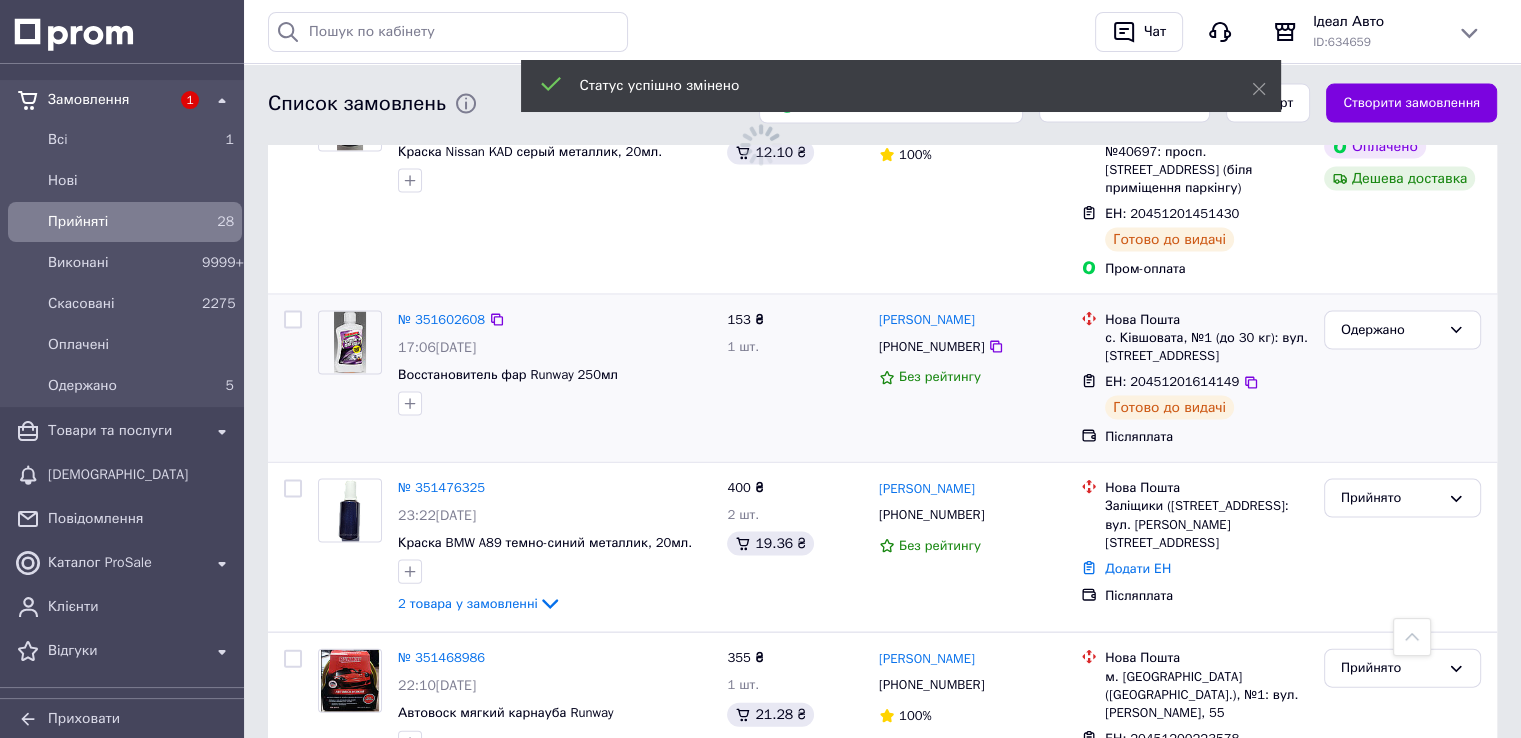 scroll, scrollTop: 4300, scrollLeft: 0, axis: vertical 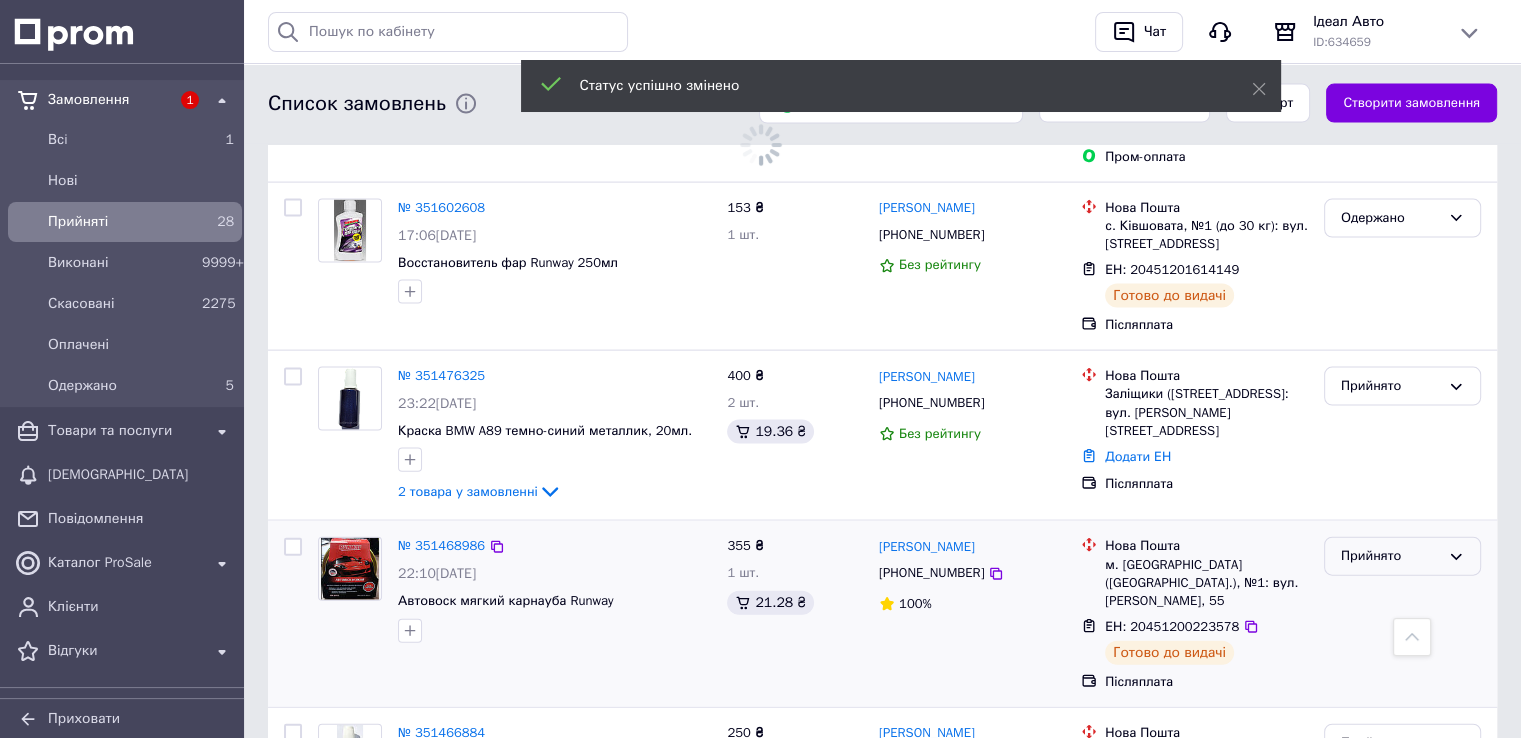 click on "Прийнято" at bounding box center (1390, 556) 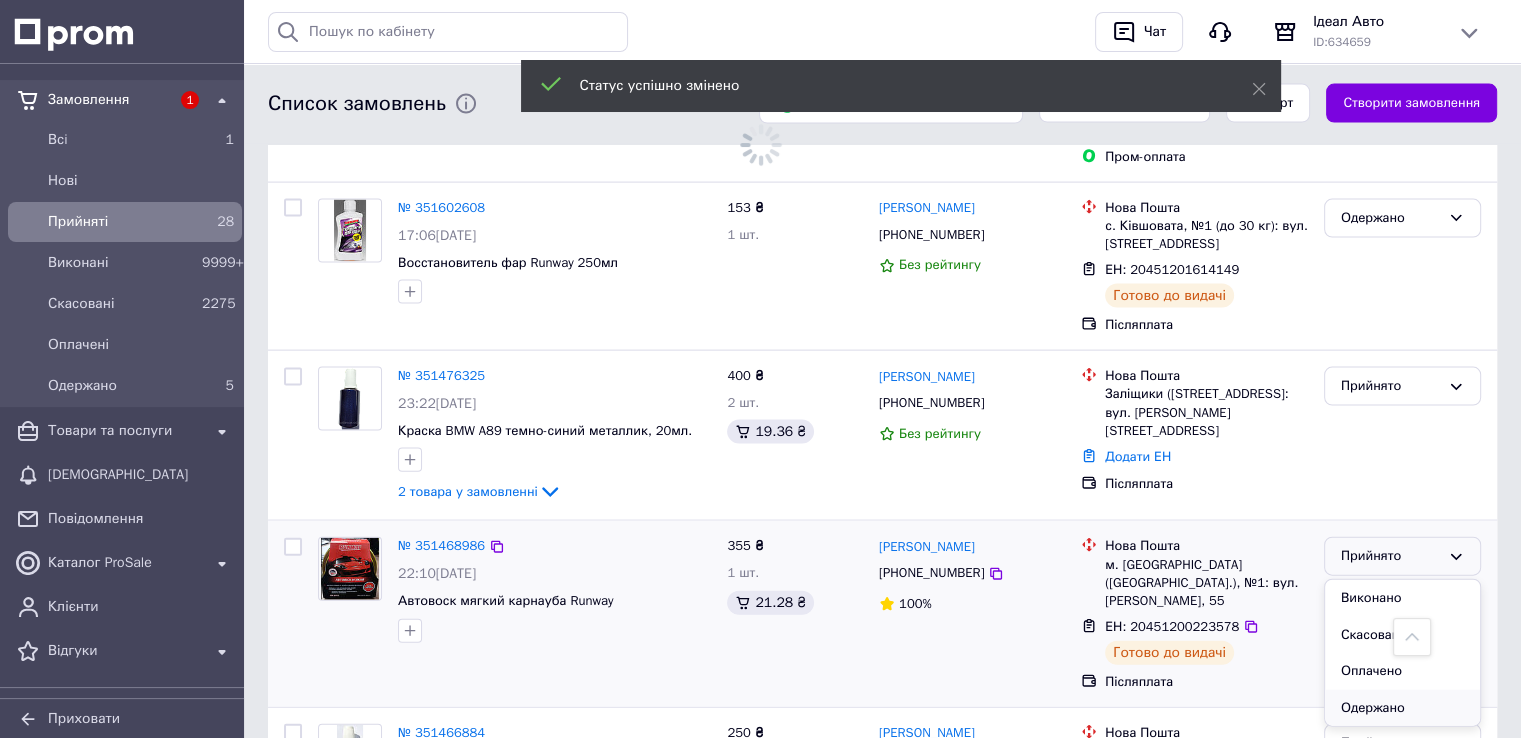 click on "Одержано" at bounding box center (1402, 708) 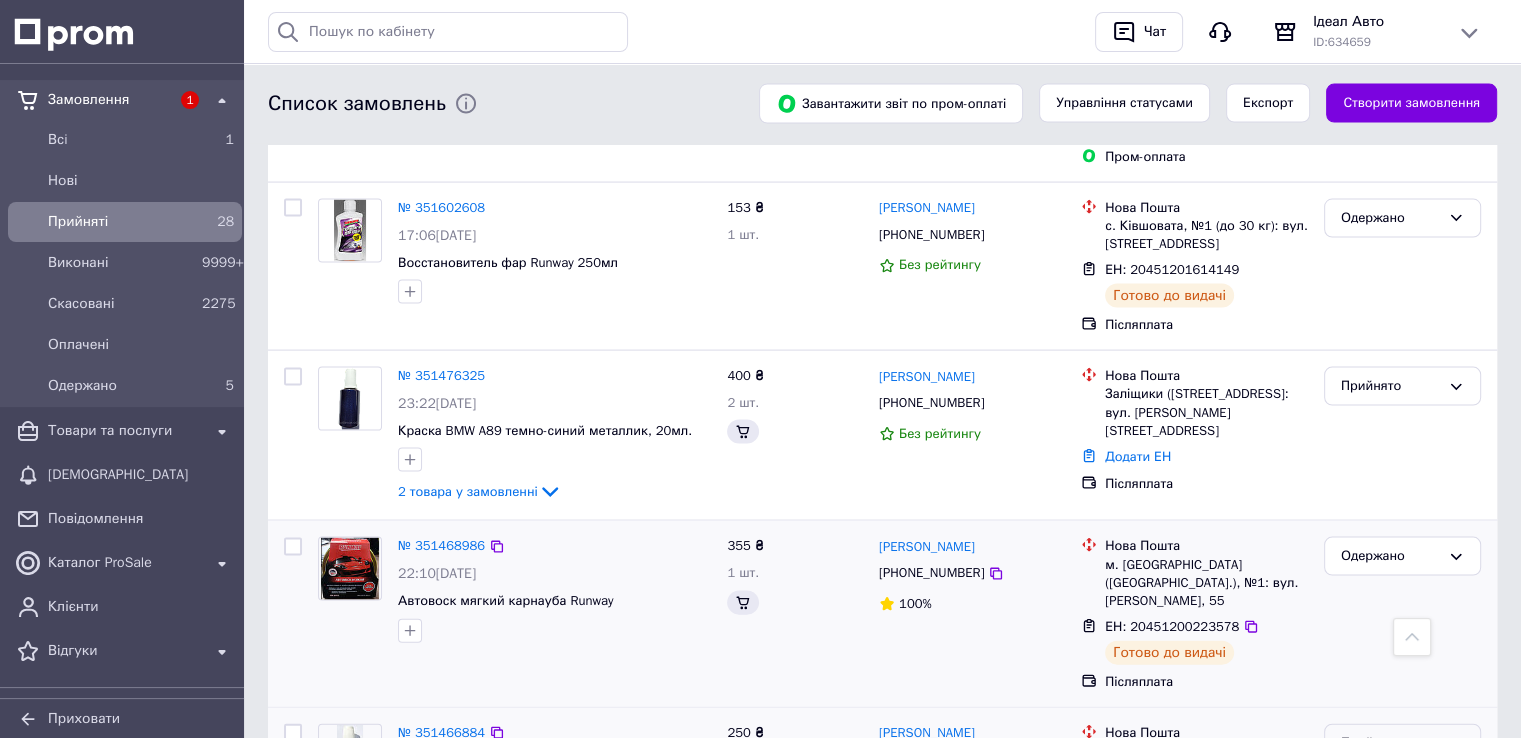 scroll, scrollTop: 4300, scrollLeft: 0, axis: vertical 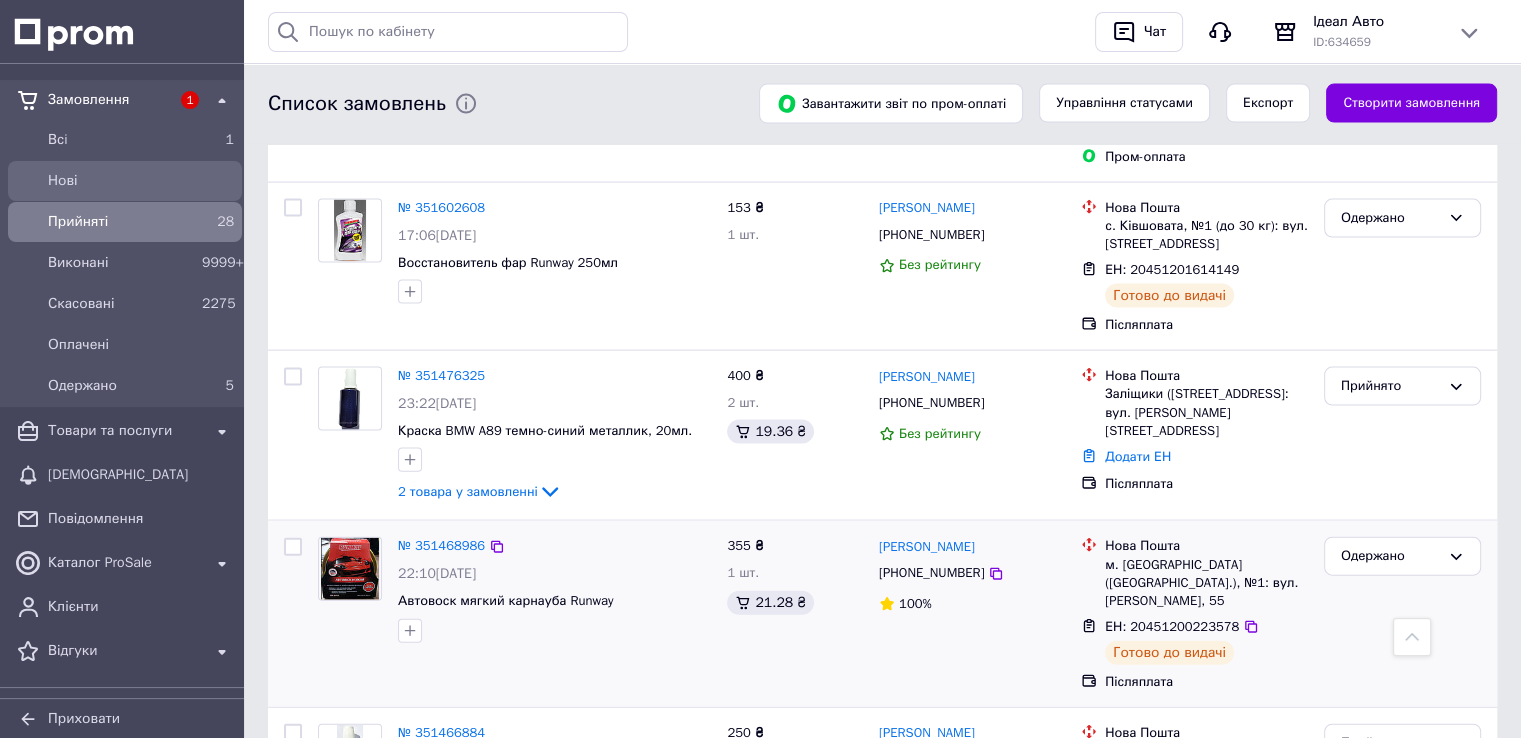 click on "Нові" at bounding box center (141, 181) 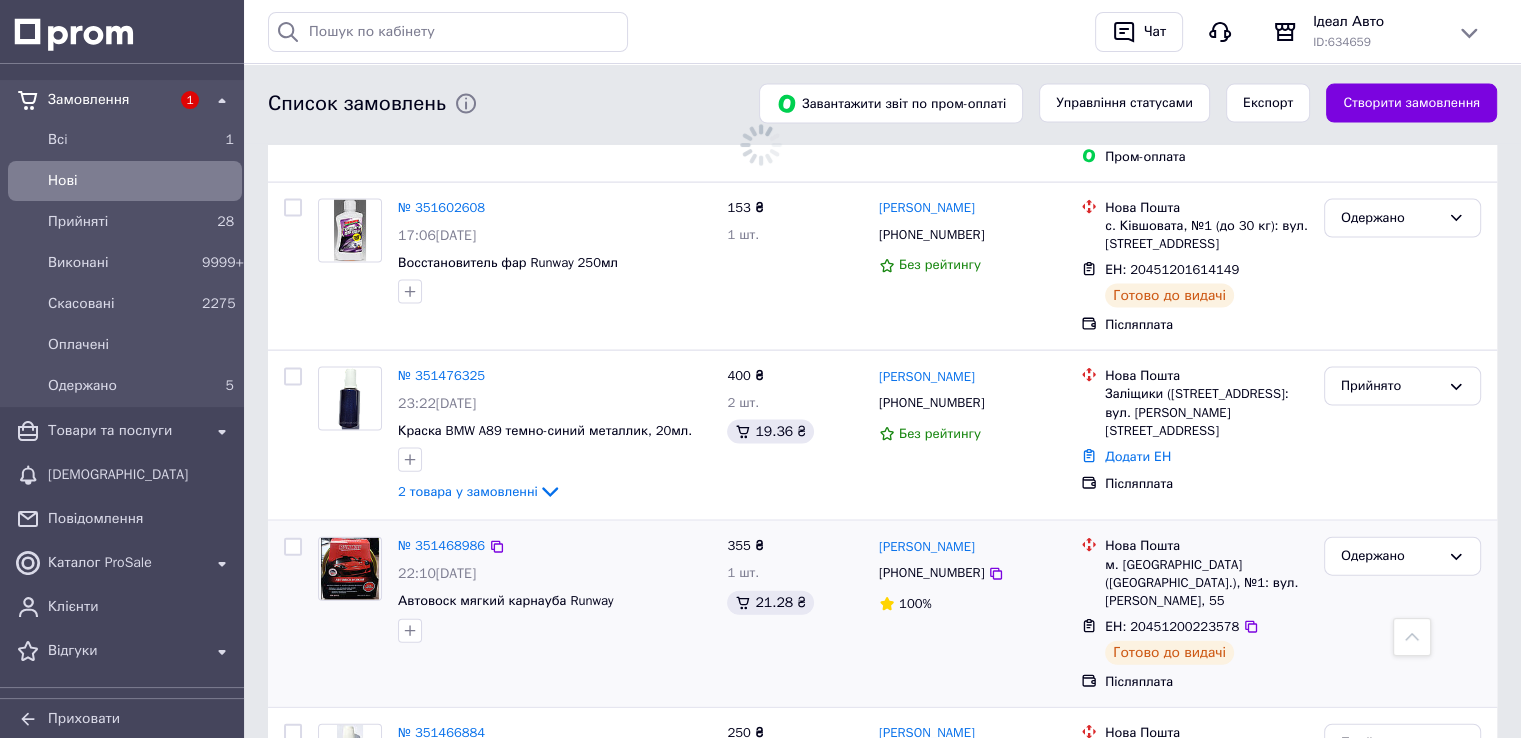 scroll, scrollTop: 0, scrollLeft: 0, axis: both 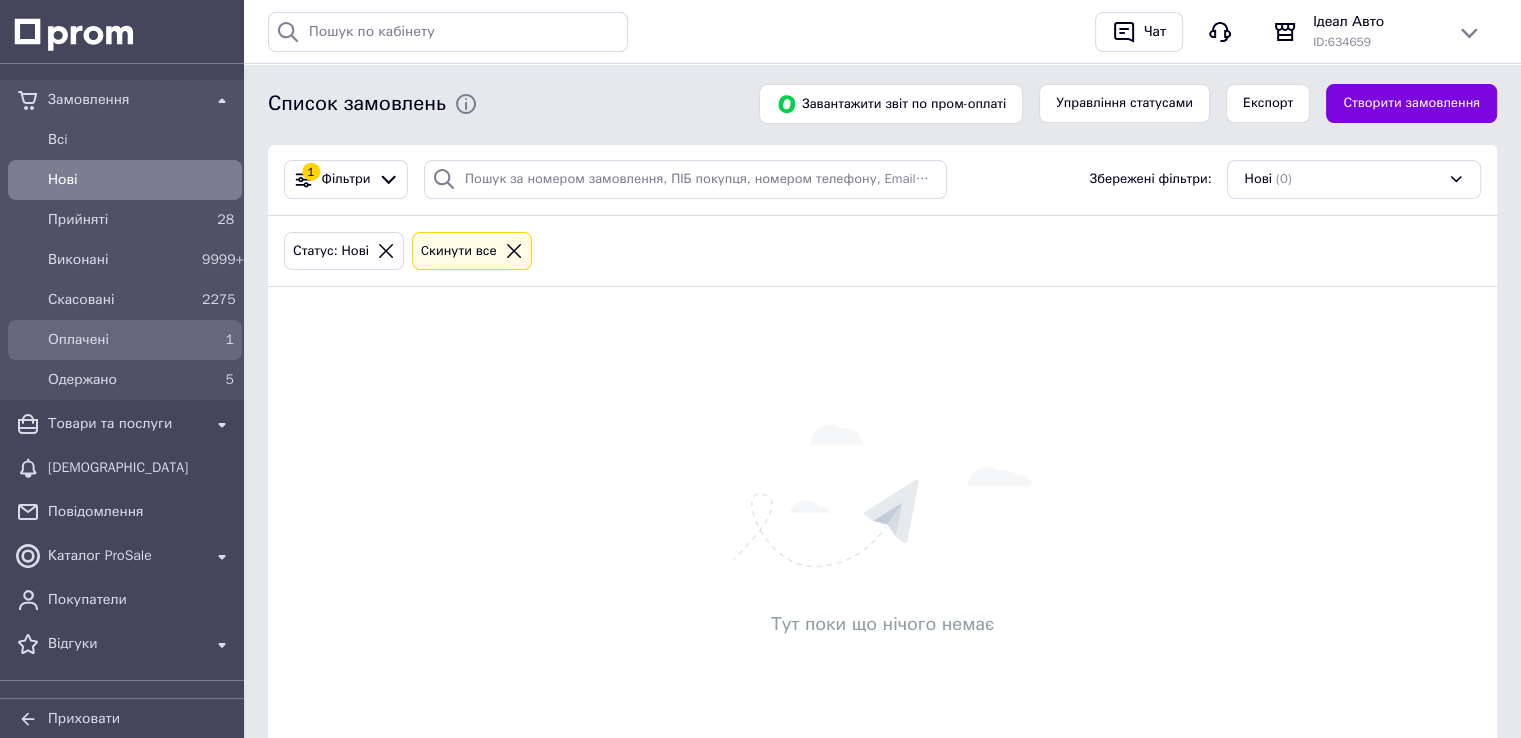 click on "Оплачені" at bounding box center (121, 340) 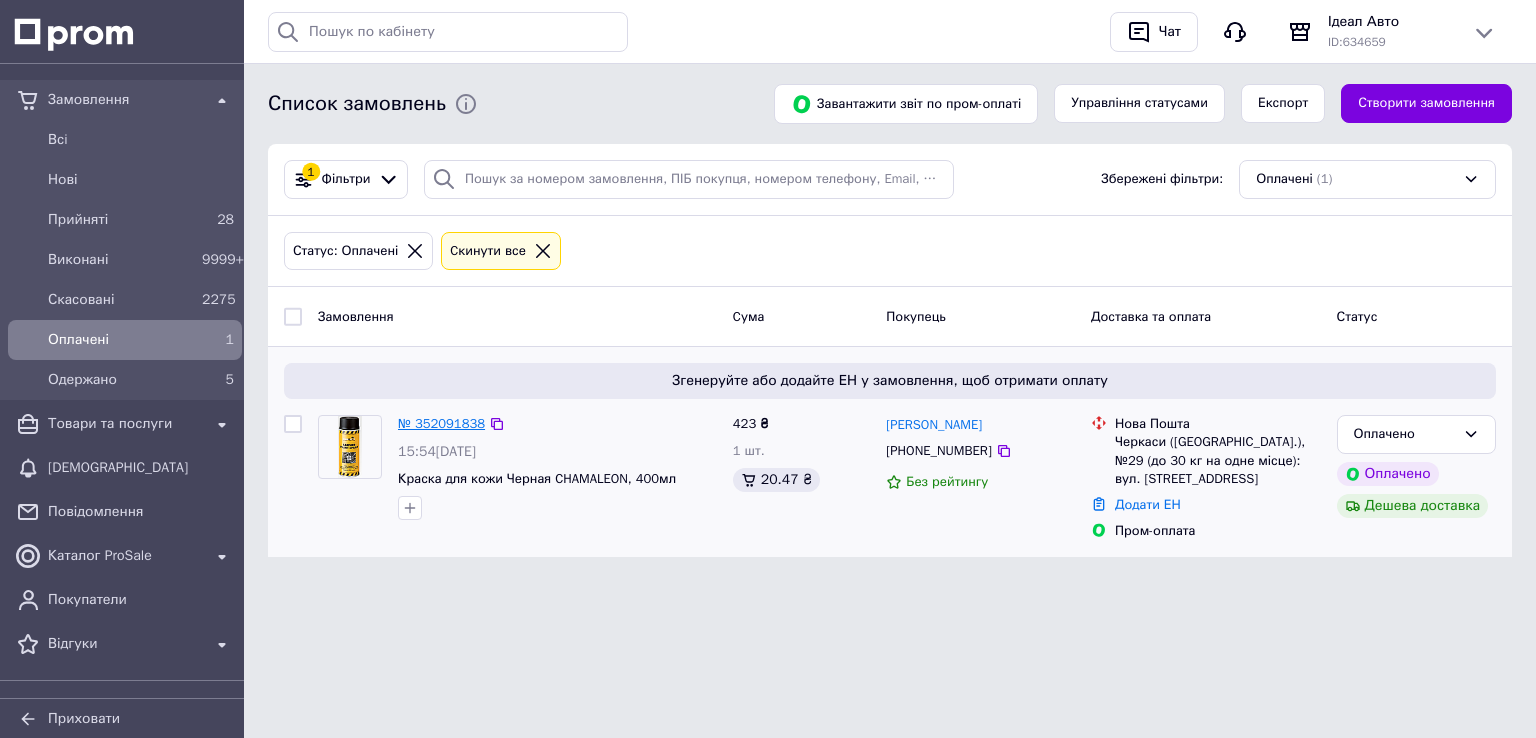 click on "№ 352091838" at bounding box center [441, 423] 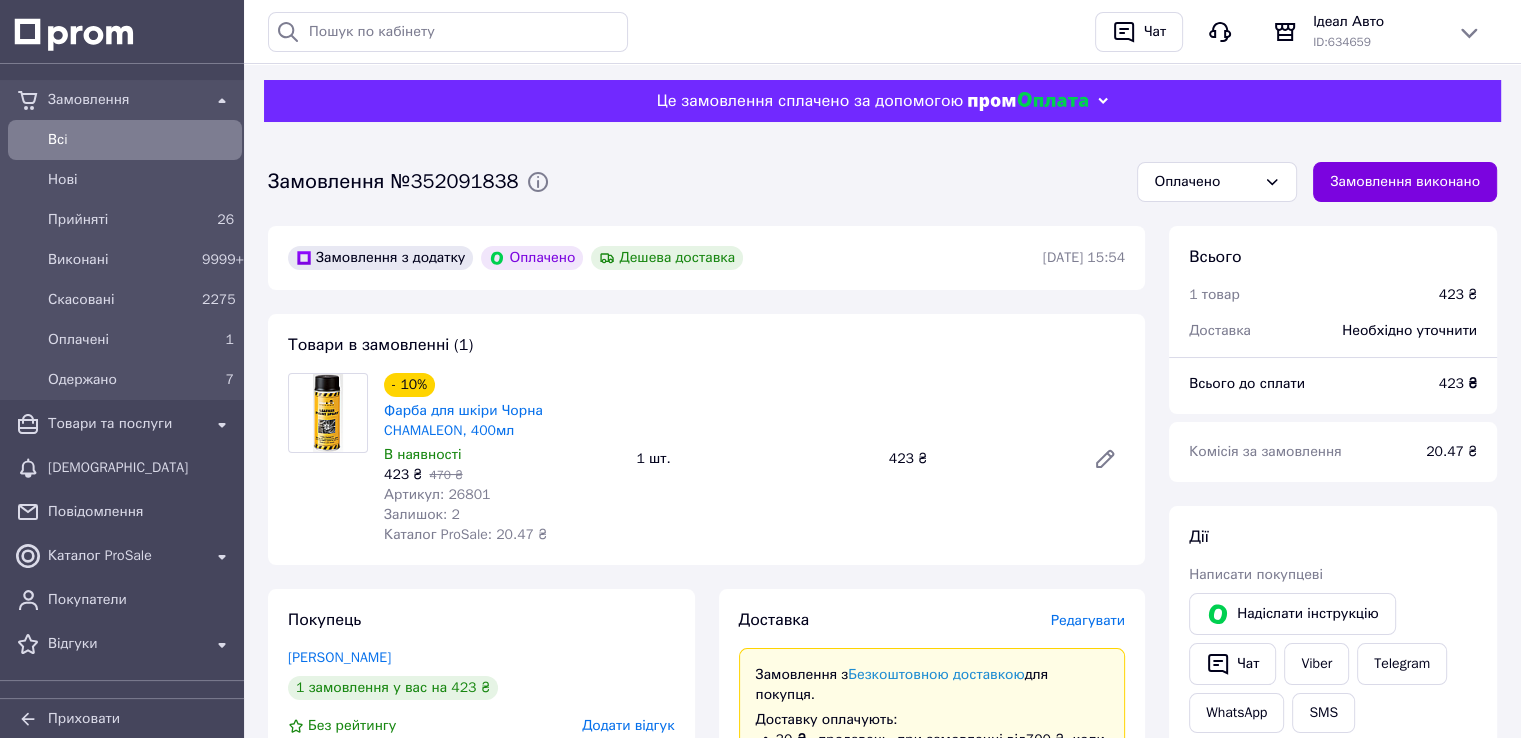click on "Редагувати" at bounding box center [1088, 620] 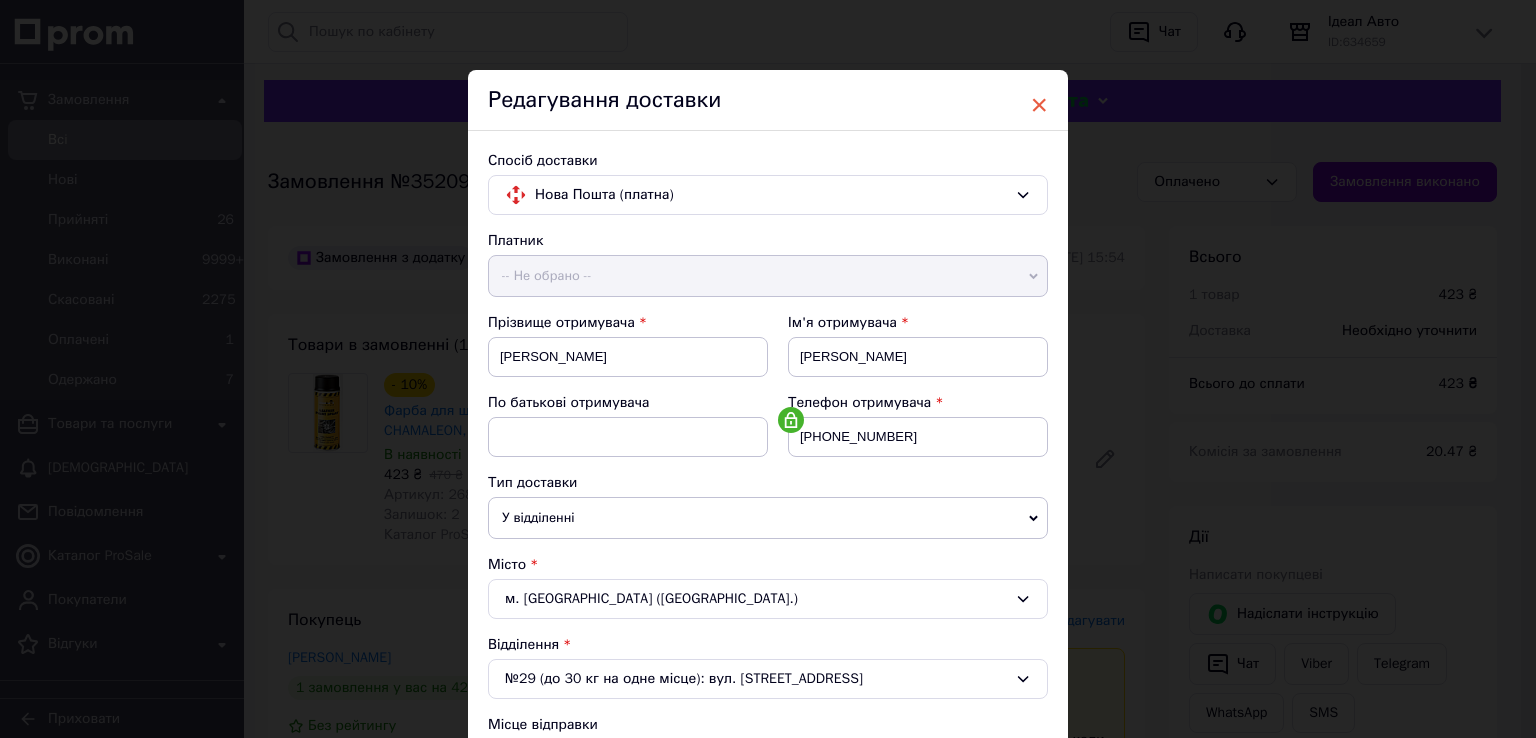 click on "×" at bounding box center [1039, 105] 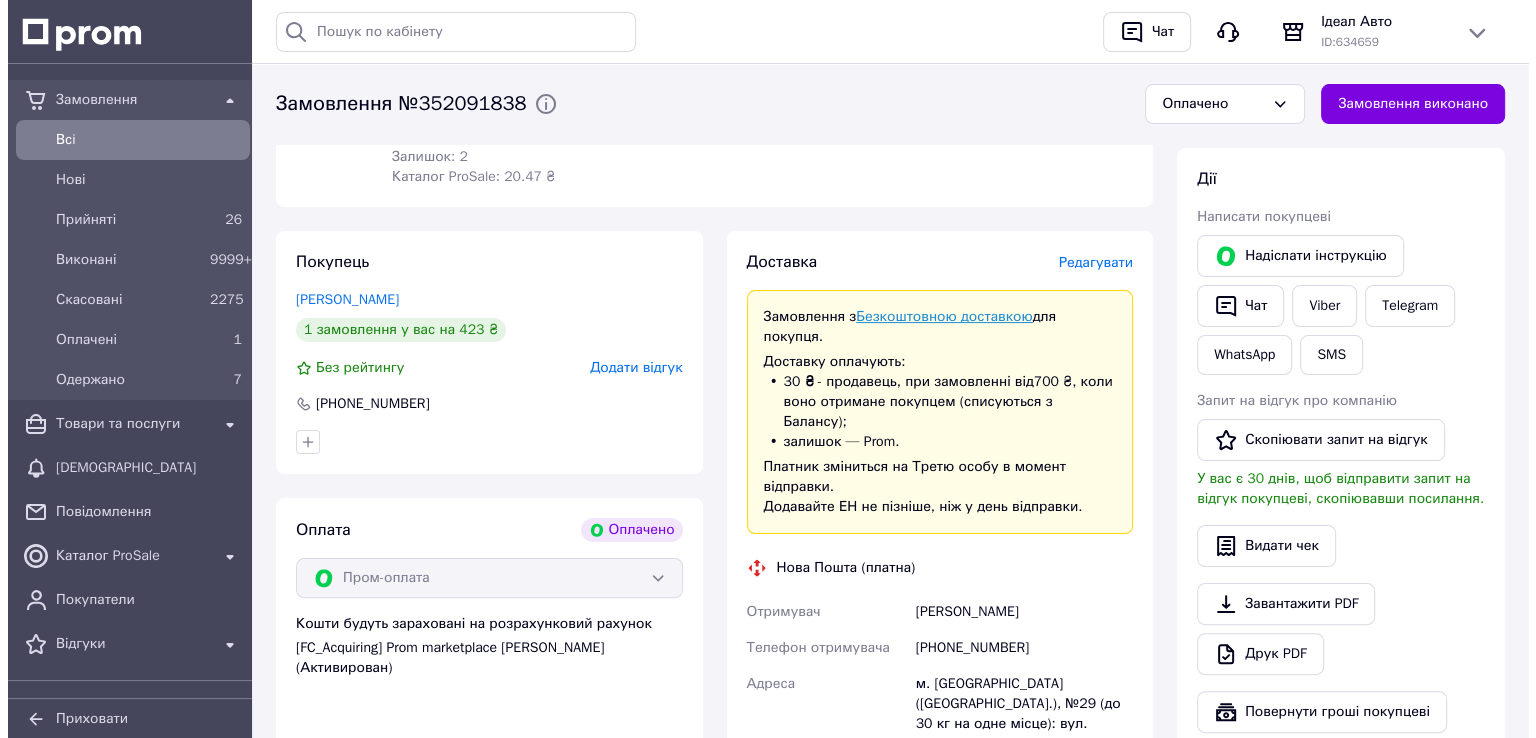 scroll, scrollTop: 200, scrollLeft: 0, axis: vertical 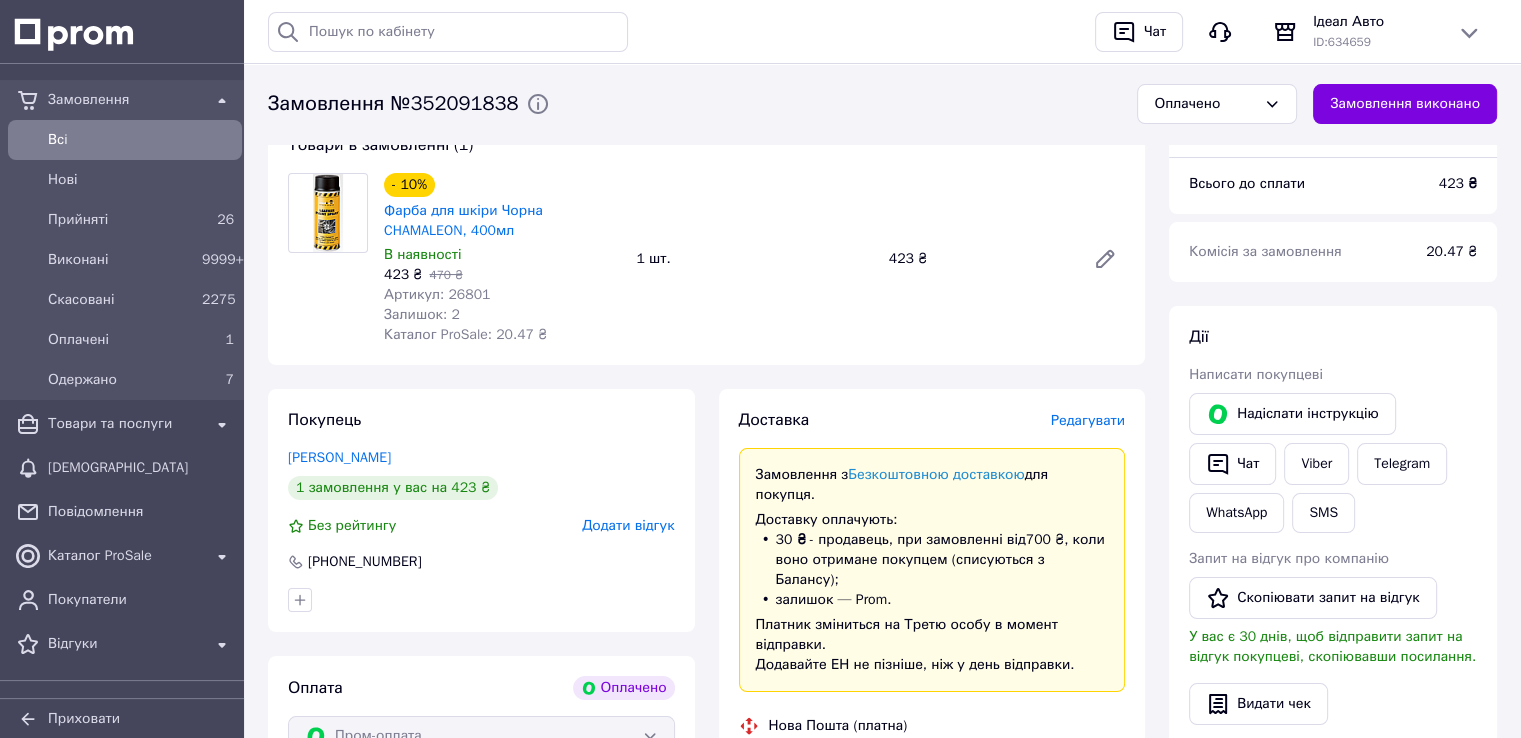 click on "Редагувати" at bounding box center (1088, 420) 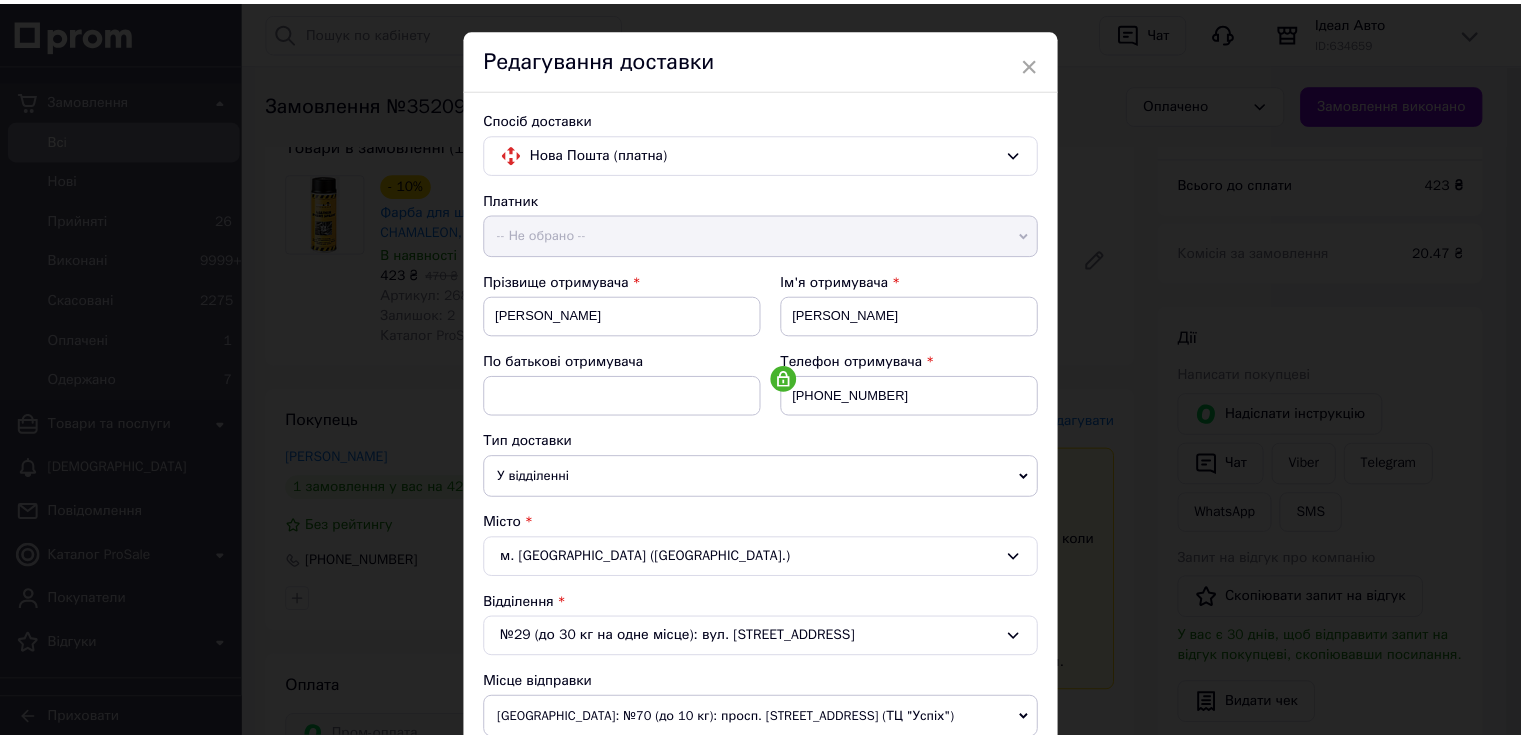 scroll, scrollTop: 0, scrollLeft: 0, axis: both 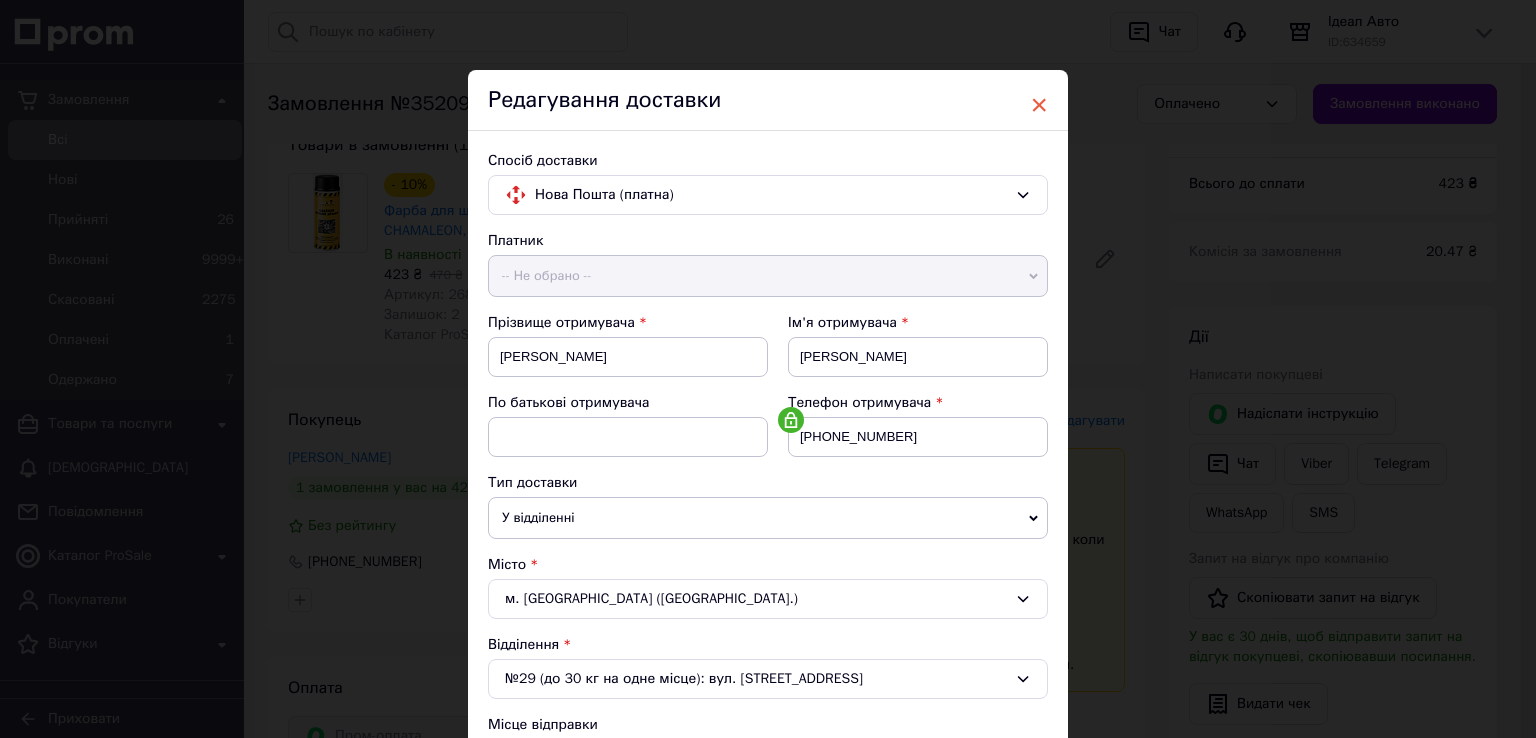 click on "×" at bounding box center [1039, 105] 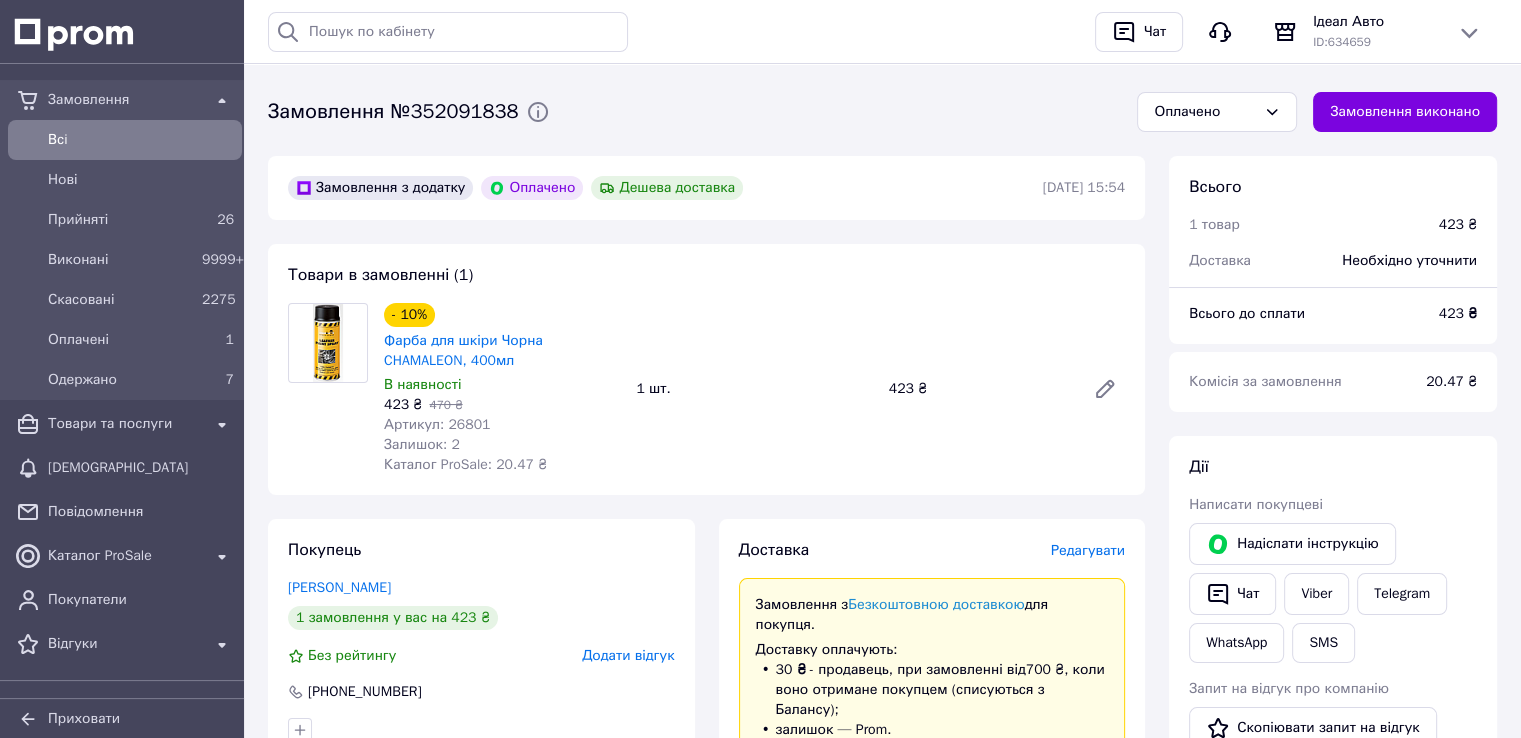 scroll, scrollTop: 0, scrollLeft: 0, axis: both 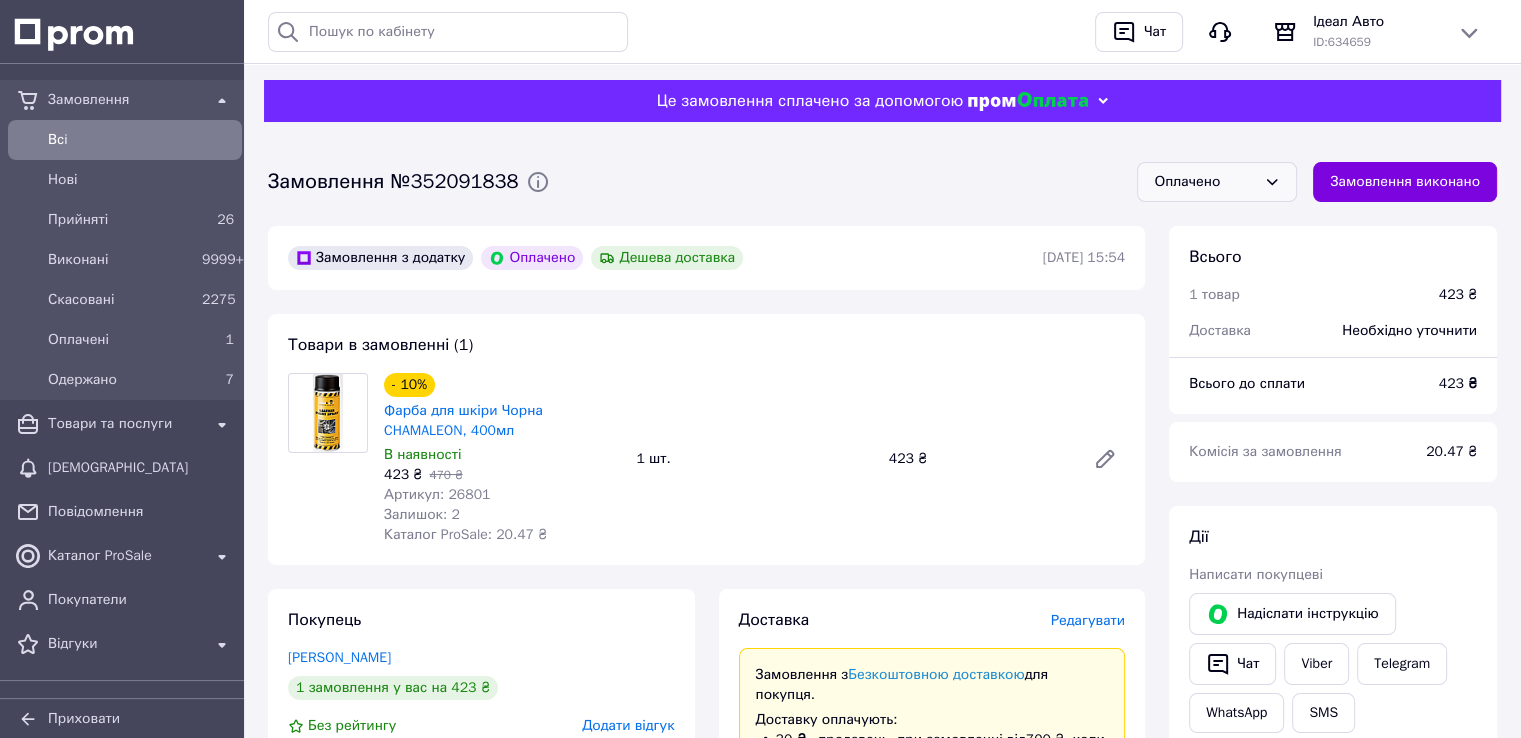 click on "Оплачено" at bounding box center (1205, 182) 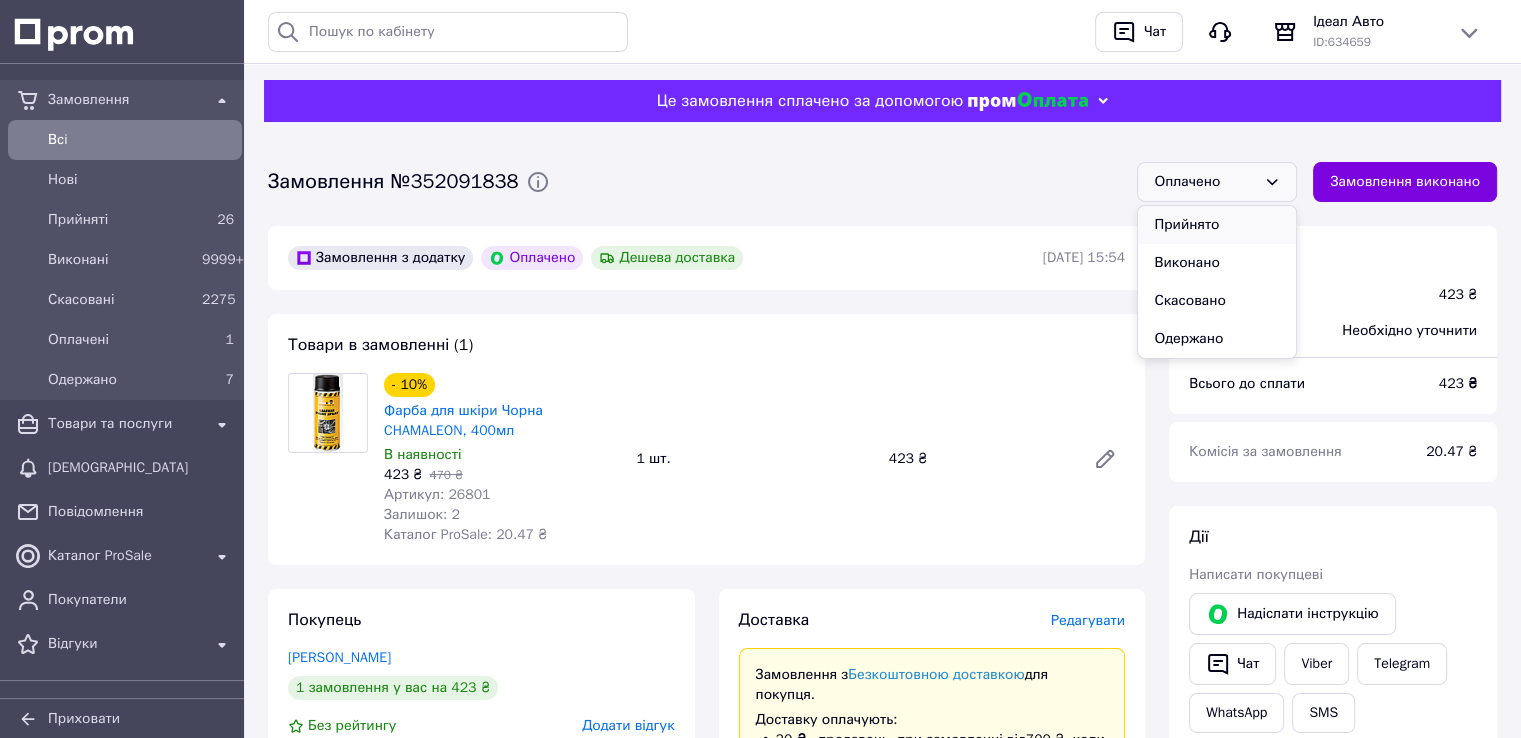 click on "Прийнято" at bounding box center (1217, 225) 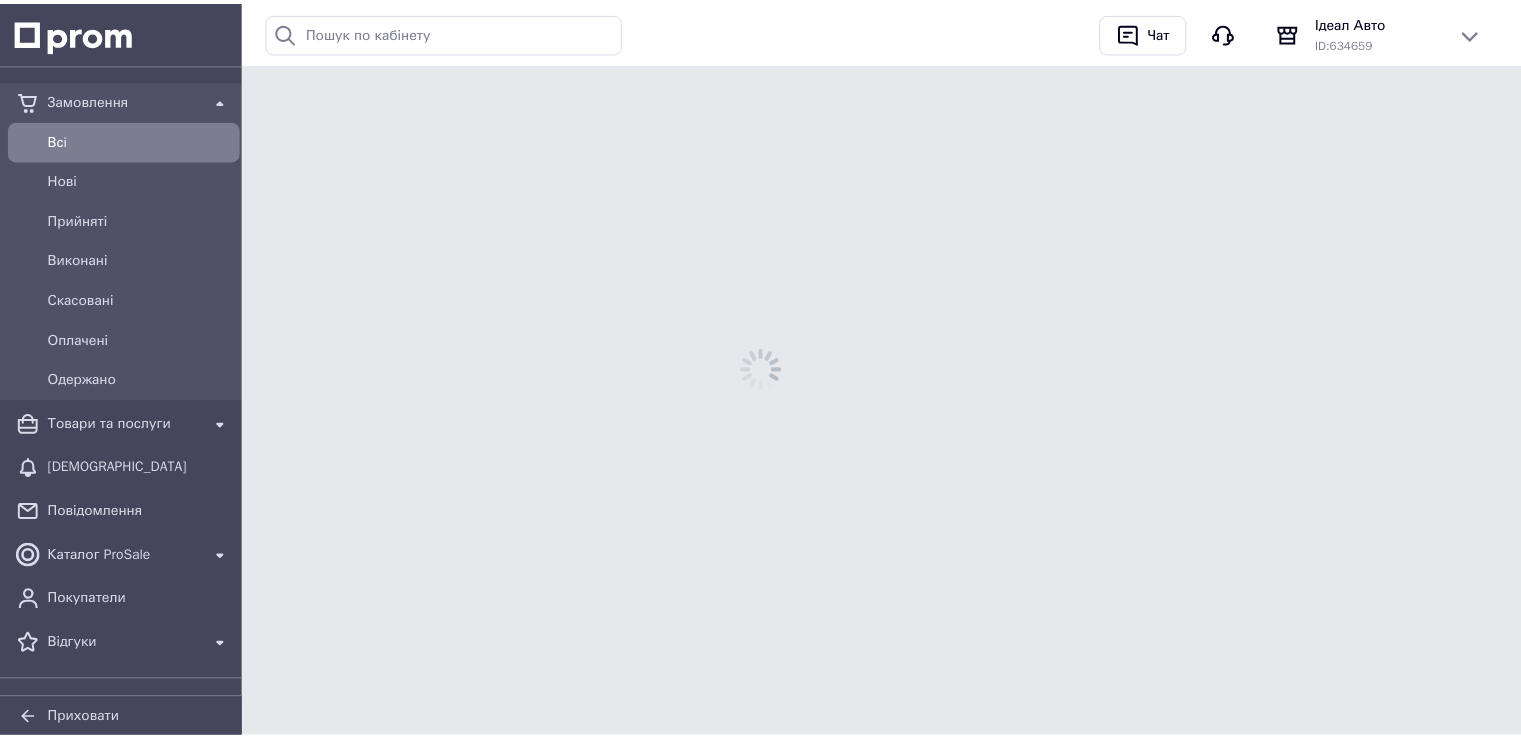 scroll, scrollTop: 0, scrollLeft: 0, axis: both 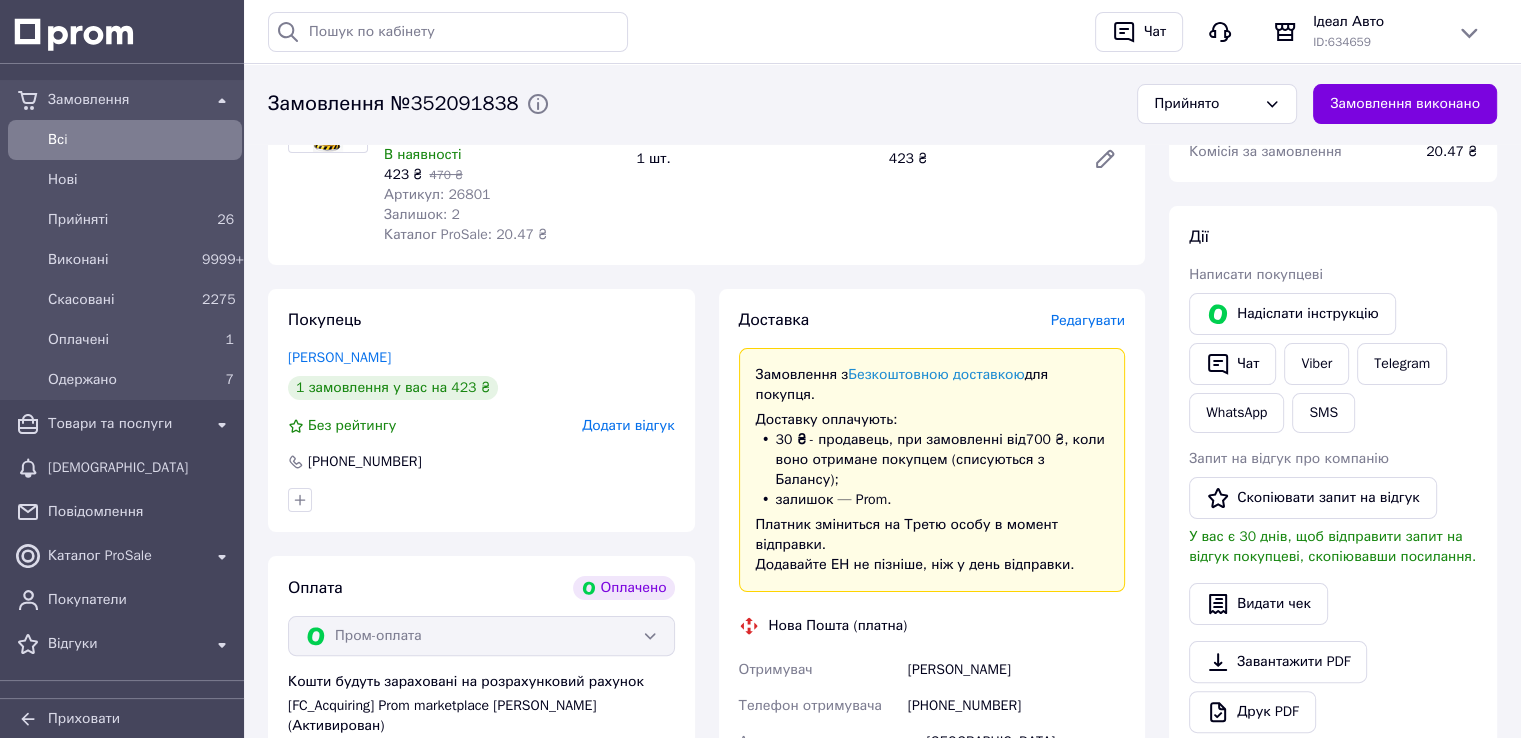 click on "Редагувати" at bounding box center [1088, 320] 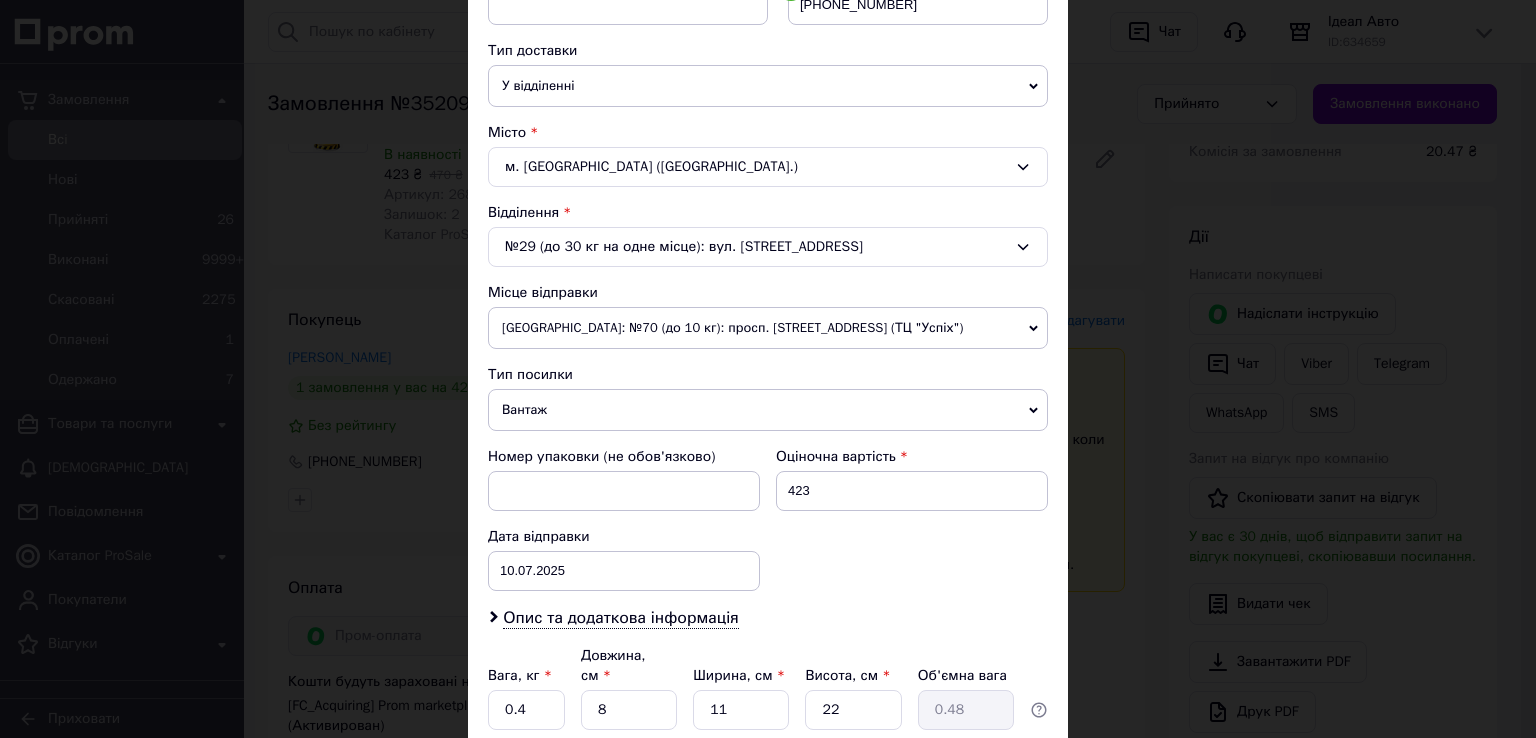 scroll, scrollTop: 584, scrollLeft: 0, axis: vertical 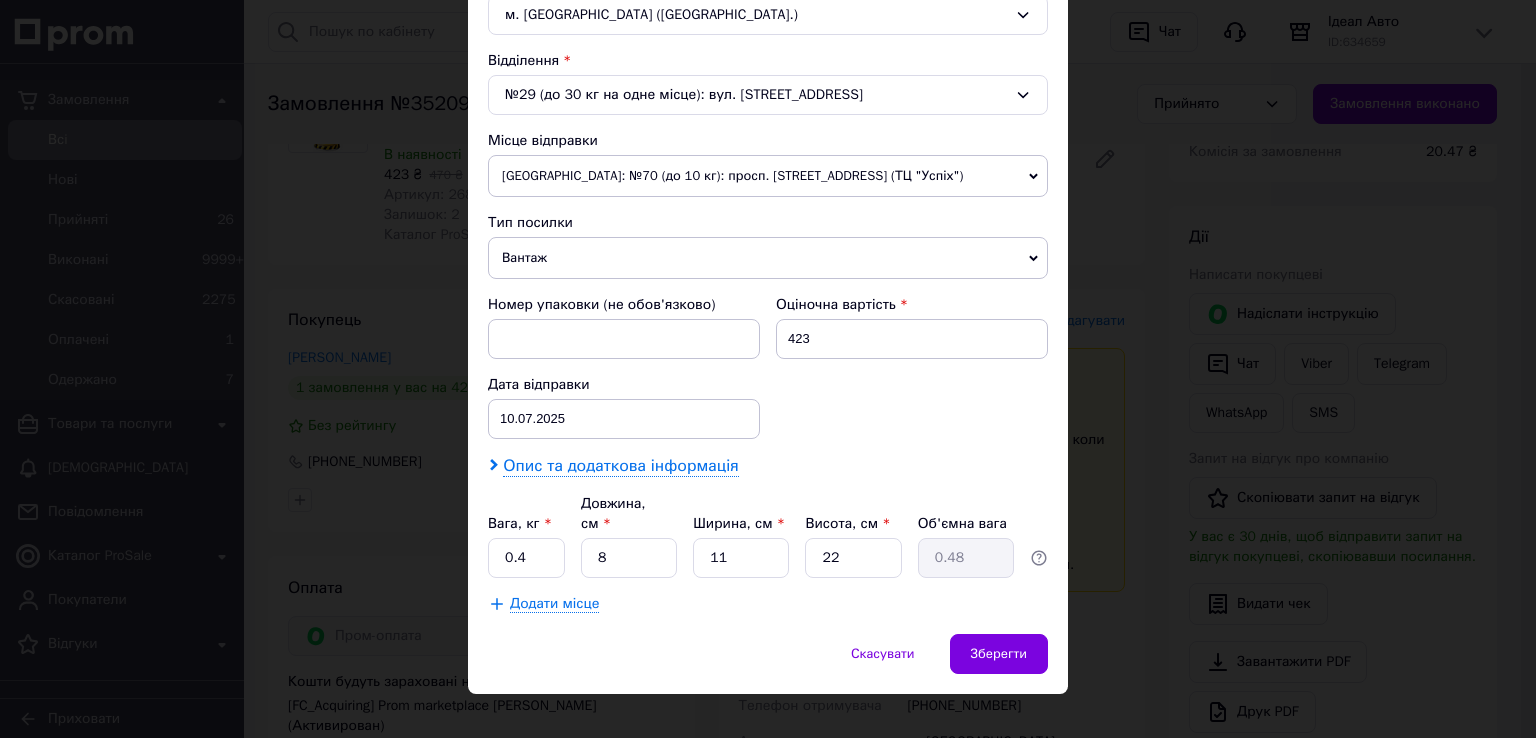 click on "Опис та додаткова інформація" at bounding box center (620, 466) 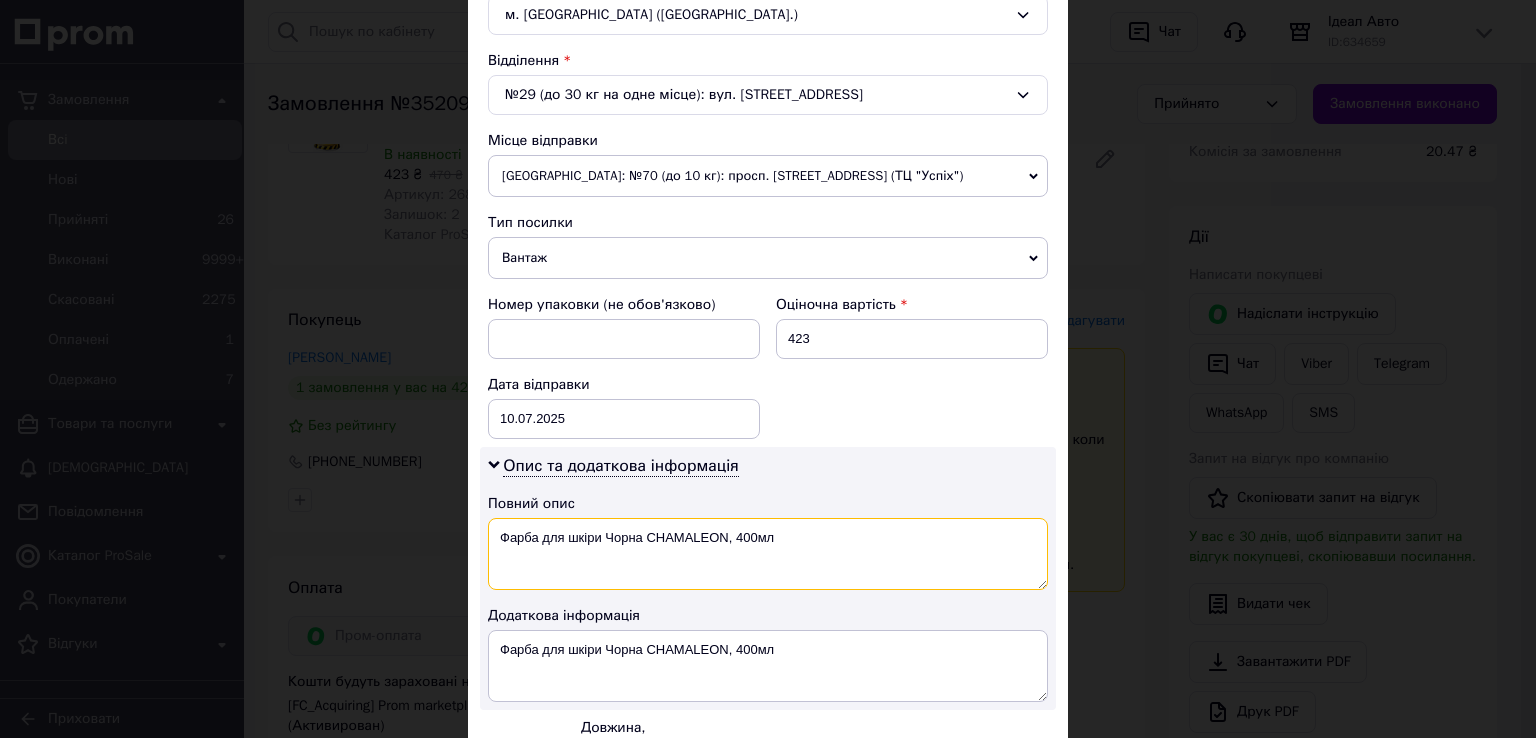 click on "Фарба для шкіри Чорна CHAMALEON, 400мл" at bounding box center (768, 554) 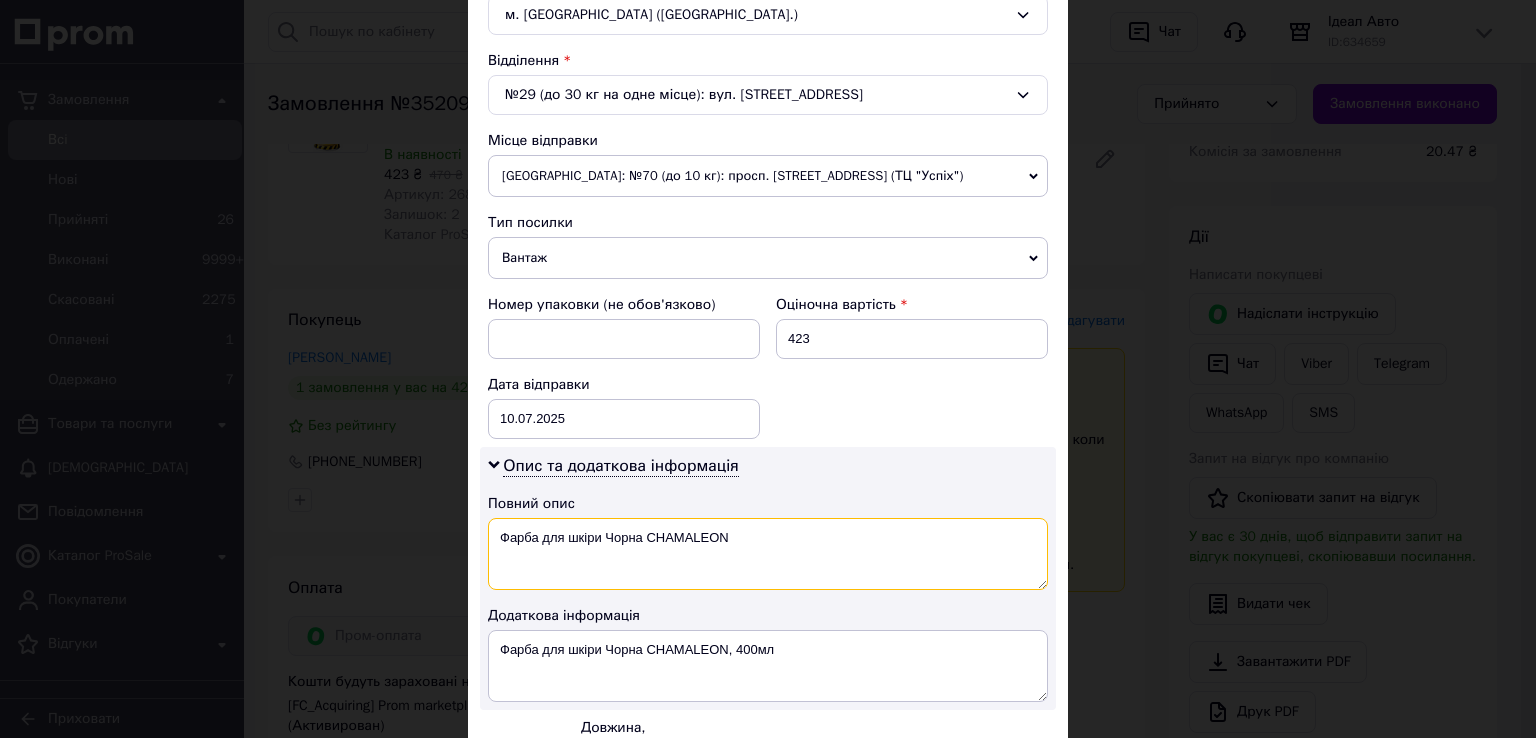 type on "Фарба для шкіри Чорна CHAMALEON" 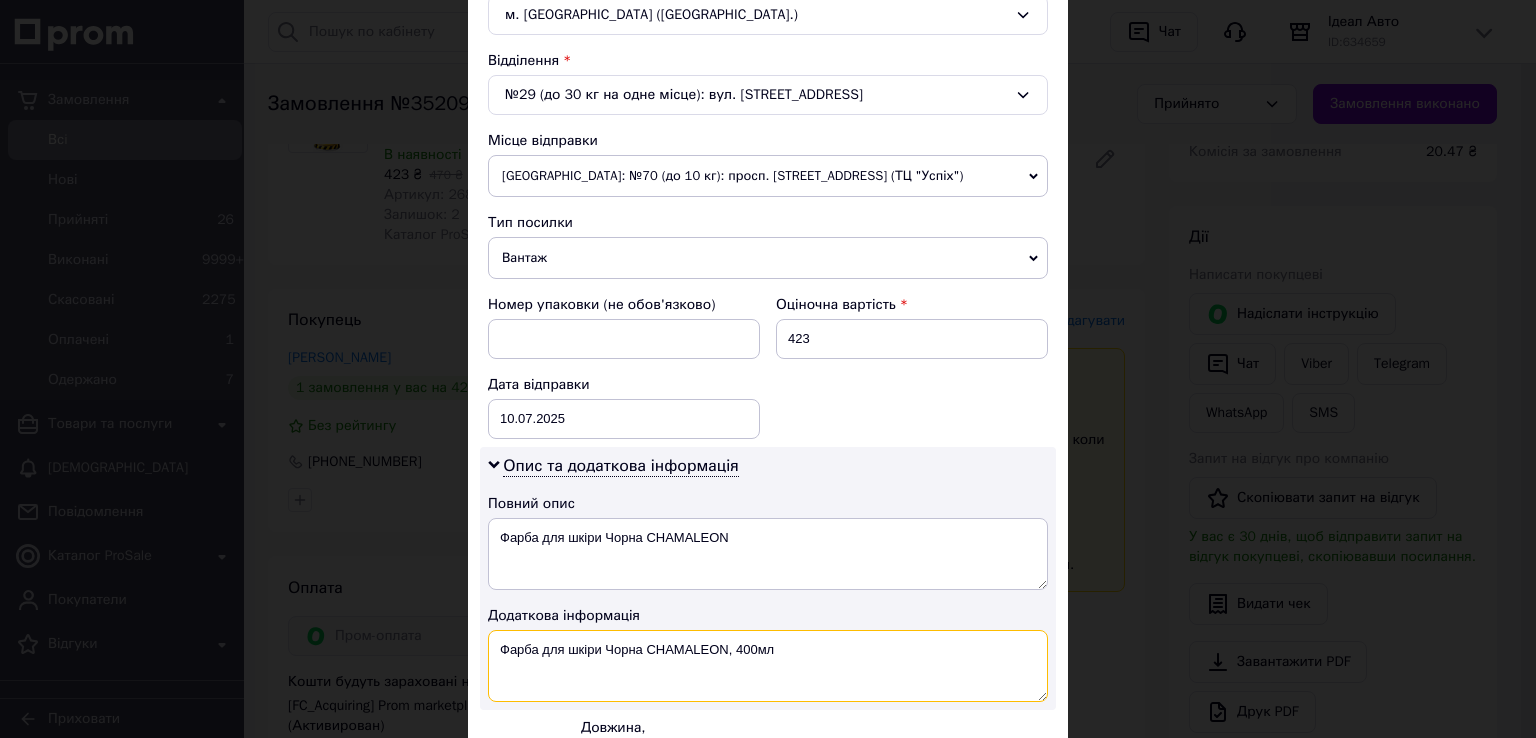 click on "Фарба для шкіри Чорна CHAMALEON, 400мл" at bounding box center [768, 666] 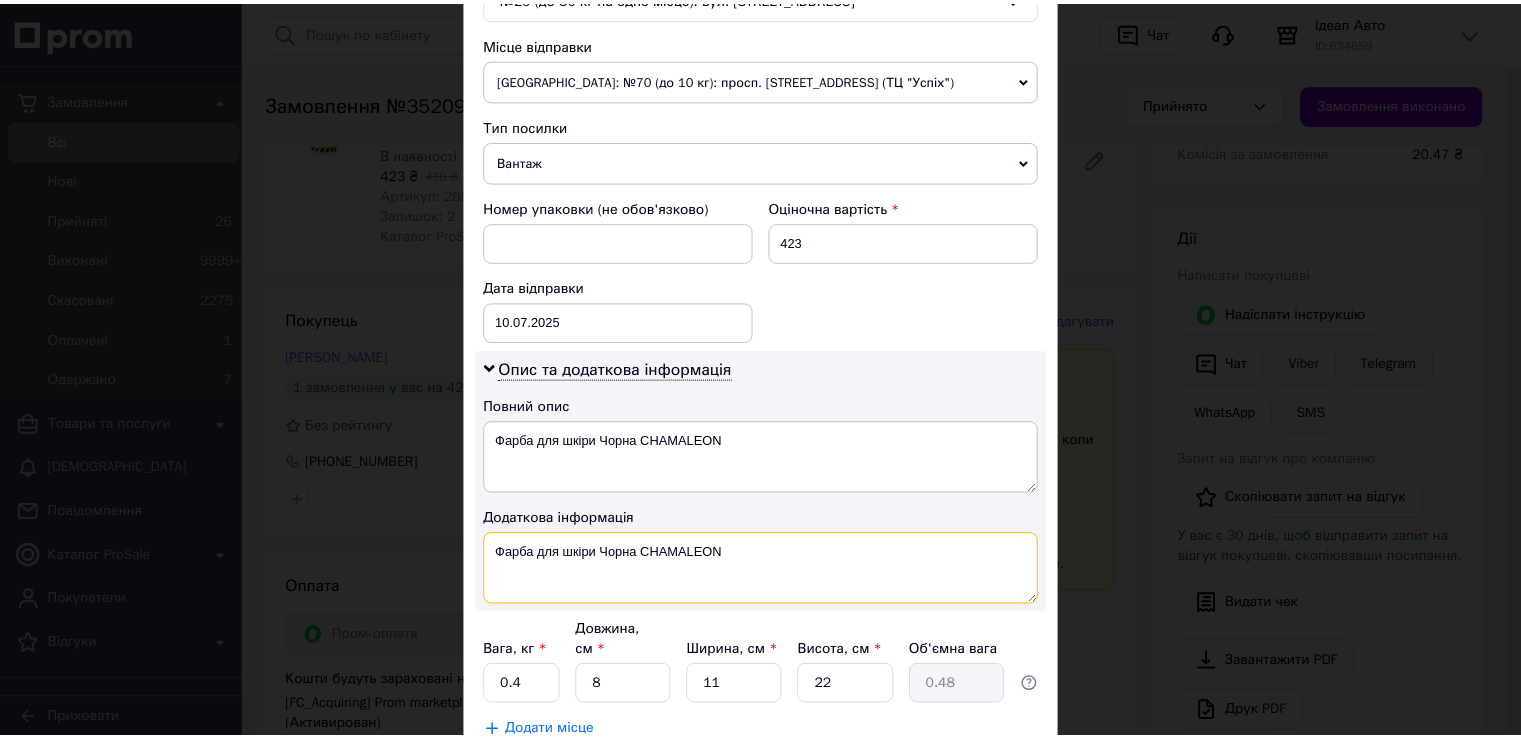 scroll, scrollTop: 808, scrollLeft: 0, axis: vertical 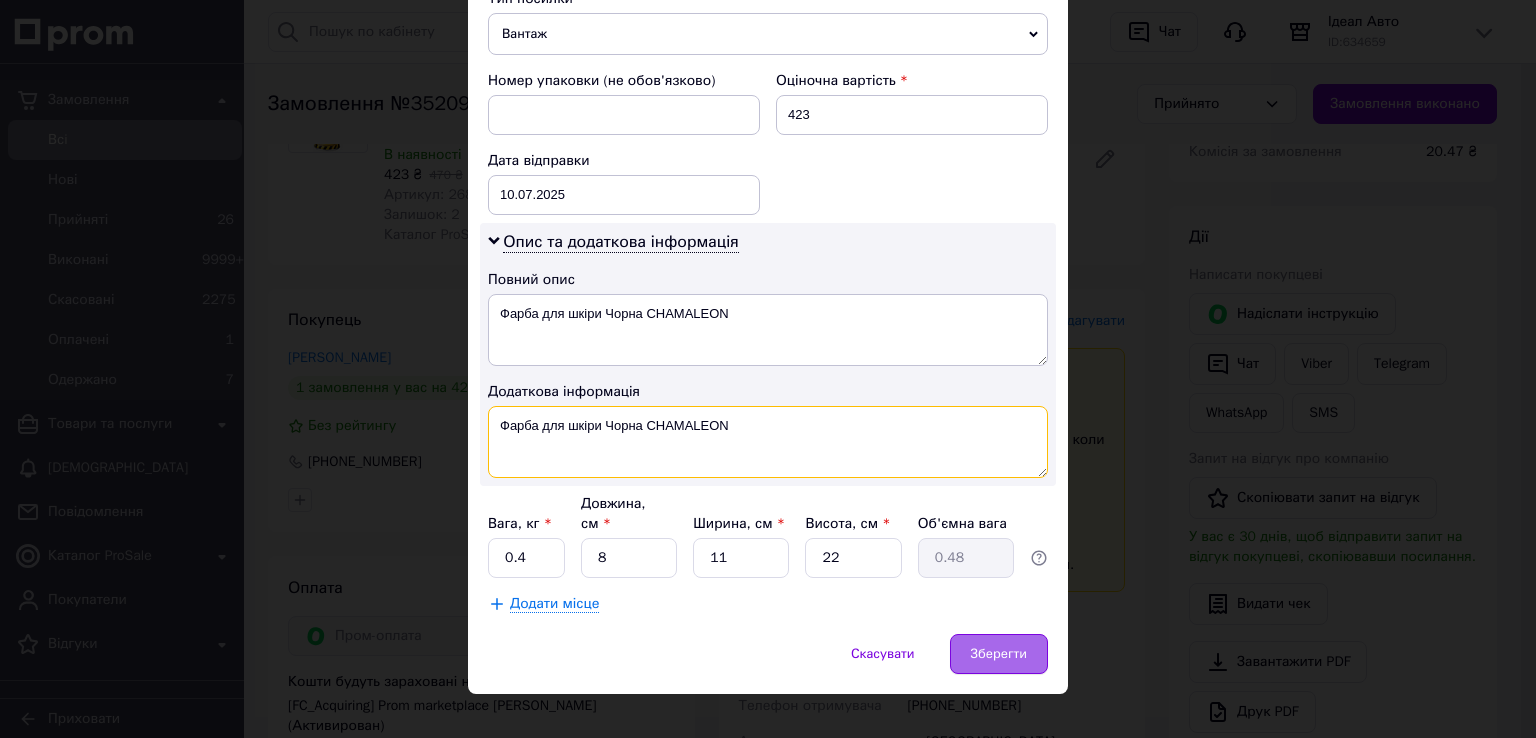 type on "Фарба для шкіри Чорна CHAMALEON" 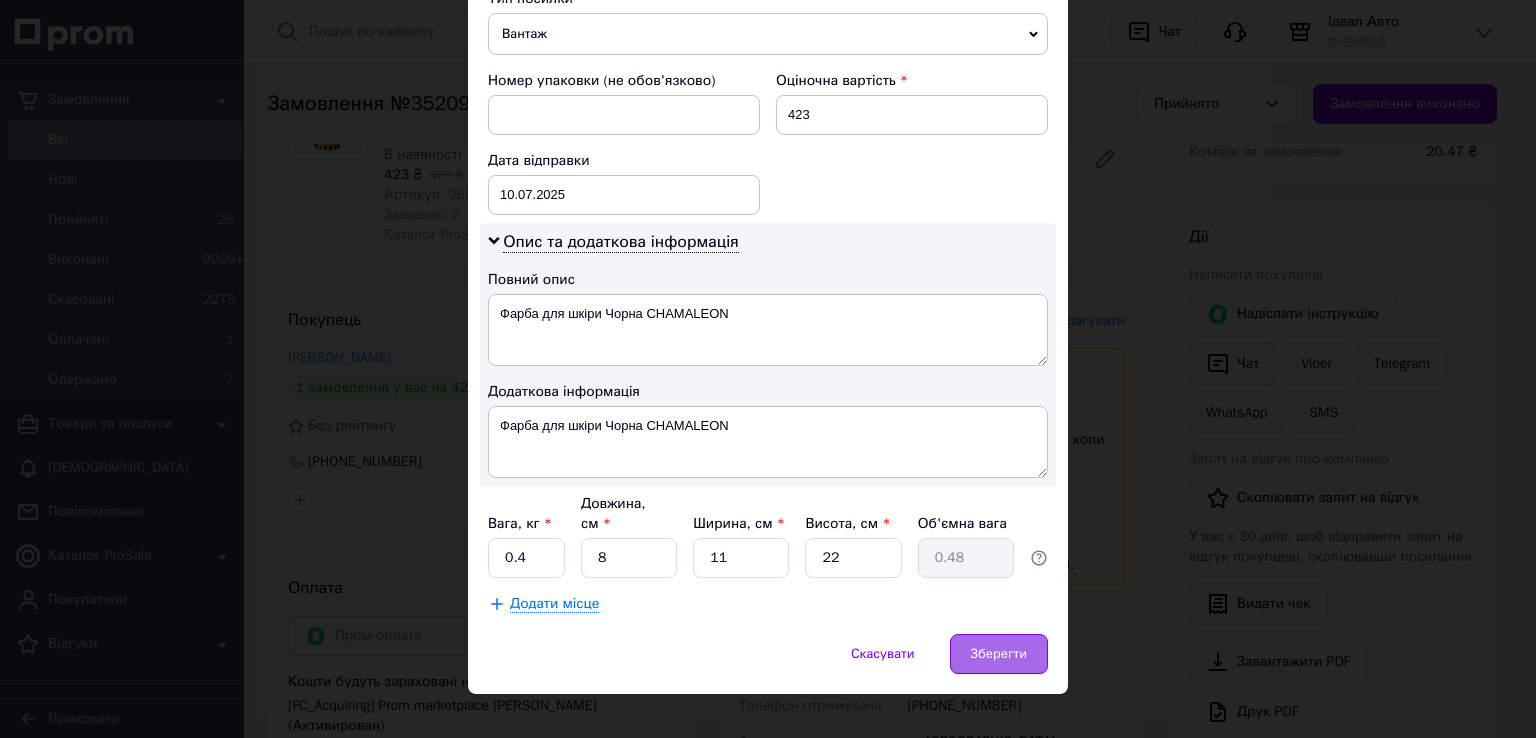 click on "Зберегти" at bounding box center [999, 654] 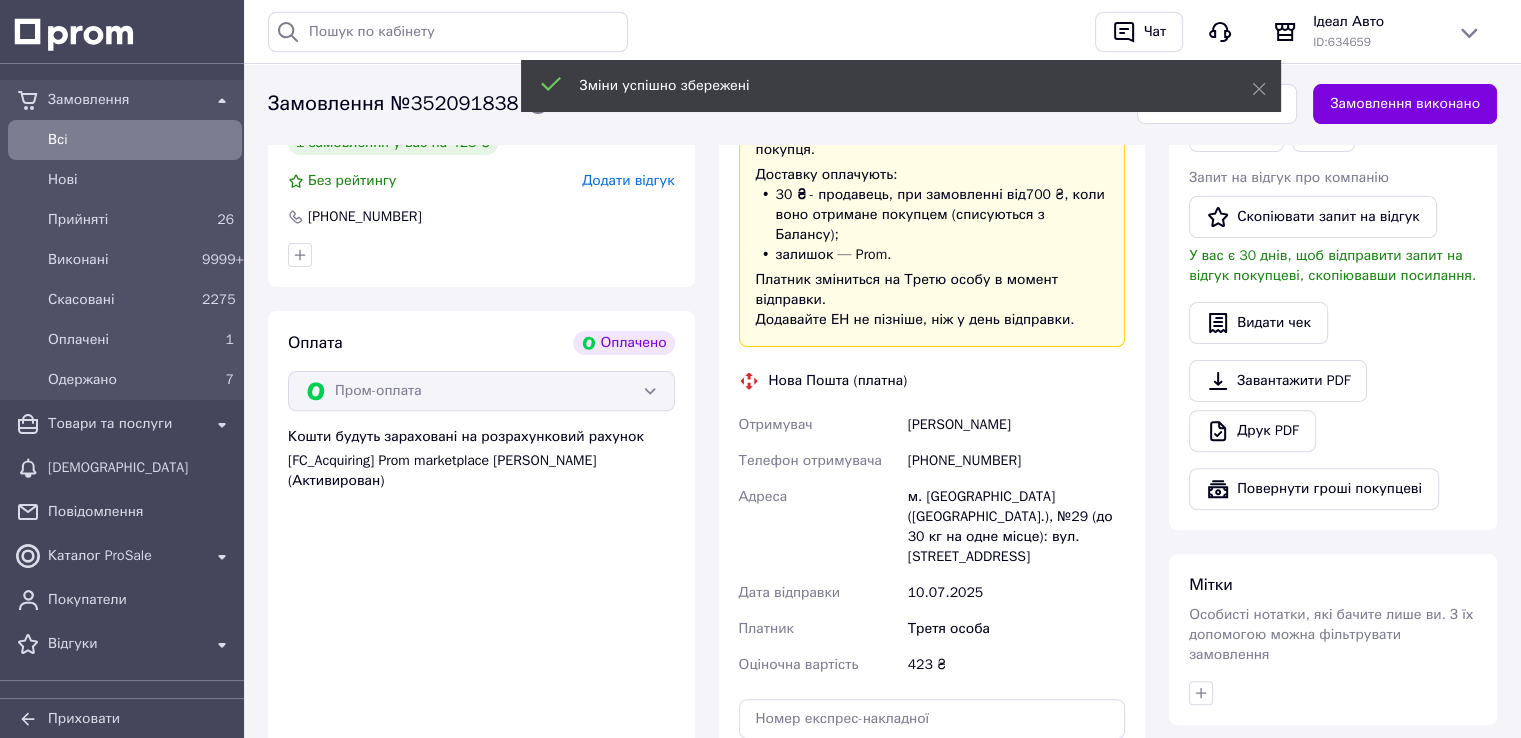 scroll, scrollTop: 700, scrollLeft: 0, axis: vertical 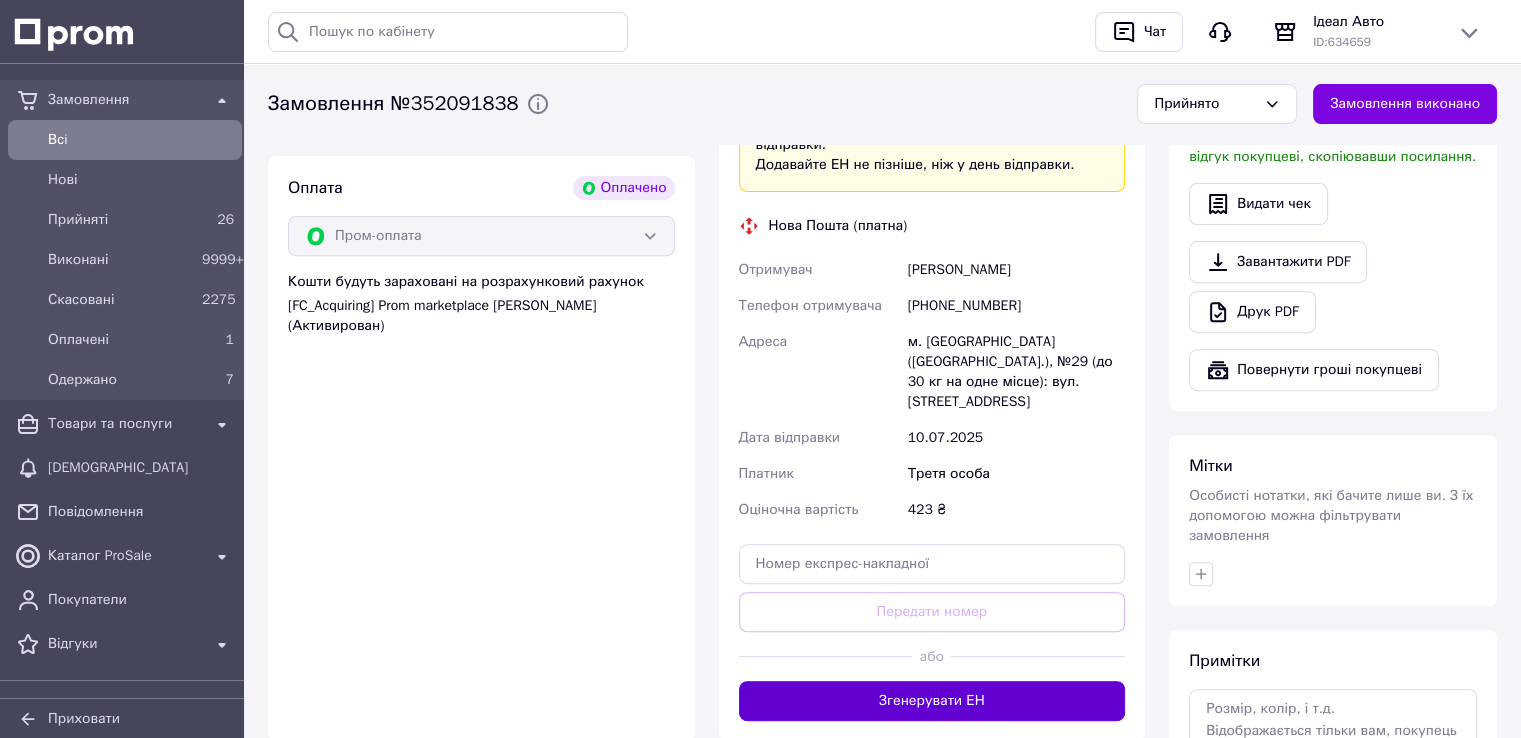 click on "Згенерувати ЕН" at bounding box center (932, 701) 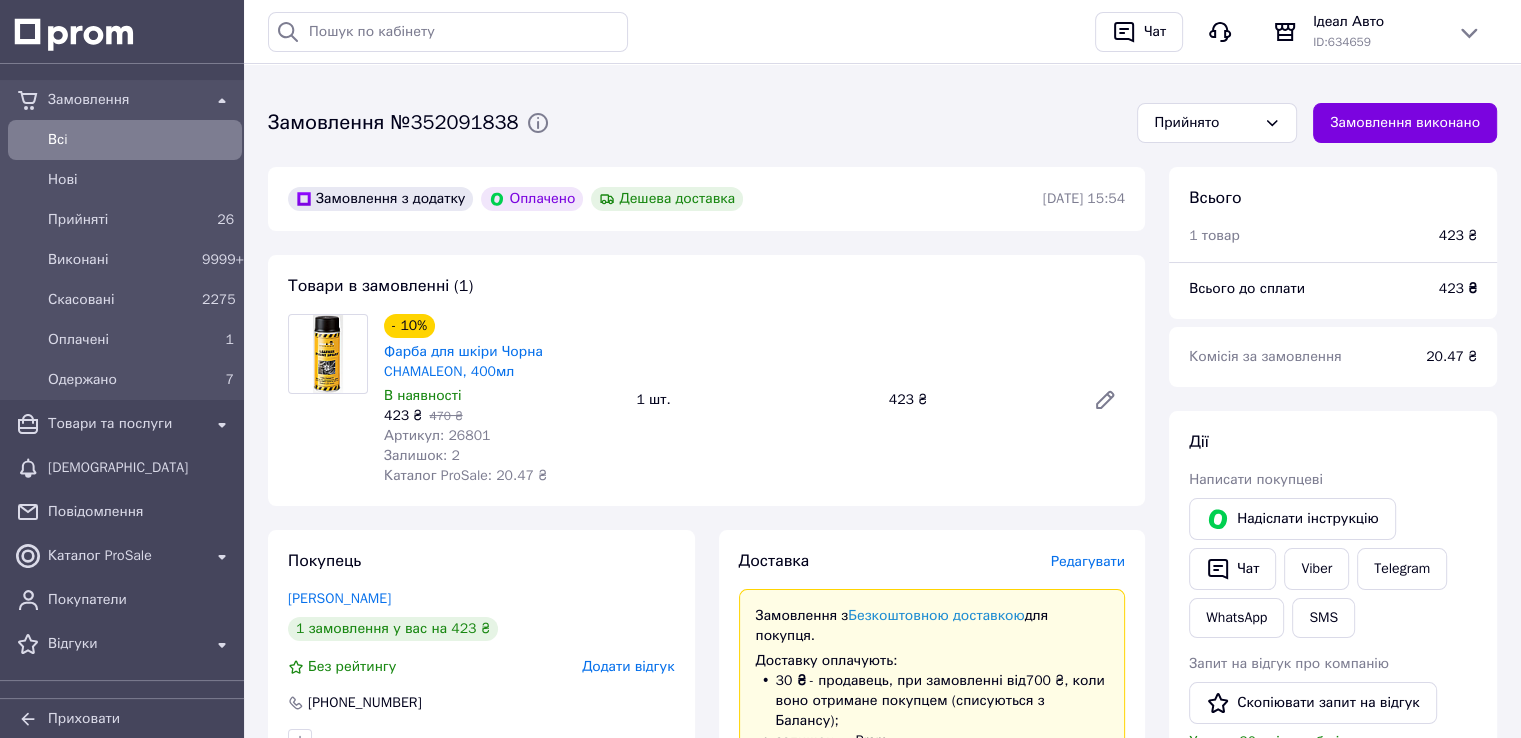scroll, scrollTop: 0, scrollLeft: 0, axis: both 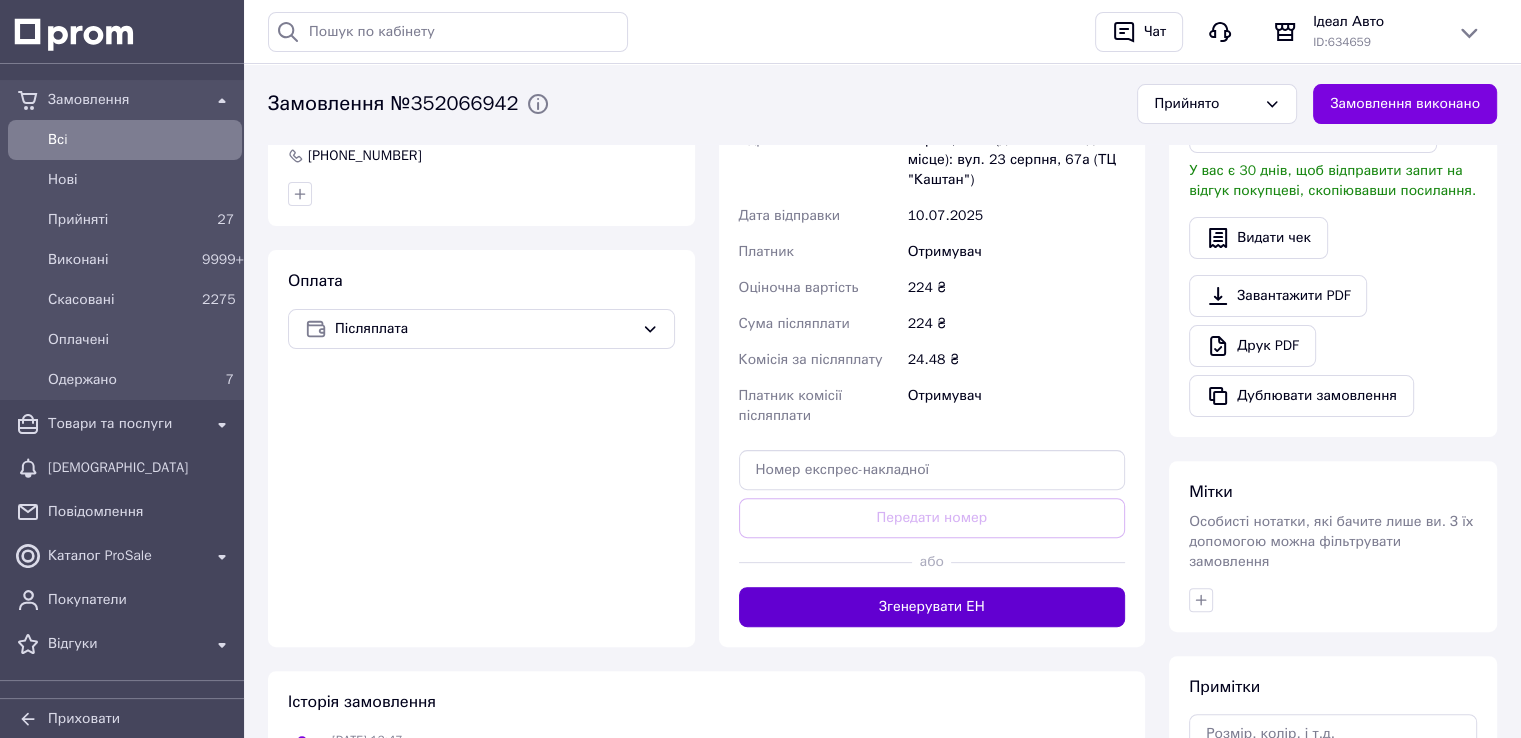 click on "Згенерувати ЕН" at bounding box center (932, 607) 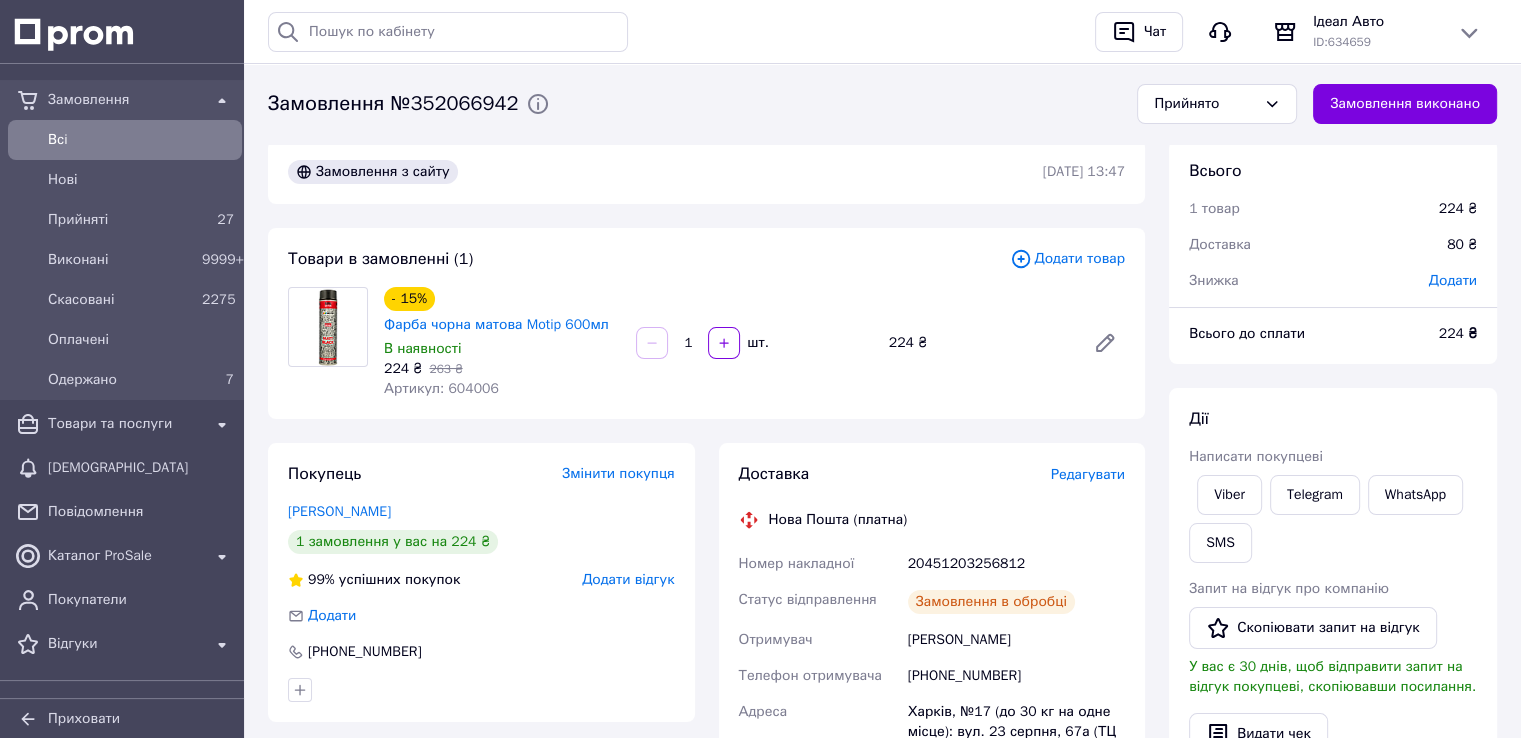 scroll, scrollTop: 0, scrollLeft: 0, axis: both 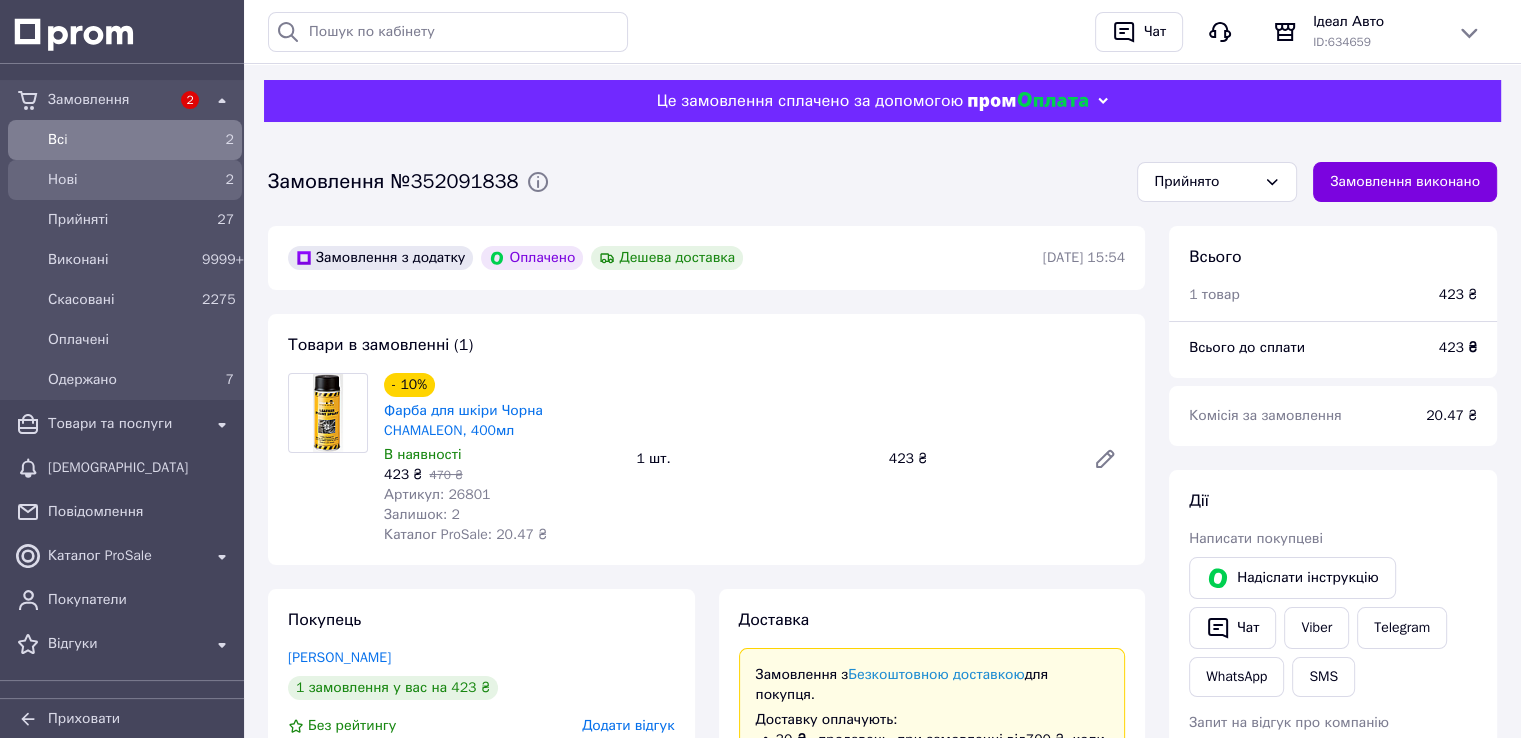 click on "Нові" at bounding box center (121, 180) 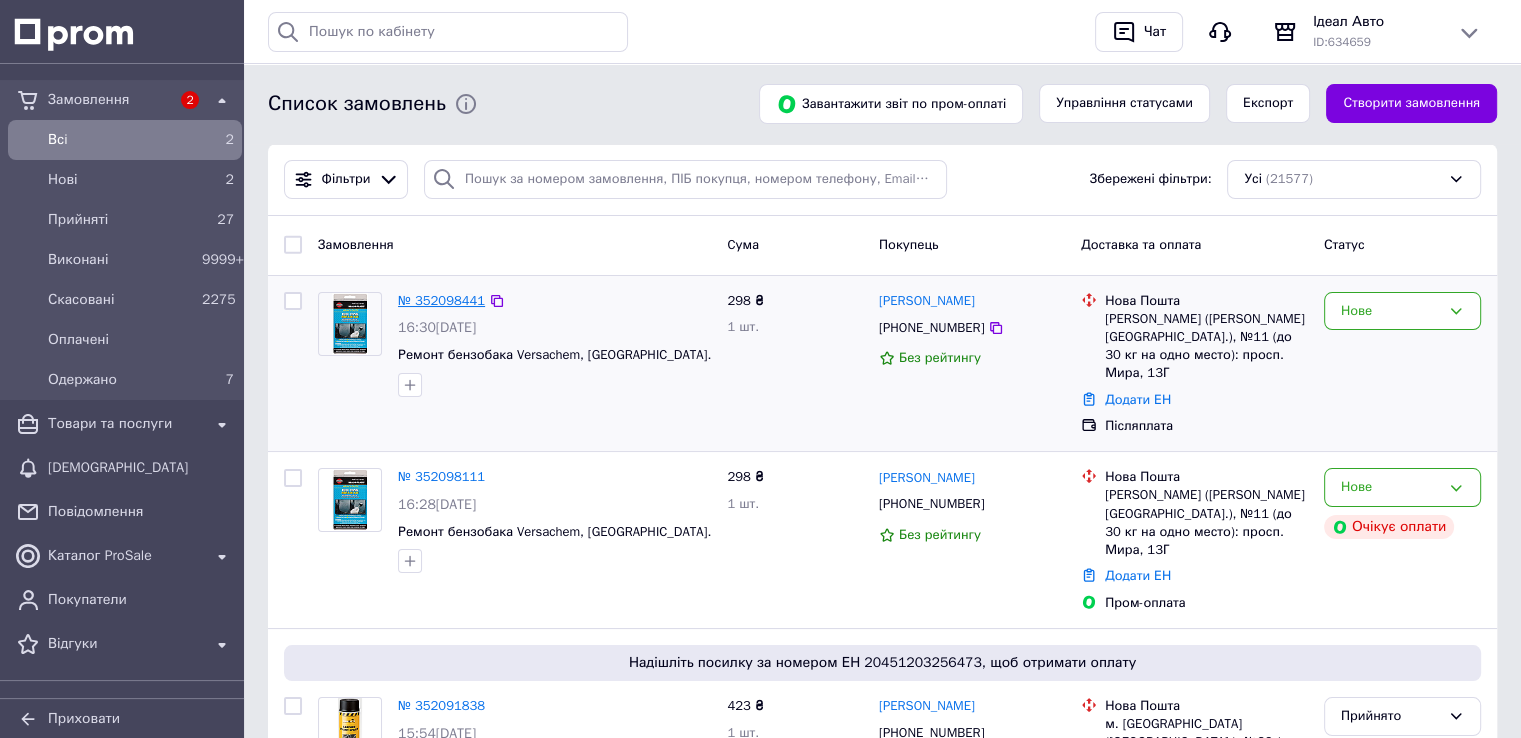 click on "№ 352098441" at bounding box center [441, 300] 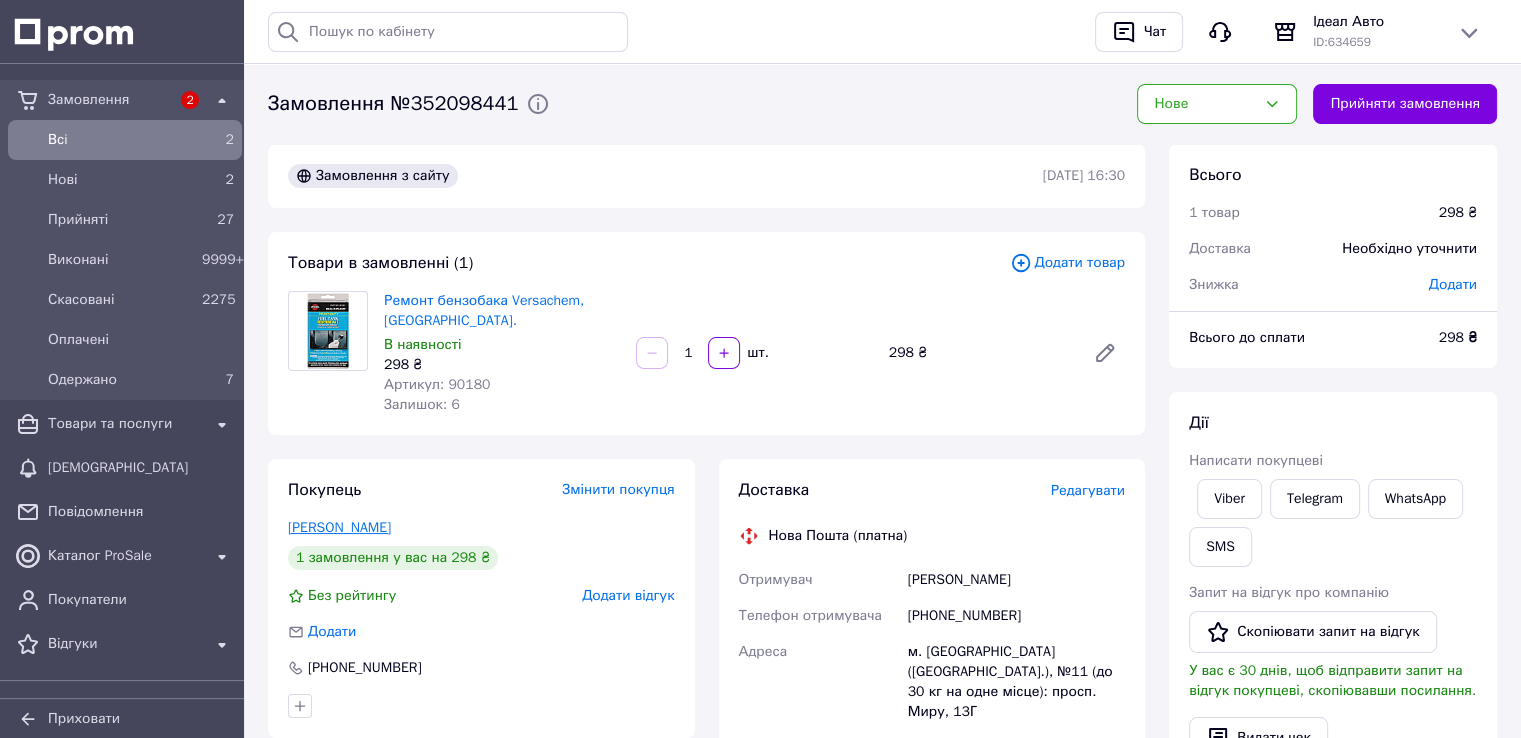 click on "Секереш Віталій" at bounding box center (339, 527) 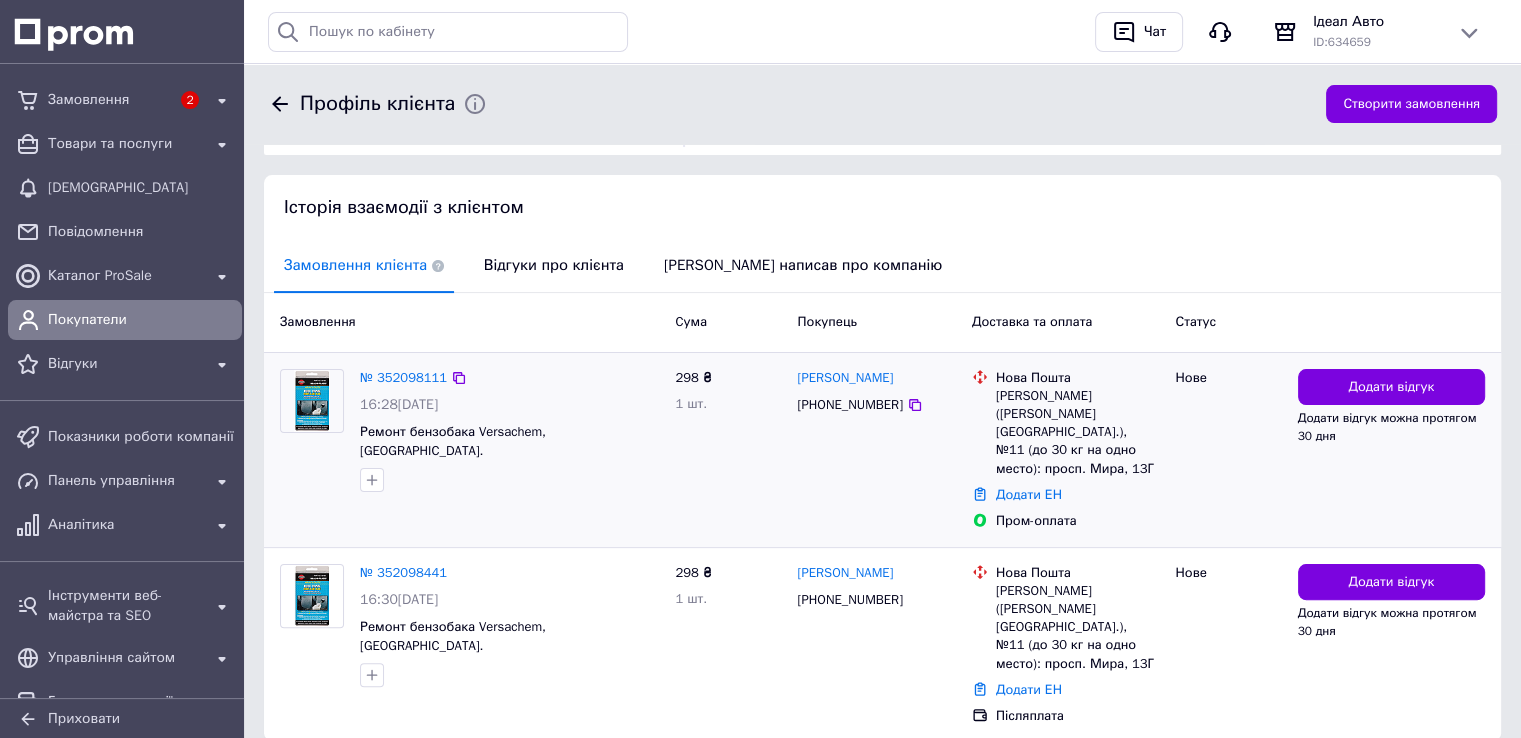 scroll, scrollTop: 458, scrollLeft: 0, axis: vertical 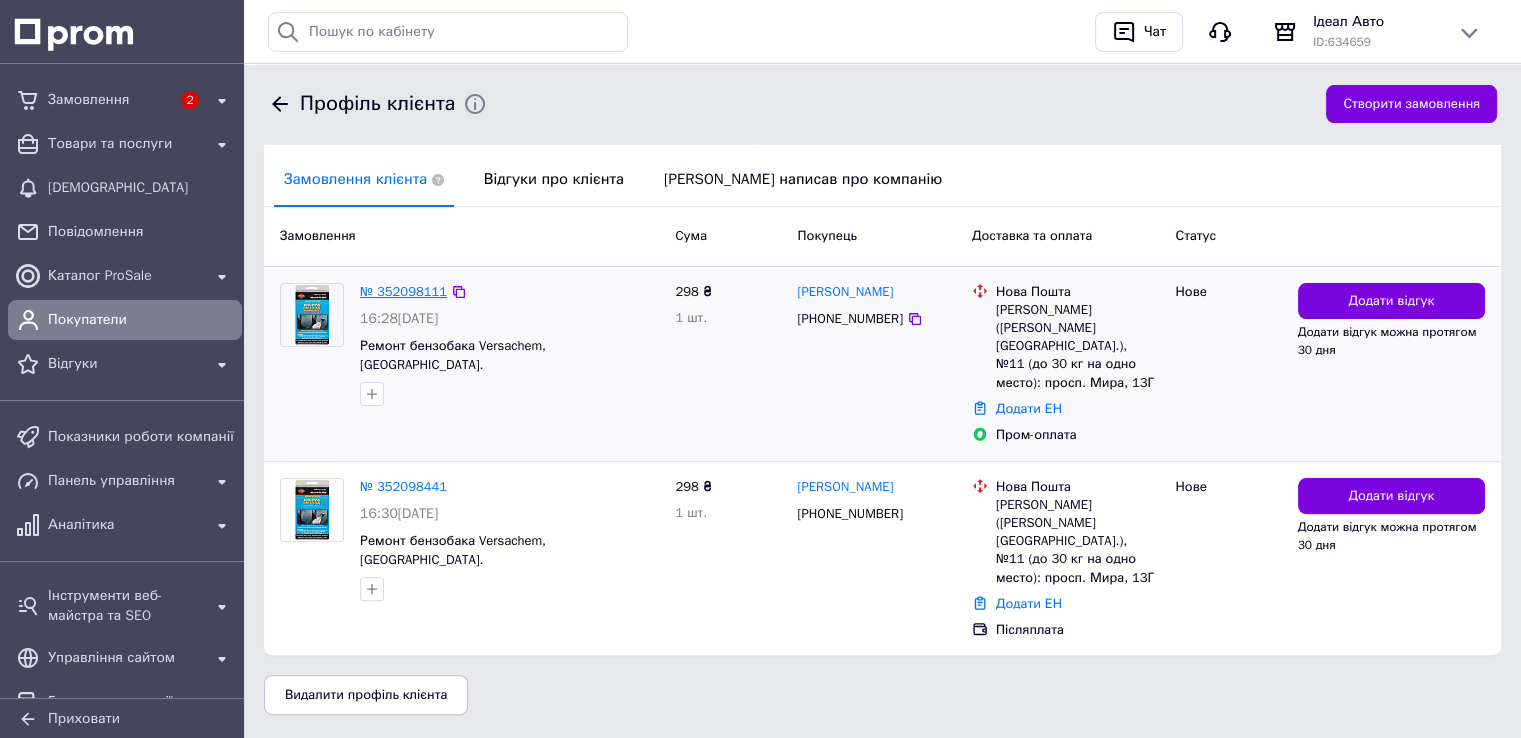 click on "№ 352098111" at bounding box center [403, 291] 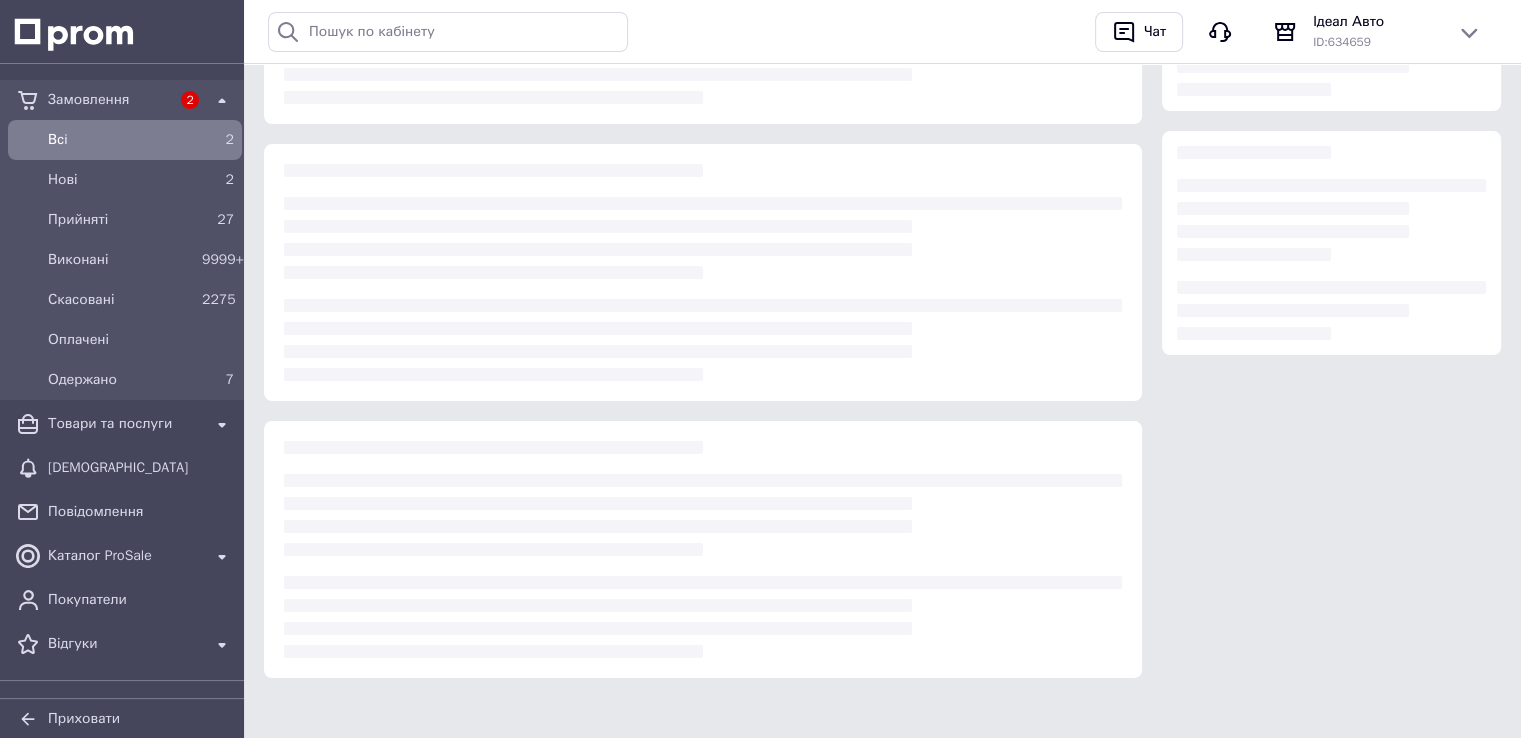 scroll, scrollTop: 0, scrollLeft: 0, axis: both 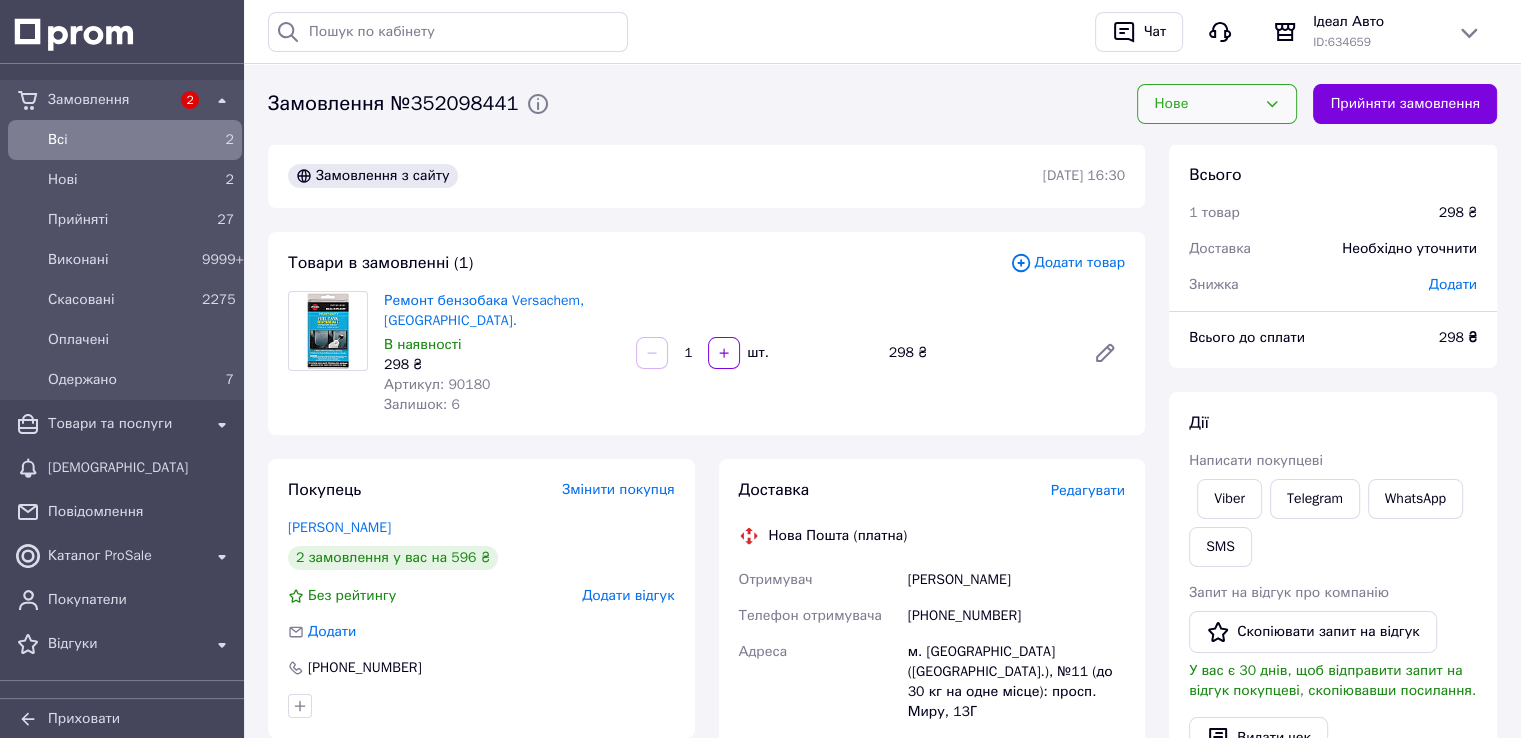 click on "Нове" at bounding box center (1217, 104) 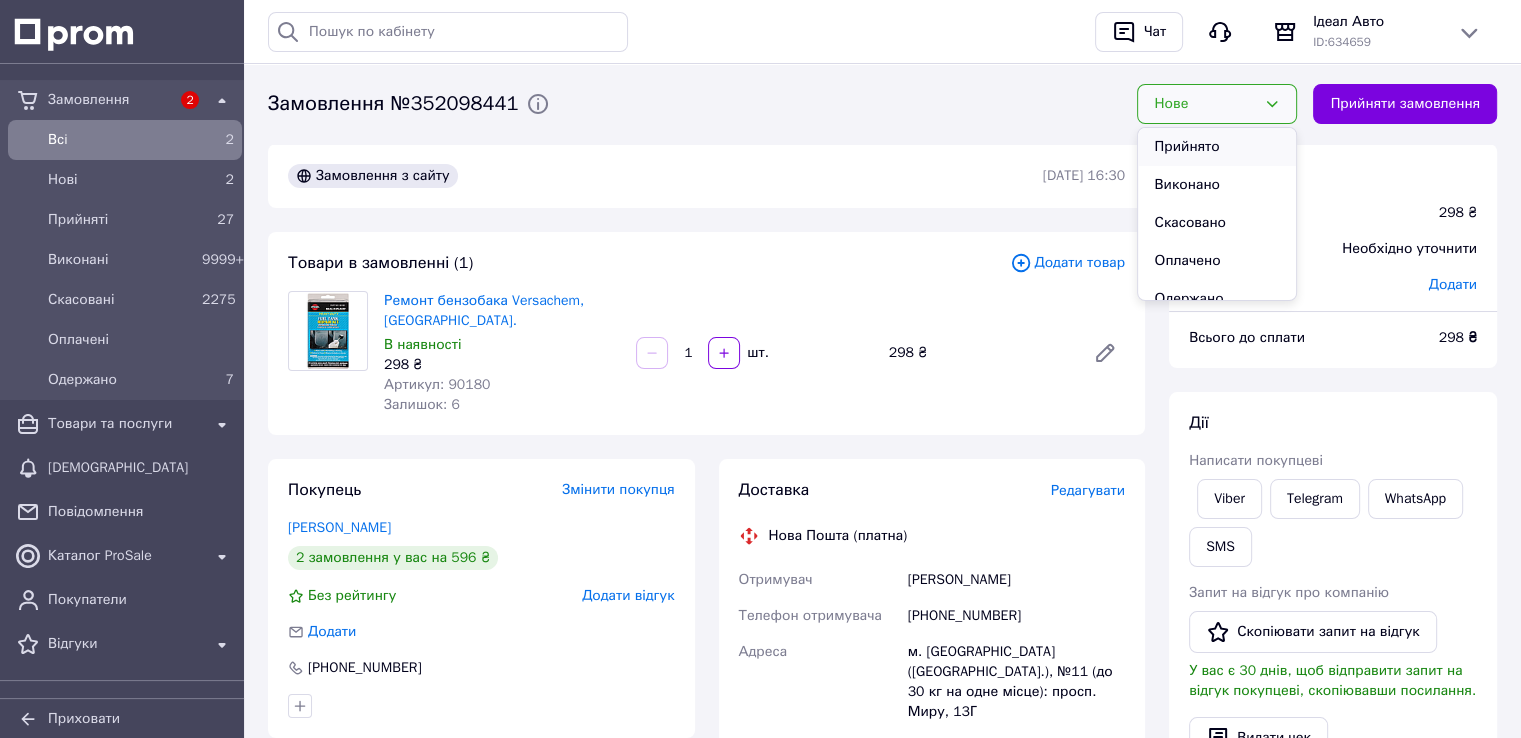 click on "Прийнято" at bounding box center [1217, 147] 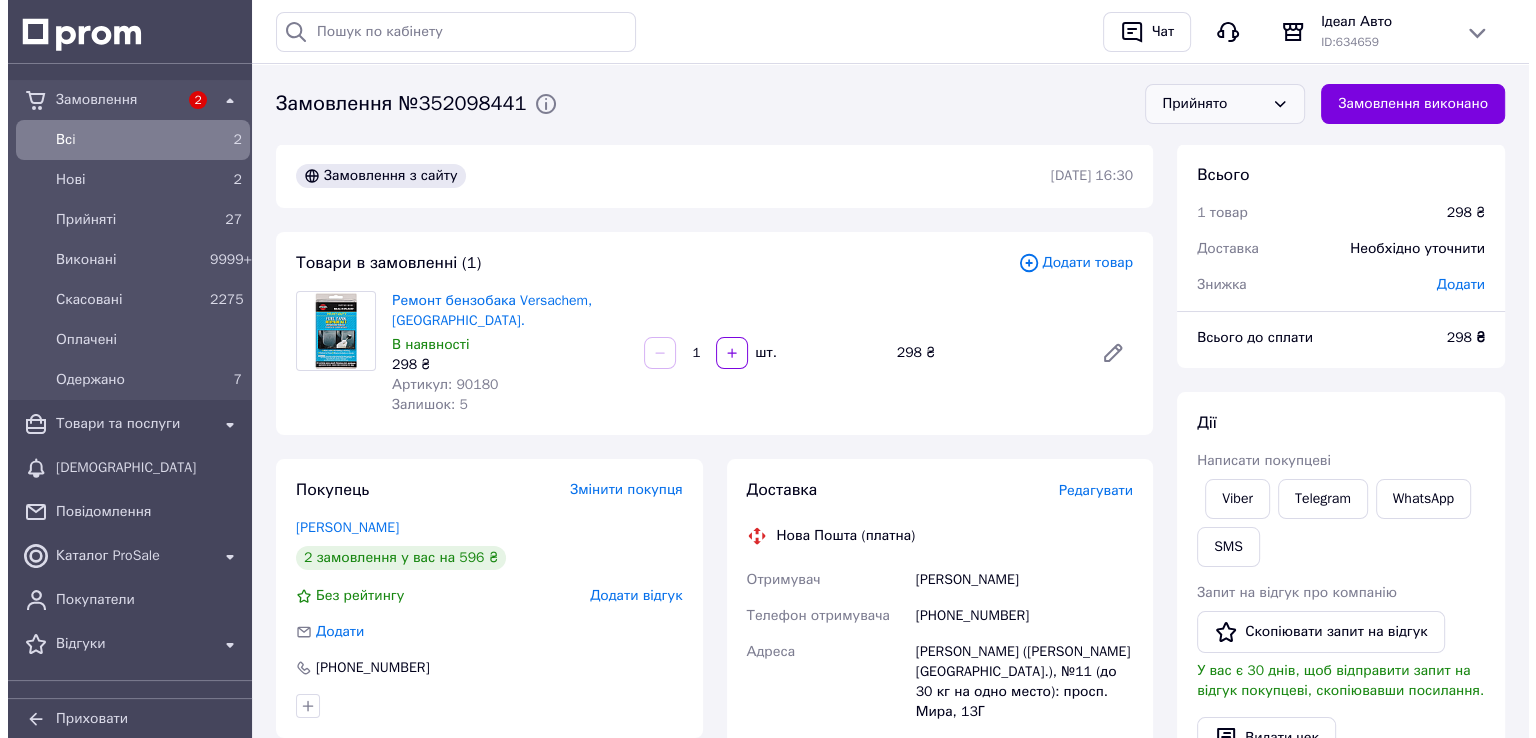 scroll, scrollTop: 200, scrollLeft: 0, axis: vertical 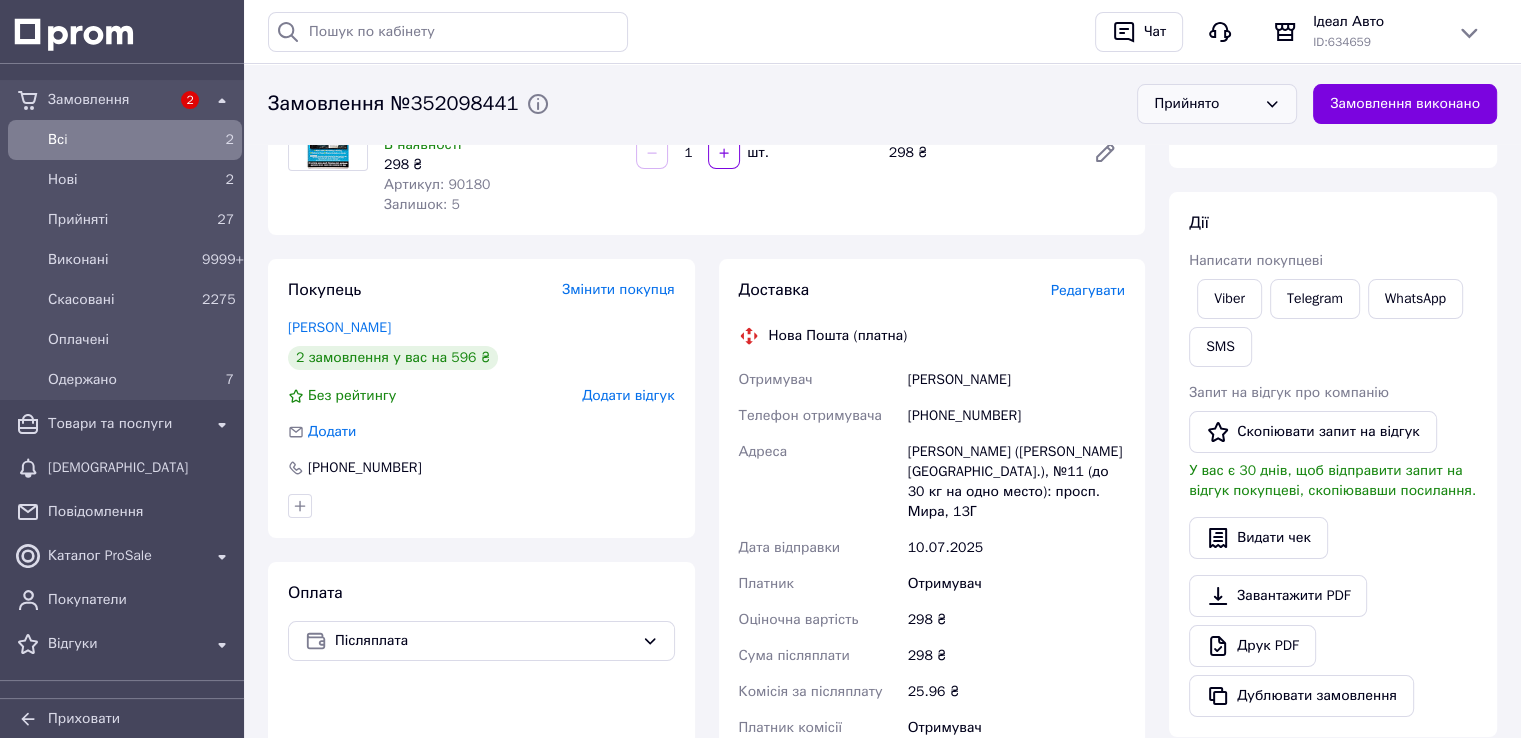 click on "Редагувати" at bounding box center [1088, 290] 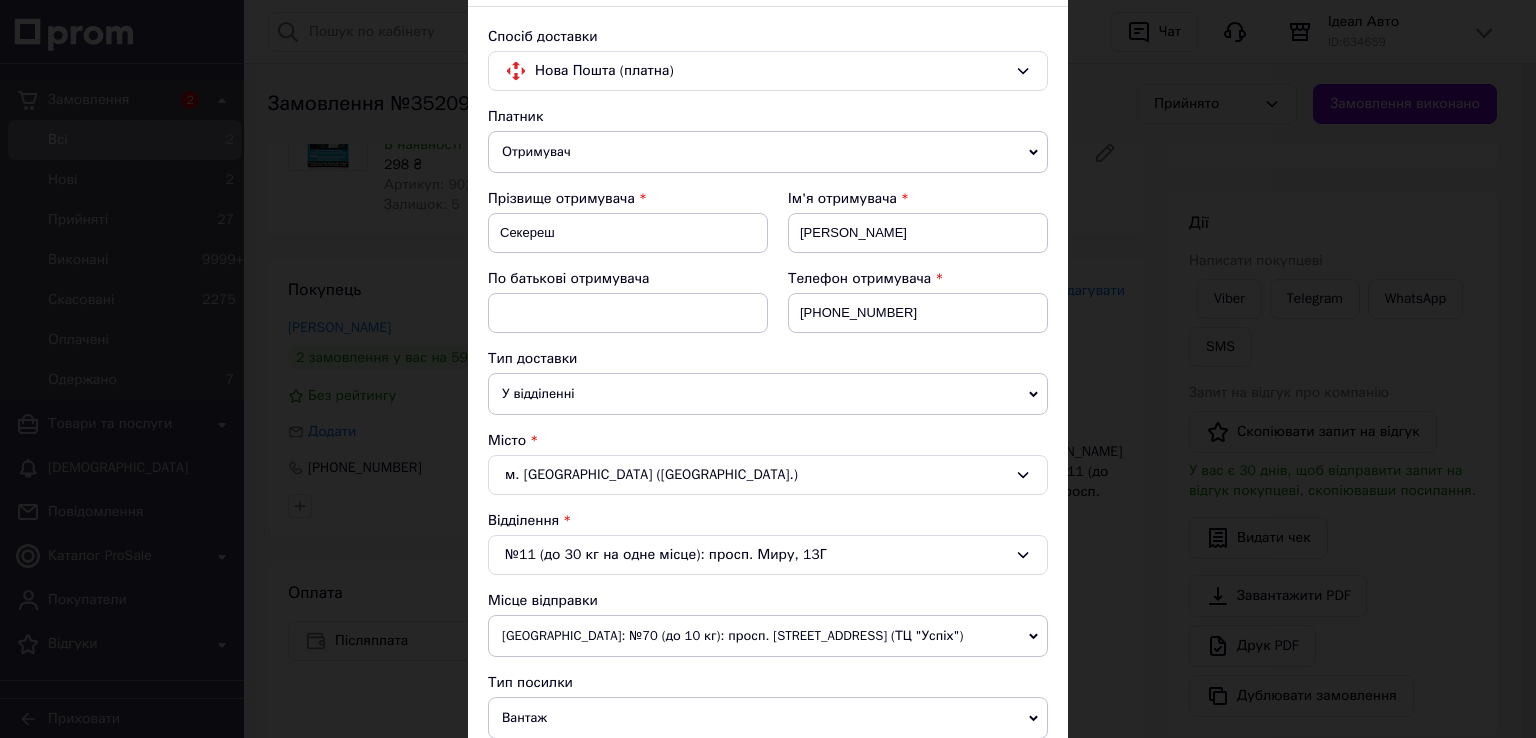 scroll, scrollTop: 300, scrollLeft: 0, axis: vertical 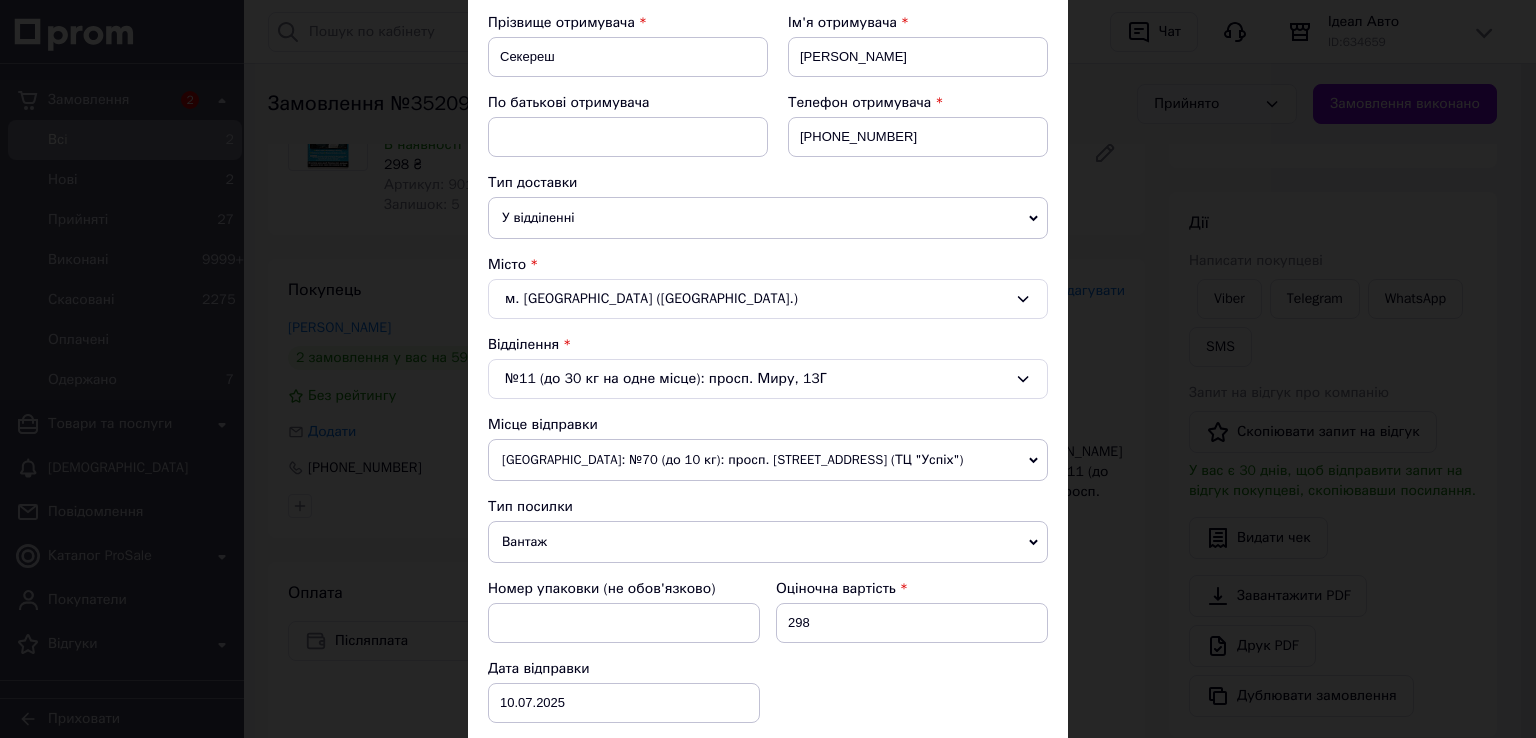 click on "м. Миколаїв (Миколаївська обл.)" at bounding box center [768, 299] 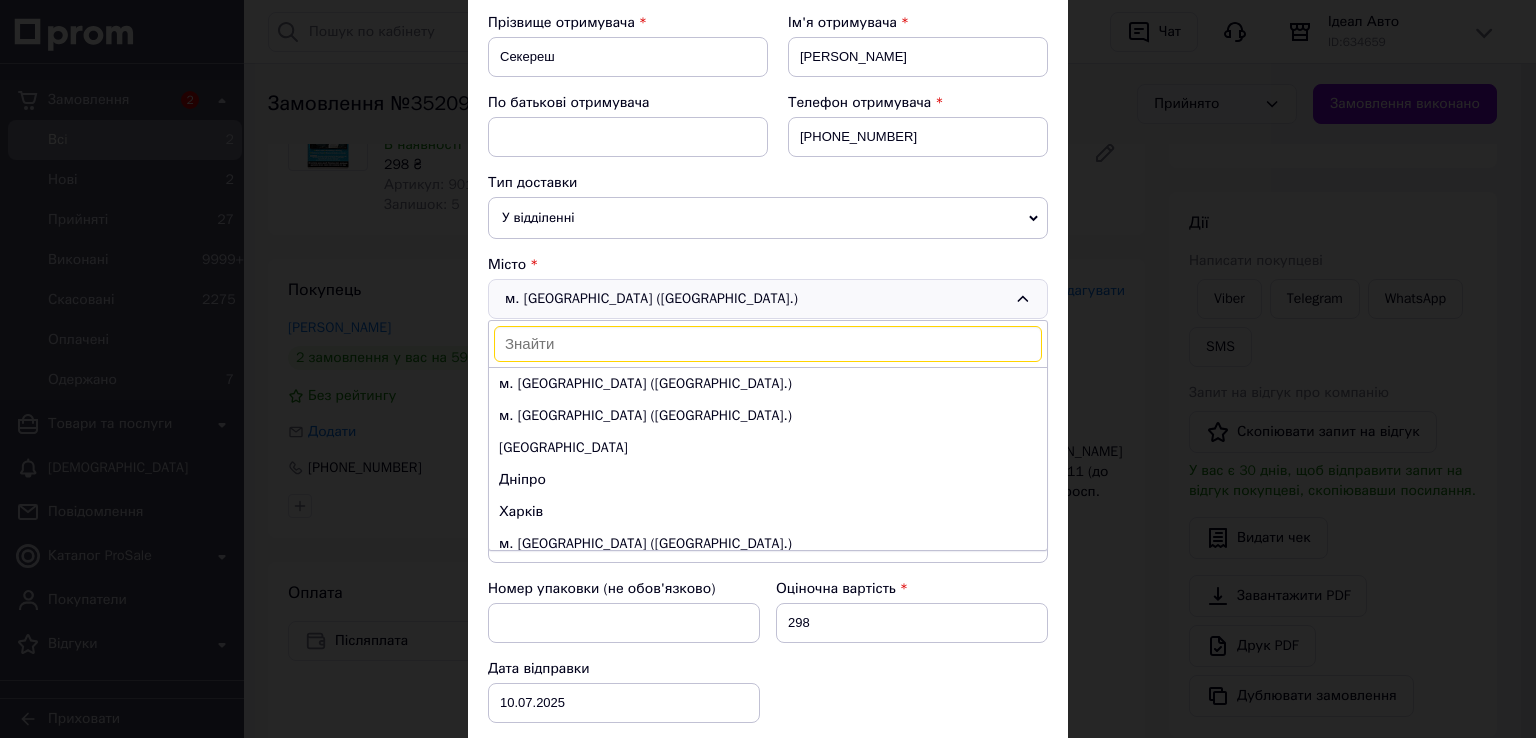 click at bounding box center [768, 344] 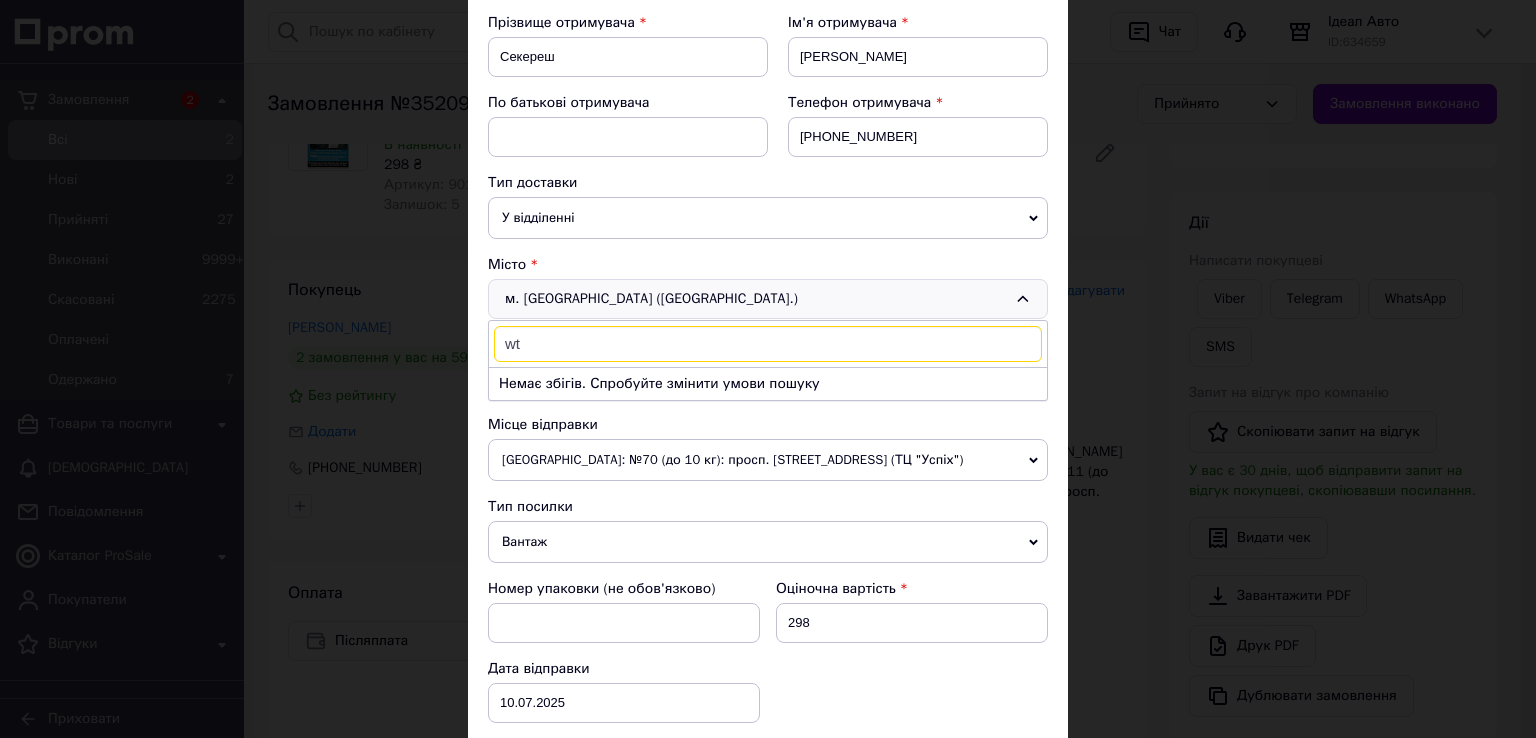 type on "w" 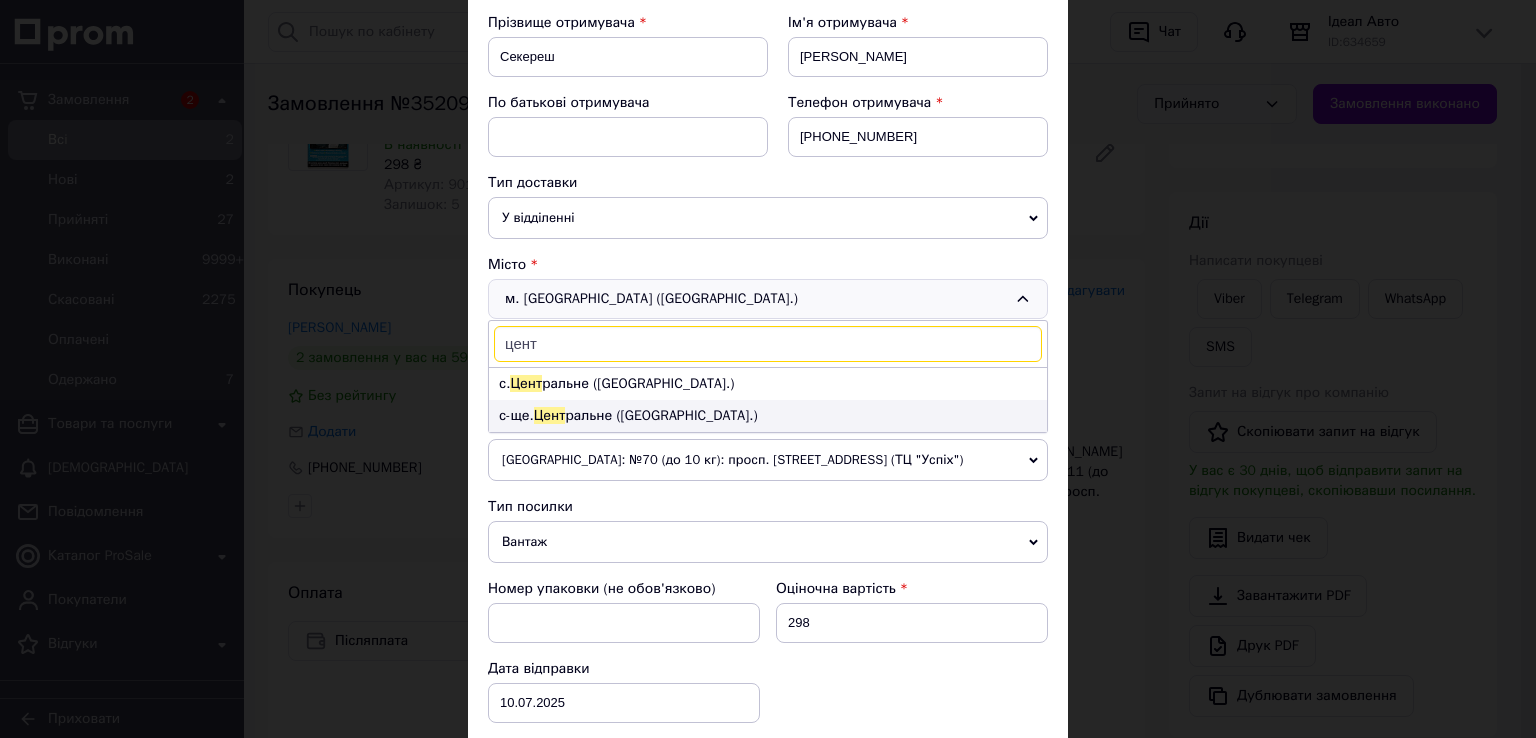 type on "цент" 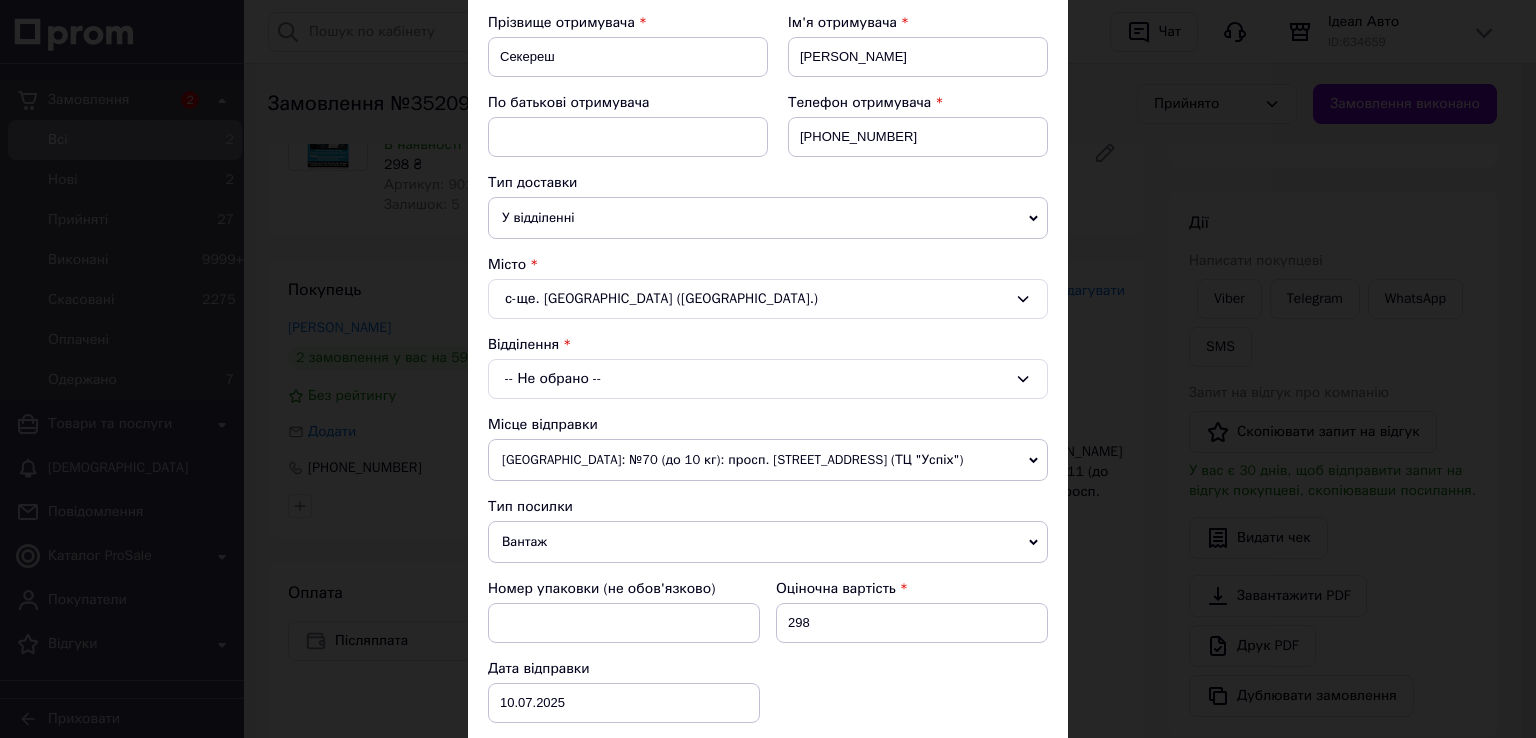 click on "-- Не обрано --" at bounding box center (768, 379) 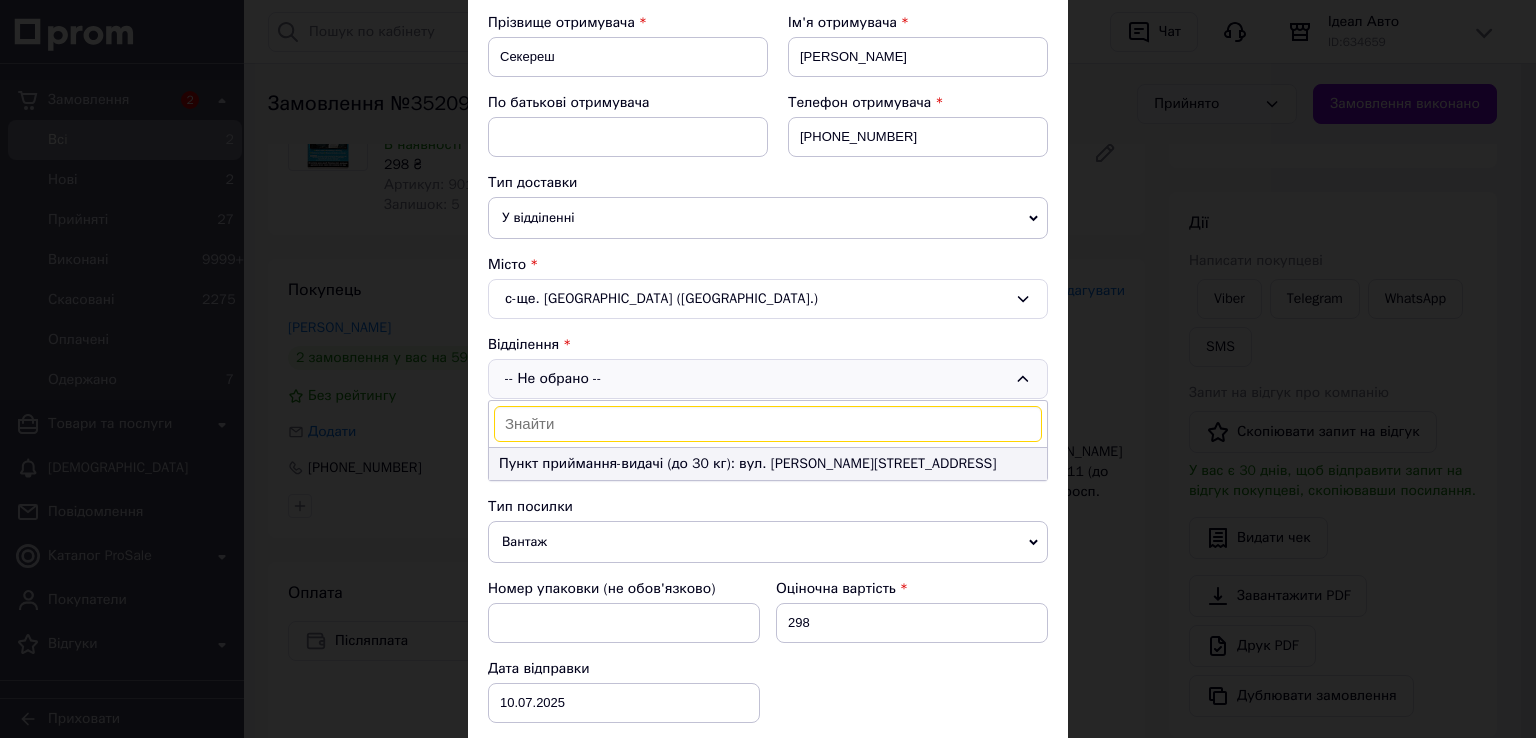 click on "Пункт приймання-видачі (до 30 кг): вул. Суворова, 2" at bounding box center (768, 464) 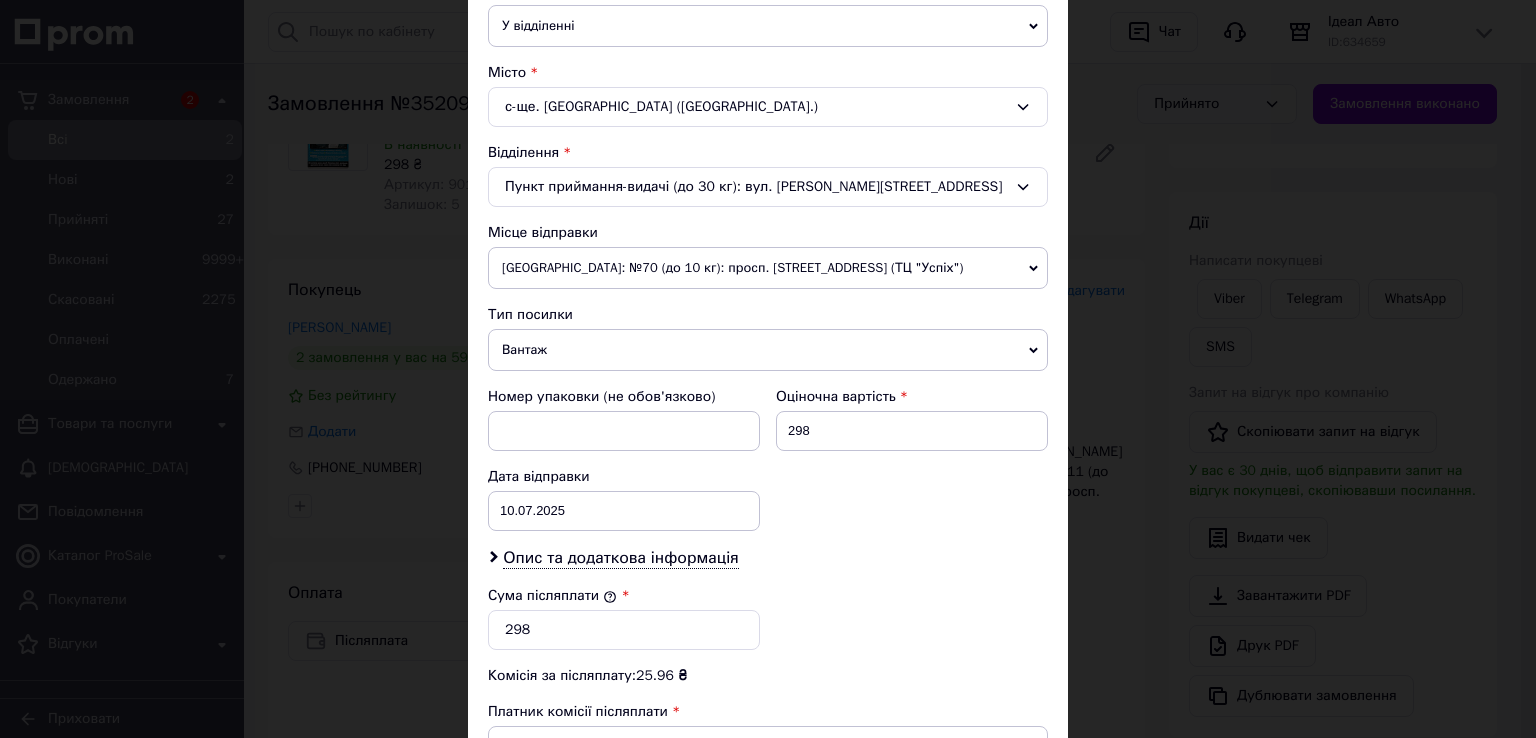 scroll, scrollTop: 500, scrollLeft: 0, axis: vertical 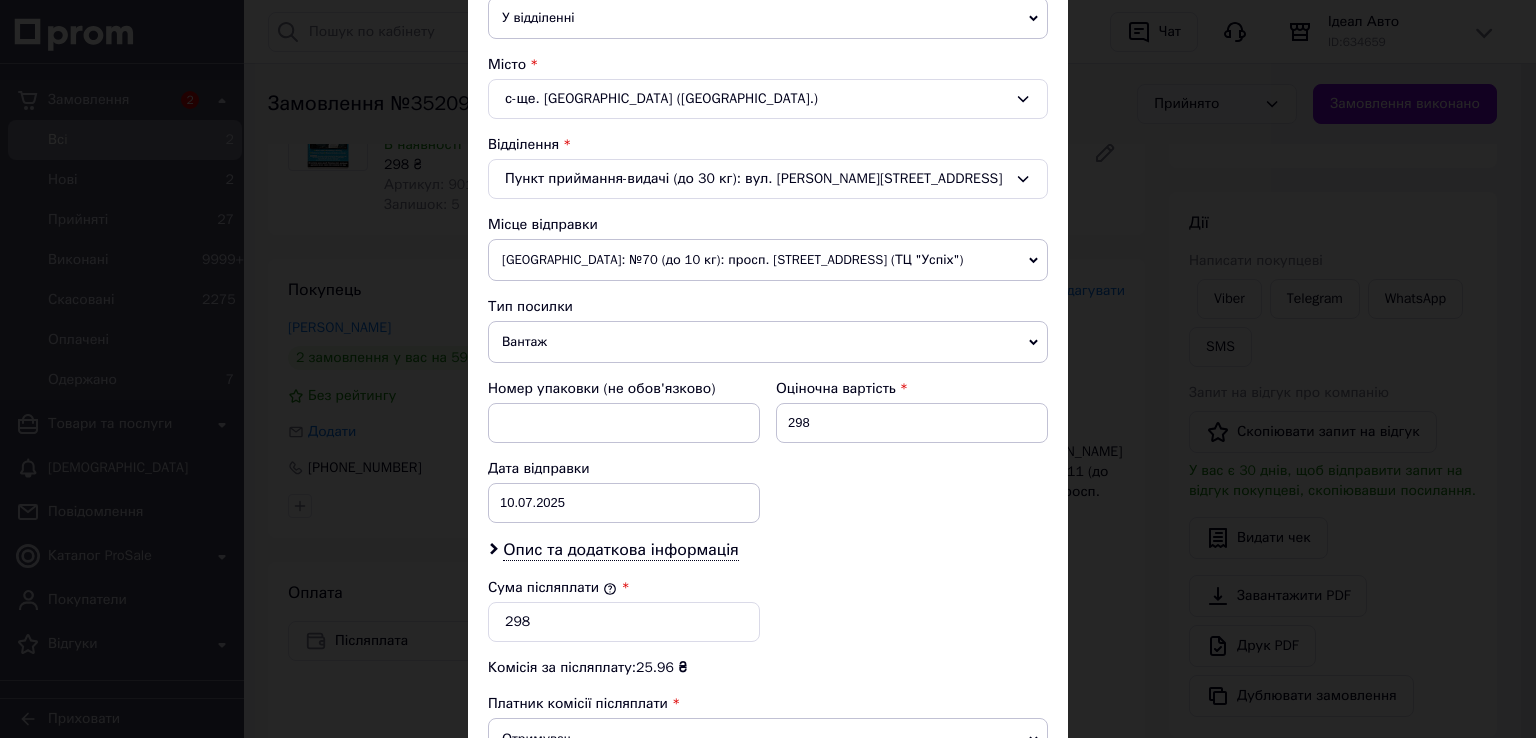 click on "Вантаж" at bounding box center (768, 342) 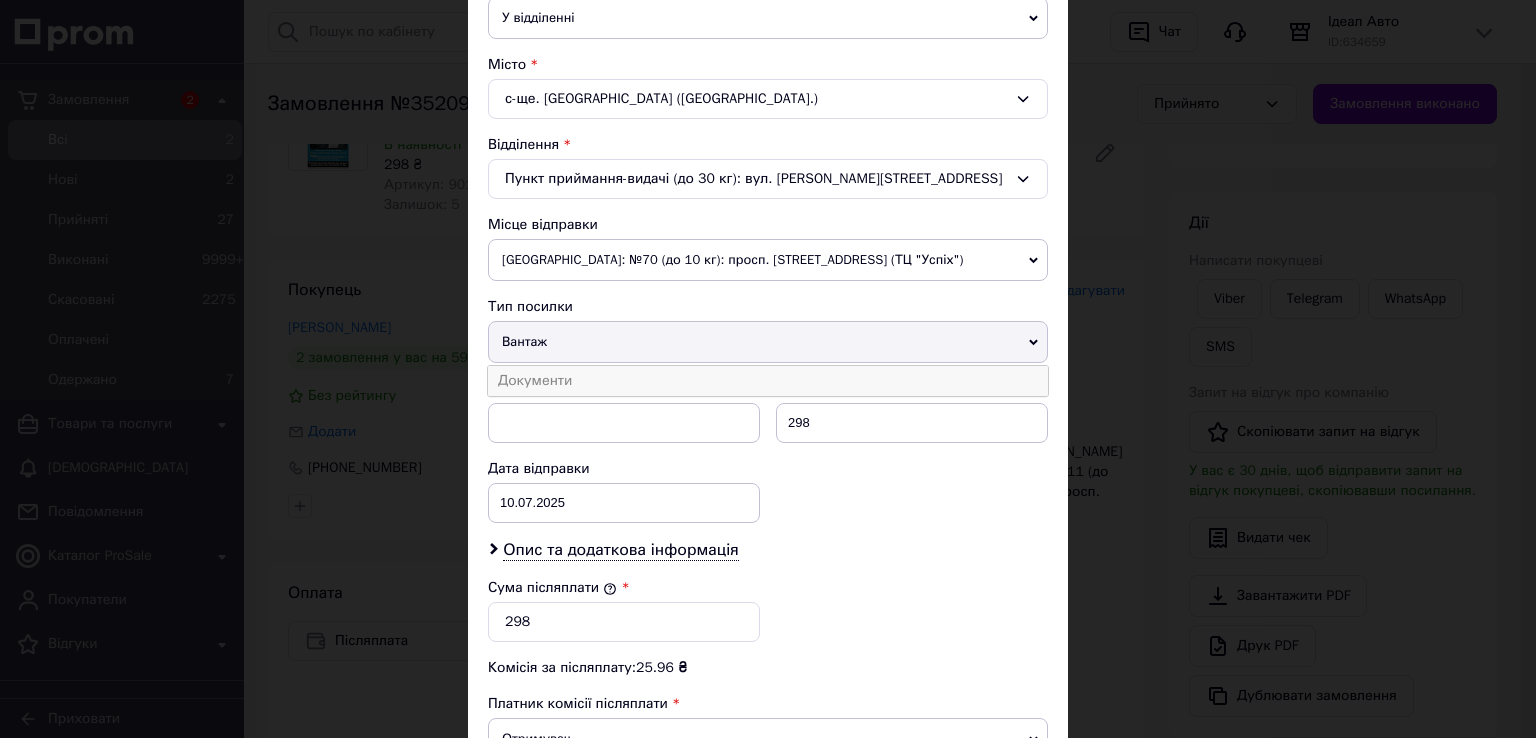 click on "Документи" at bounding box center (768, 381) 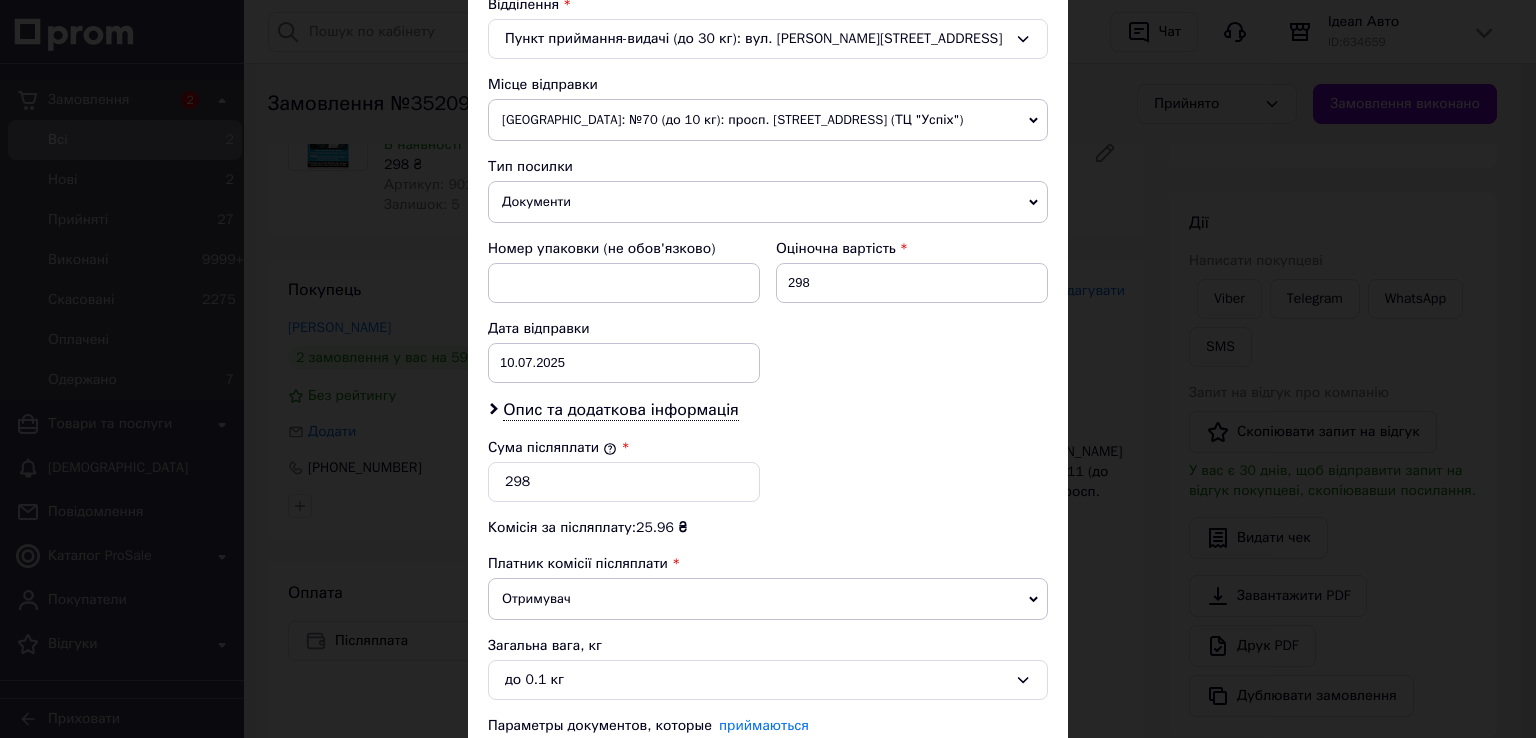 scroll, scrollTop: 700, scrollLeft: 0, axis: vertical 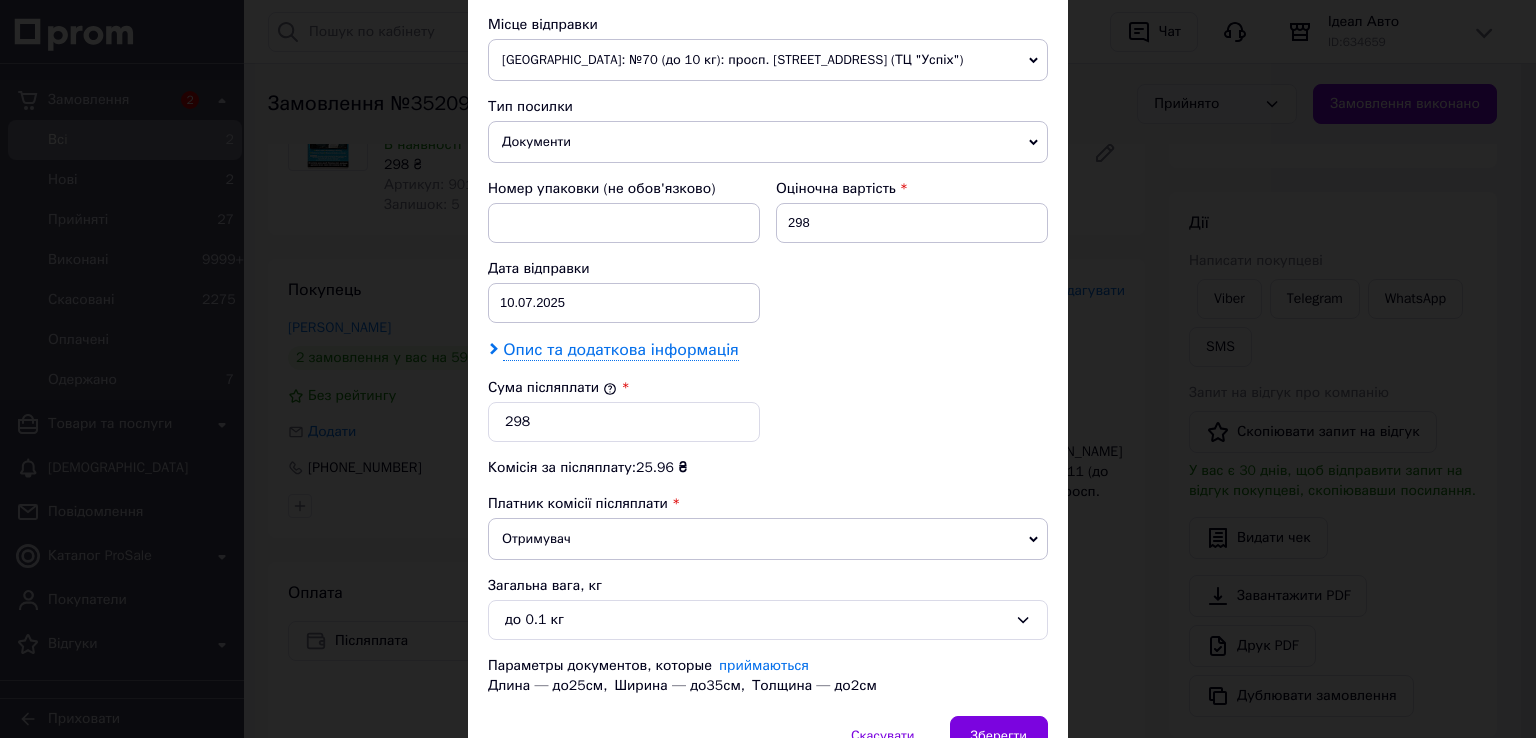 click on "Опис та додаткова інформація" at bounding box center [620, 350] 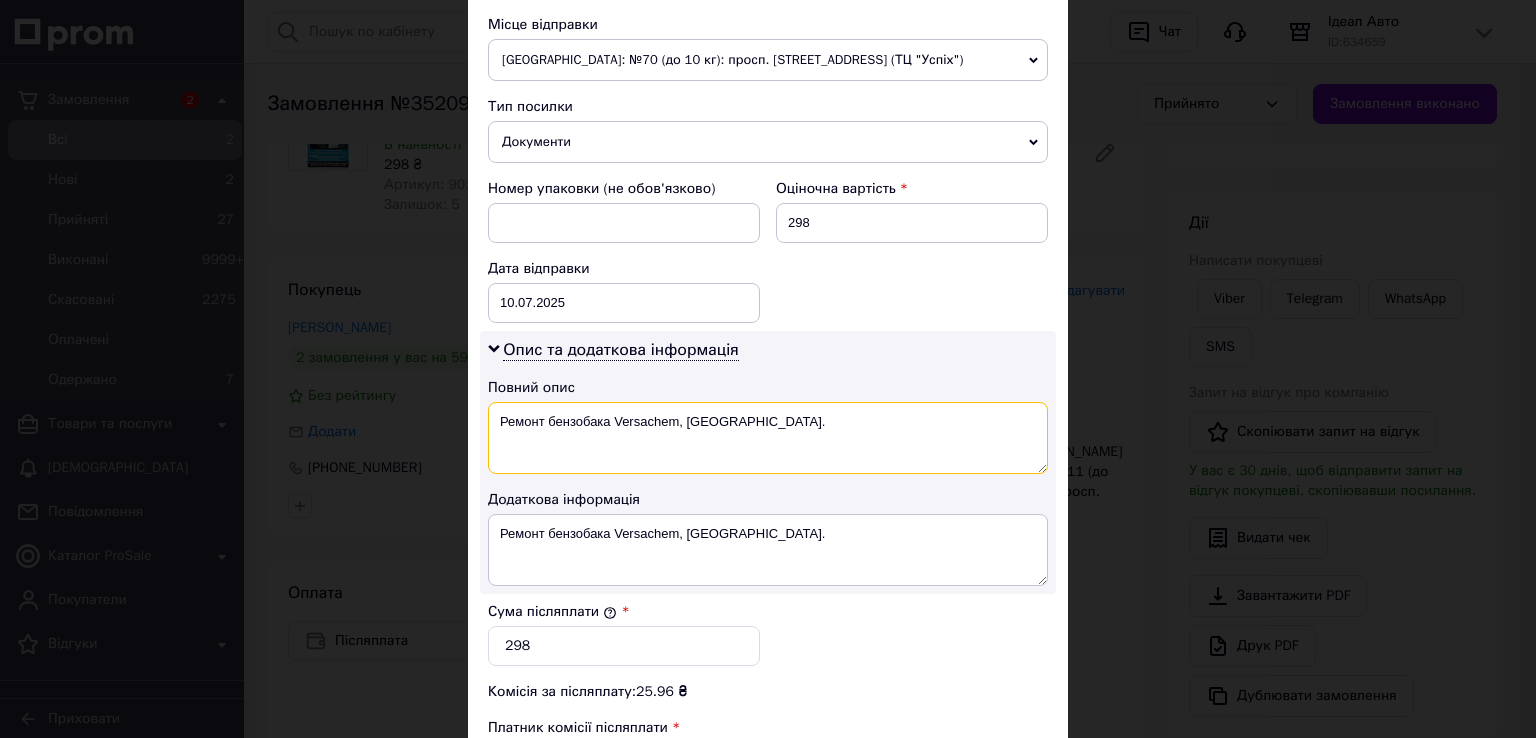 click on "Ремонт бензобака Versachem, [GEOGRAPHIC_DATA]." at bounding box center (768, 438) 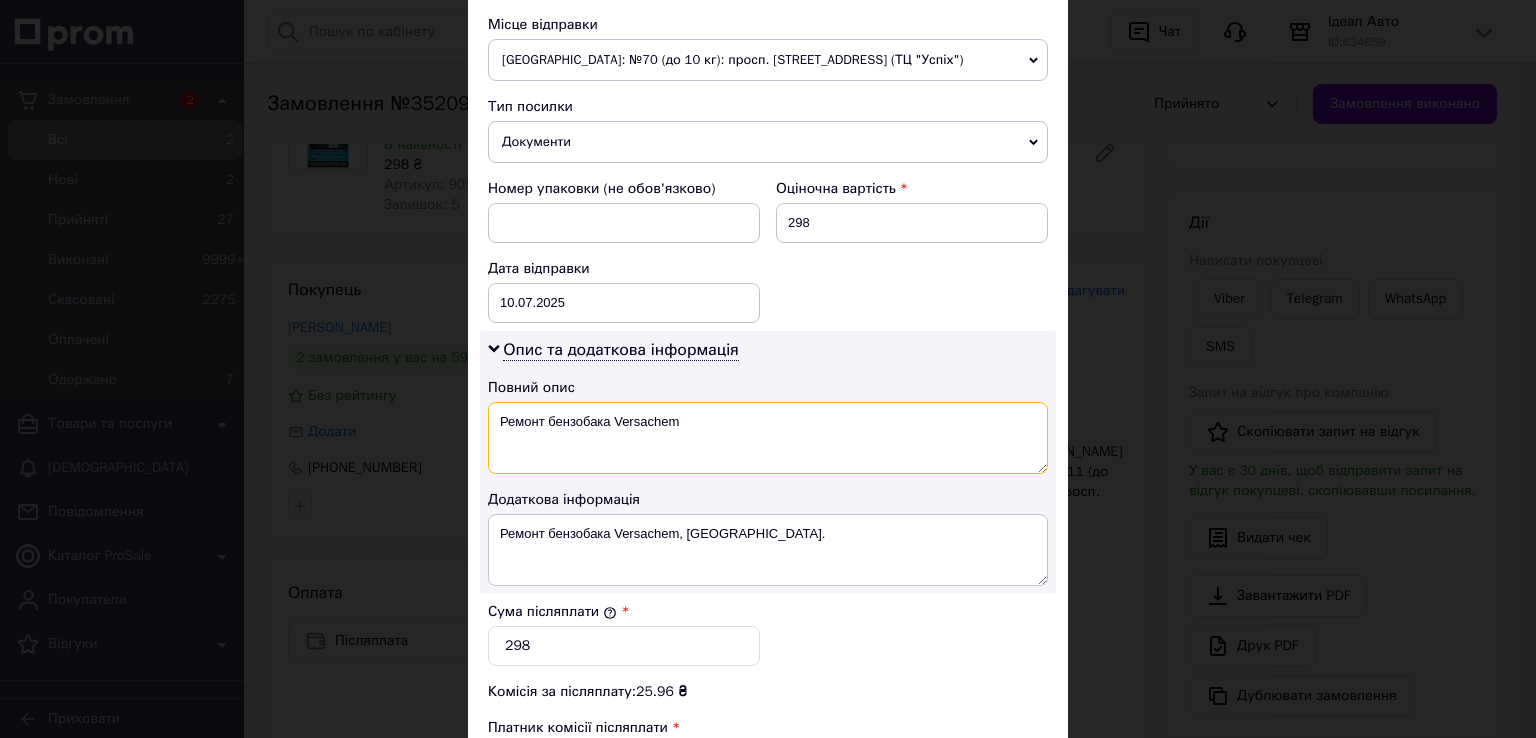 type on "Ремонт бензобака Versachem" 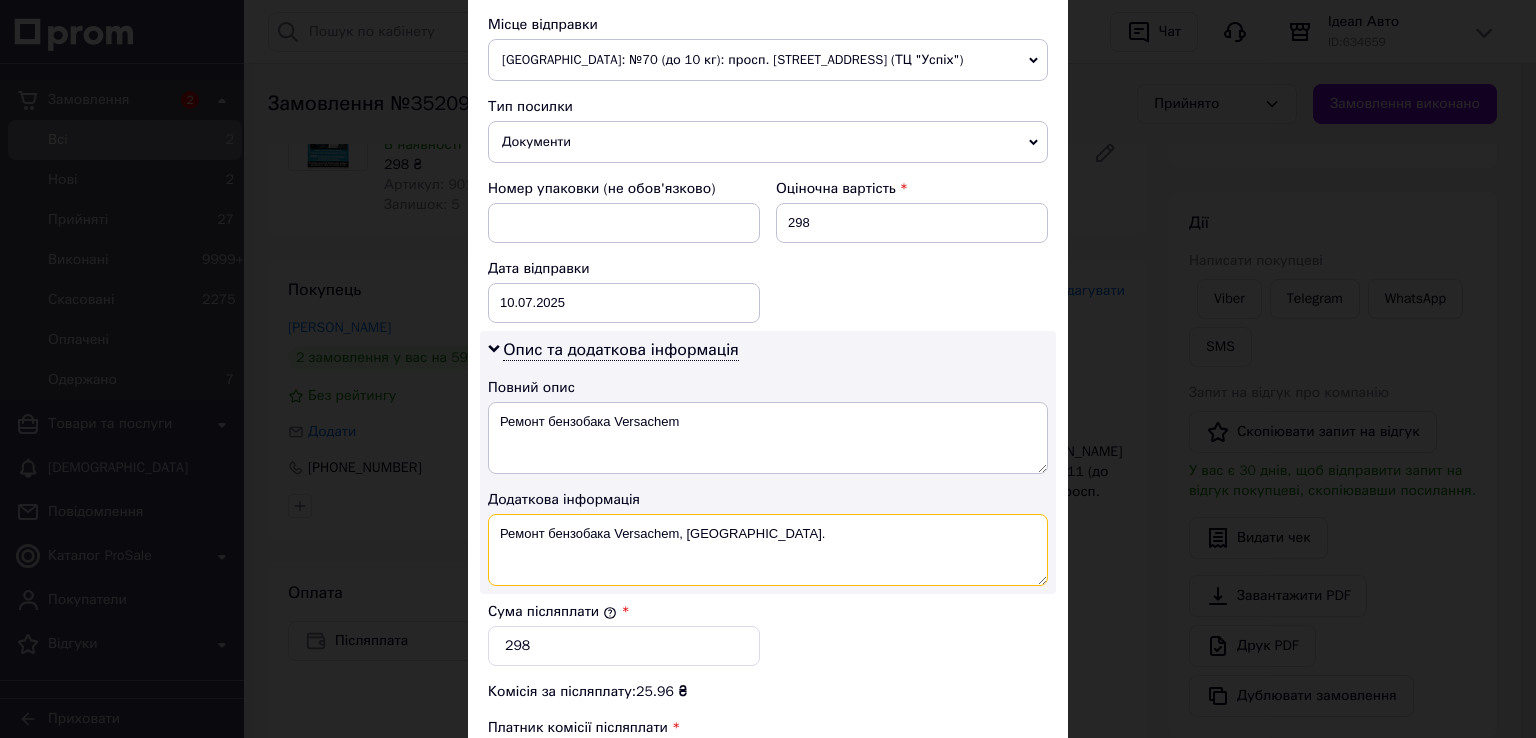 click on "Ремонт бензобака Versachem, [GEOGRAPHIC_DATA]." at bounding box center [768, 550] 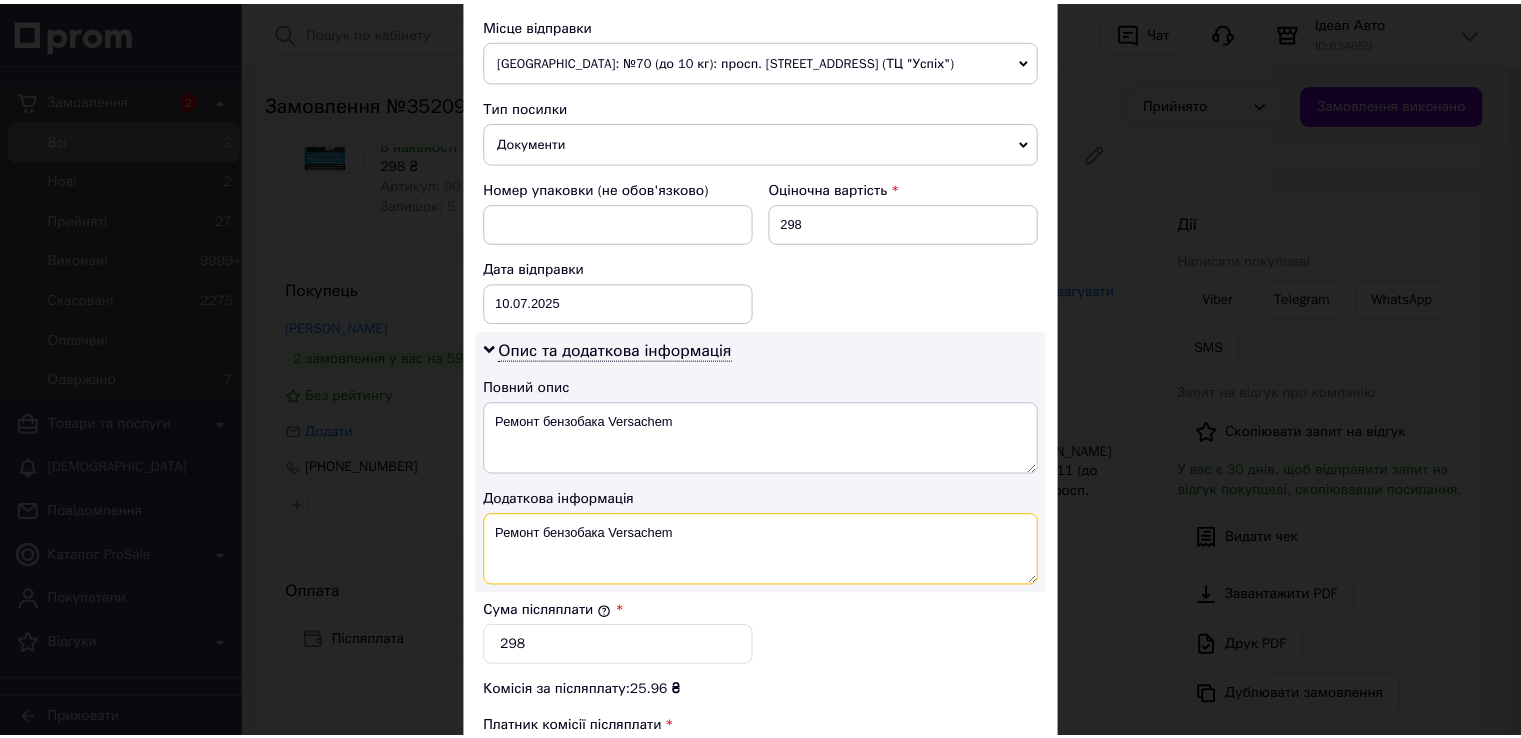 scroll, scrollTop: 1000, scrollLeft: 0, axis: vertical 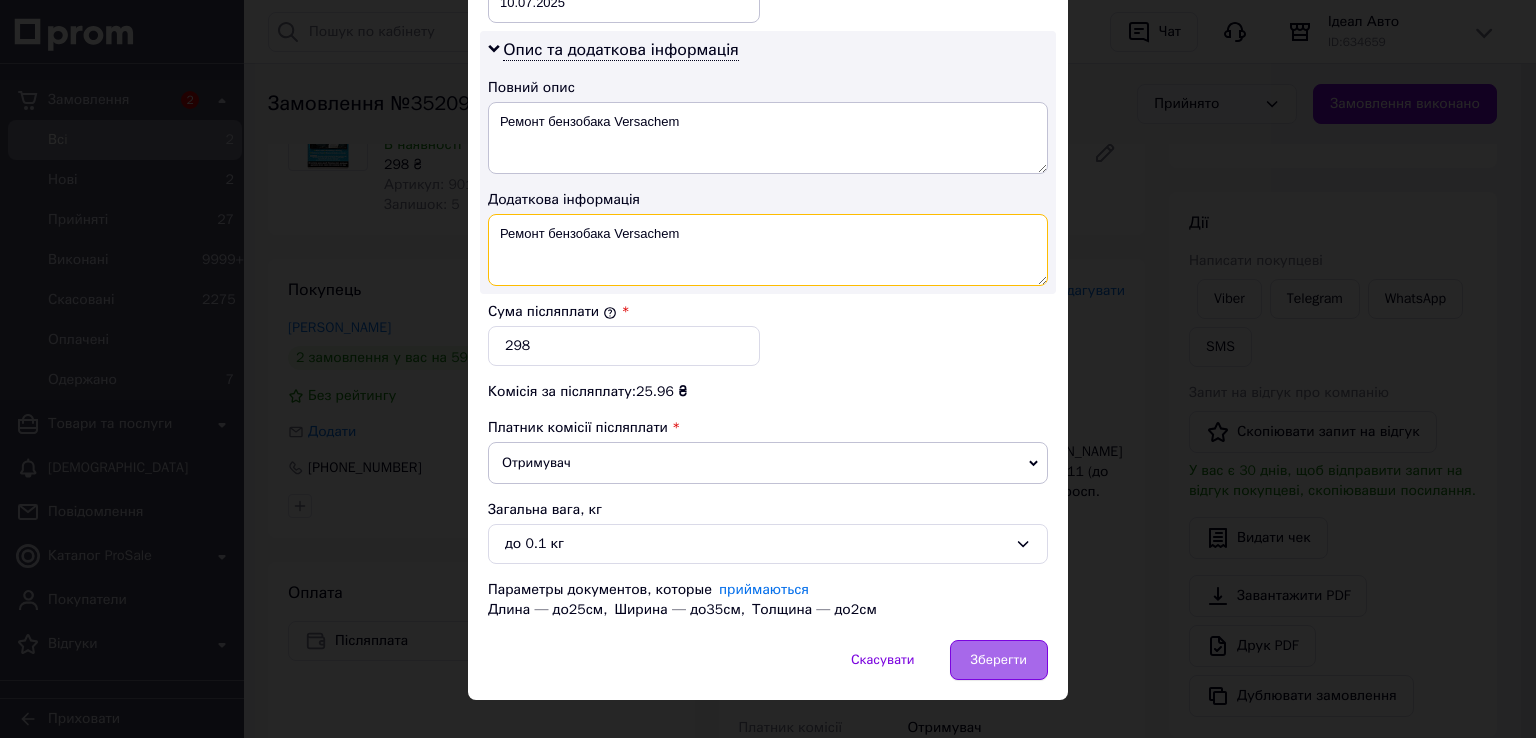 type on "Ремонт бензобака Versachem" 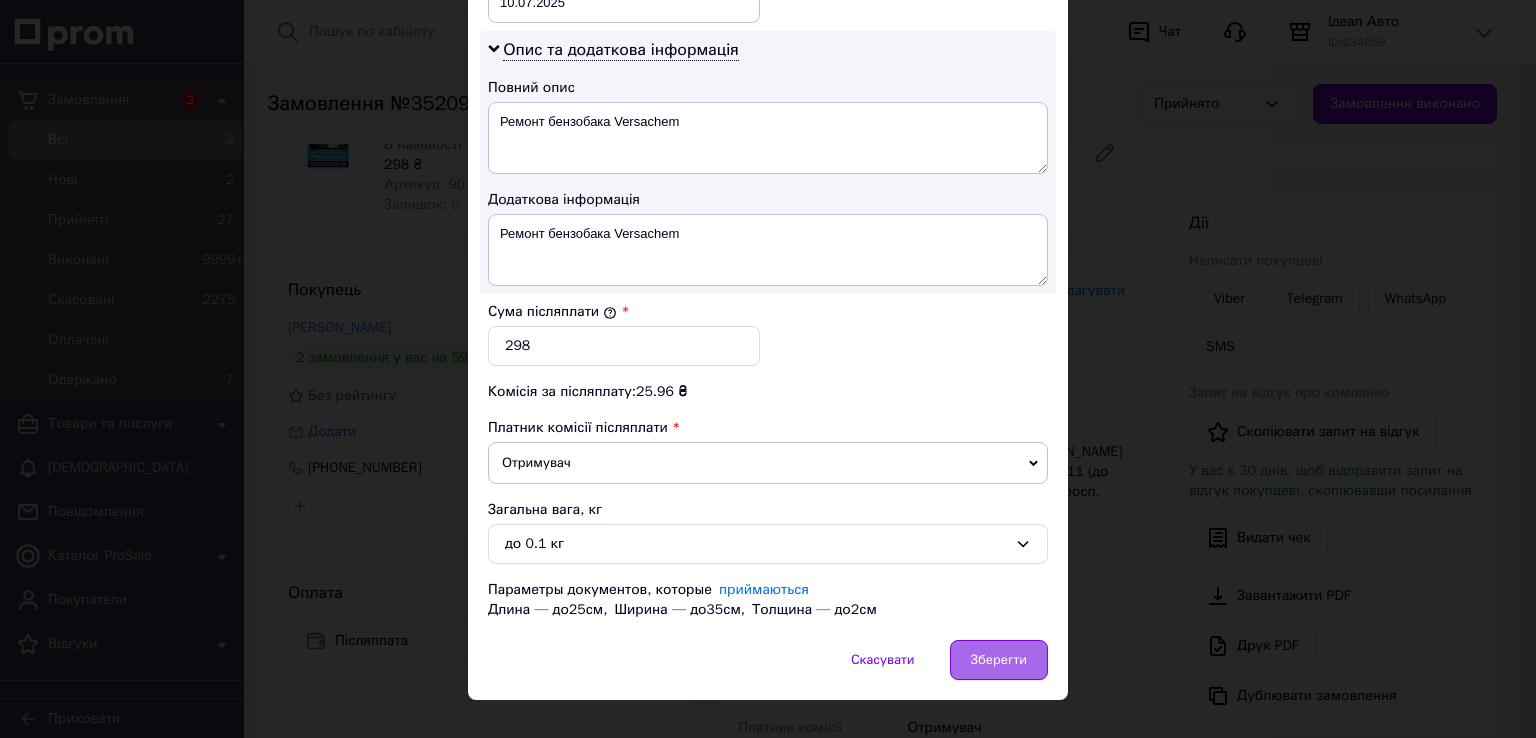click on "Зберегти" at bounding box center (999, 660) 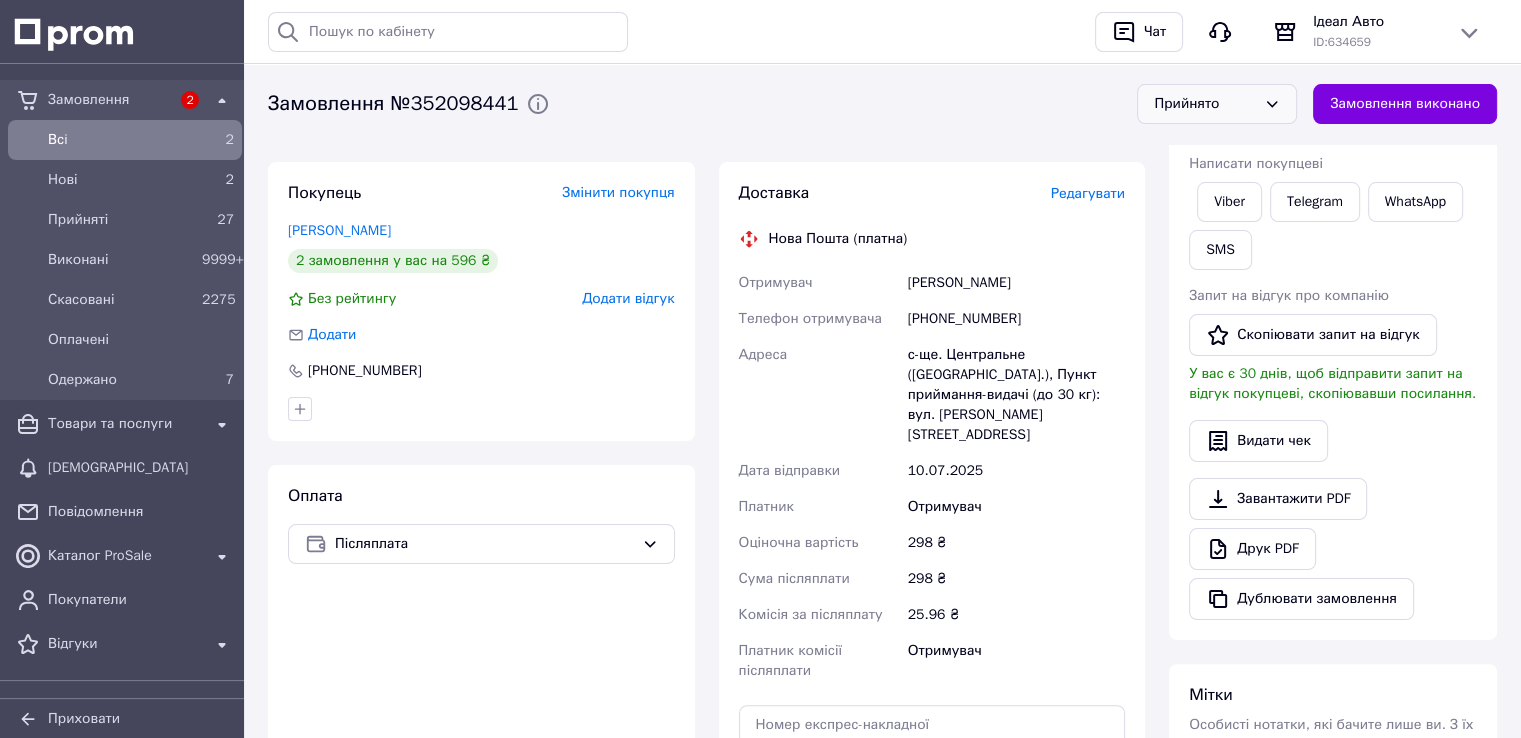 scroll, scrollTop: 400, scrollLeft: 0, axis: vertical 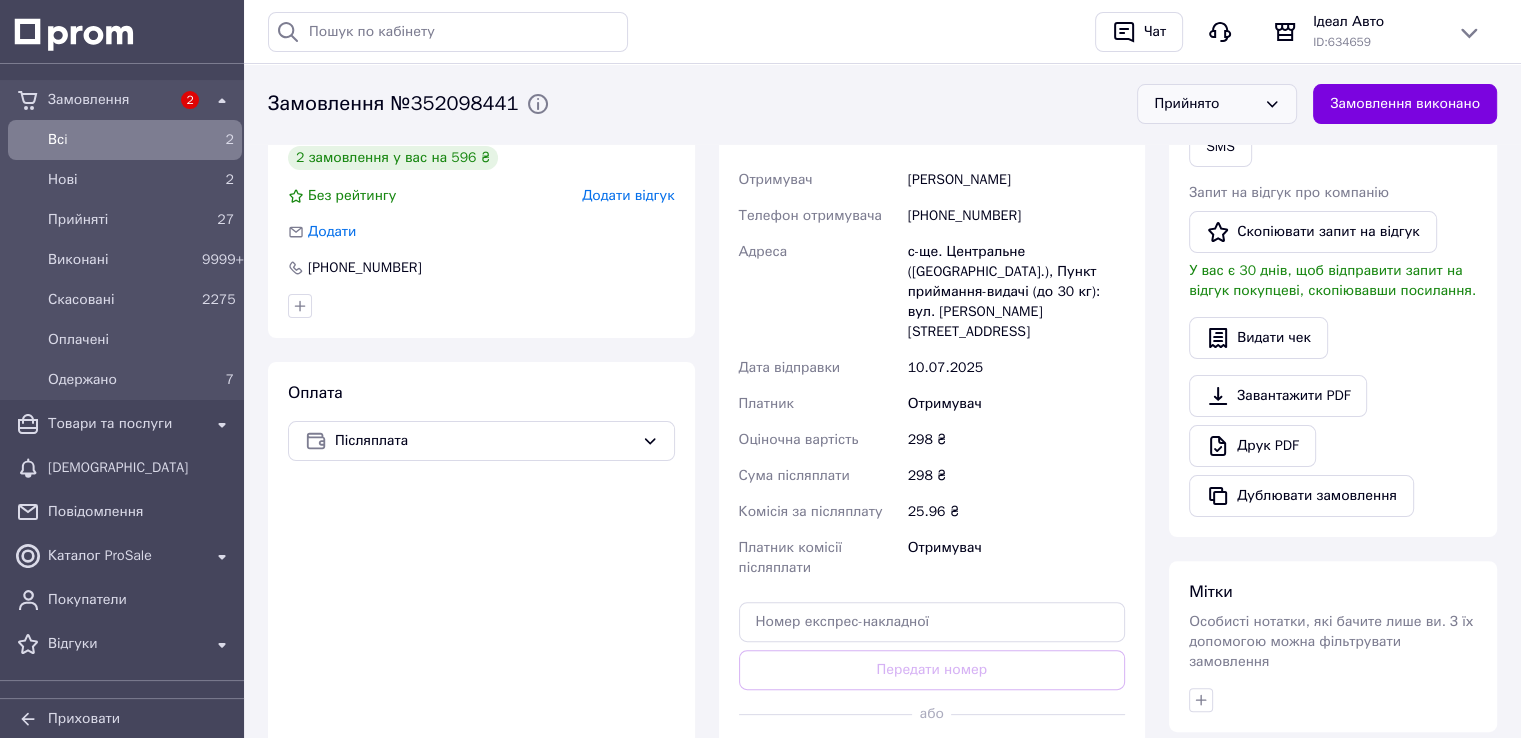 click on "Згенерувати ЕН" at bounding box center (932, 759) 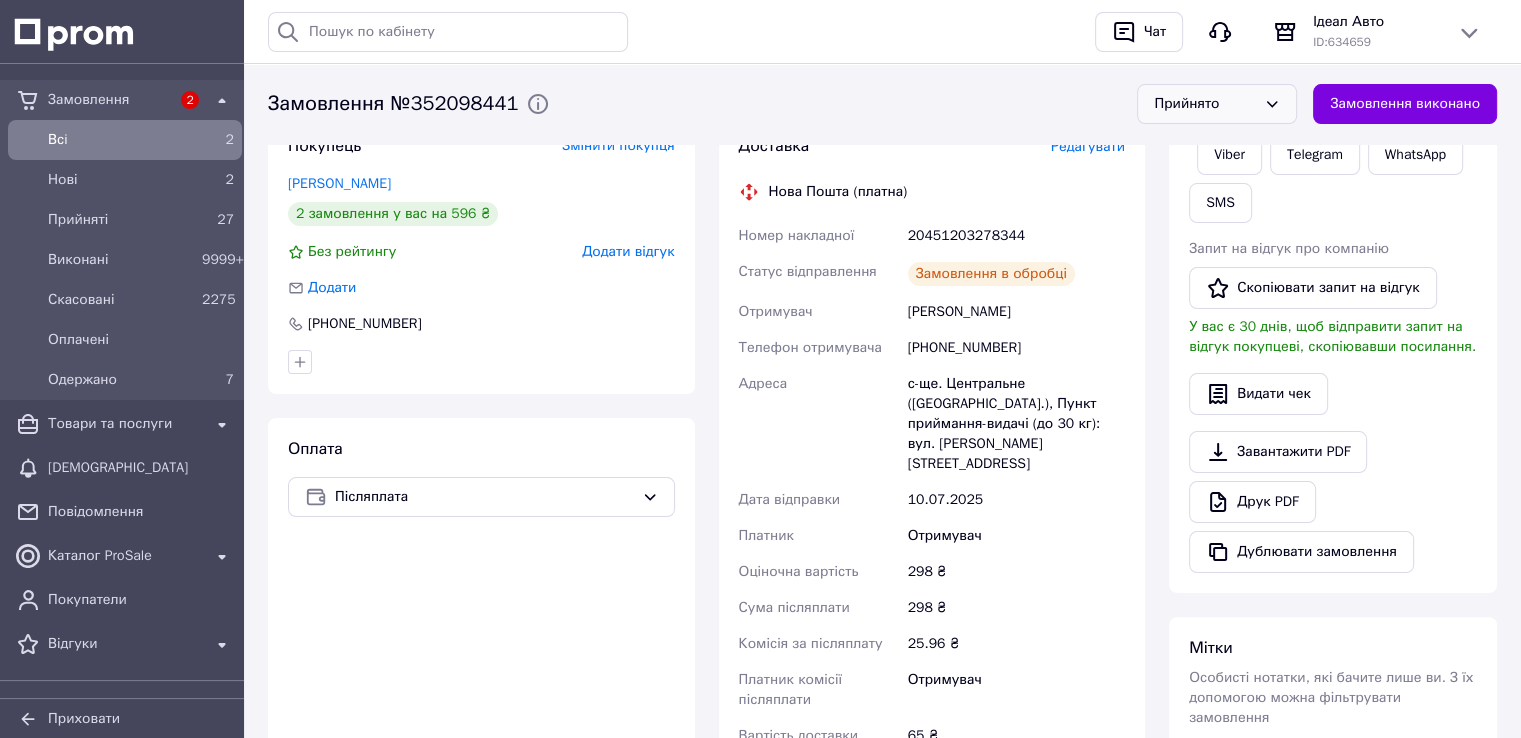 scroll, scrollTop: 300, scrollLeft: 0, axis: vertical 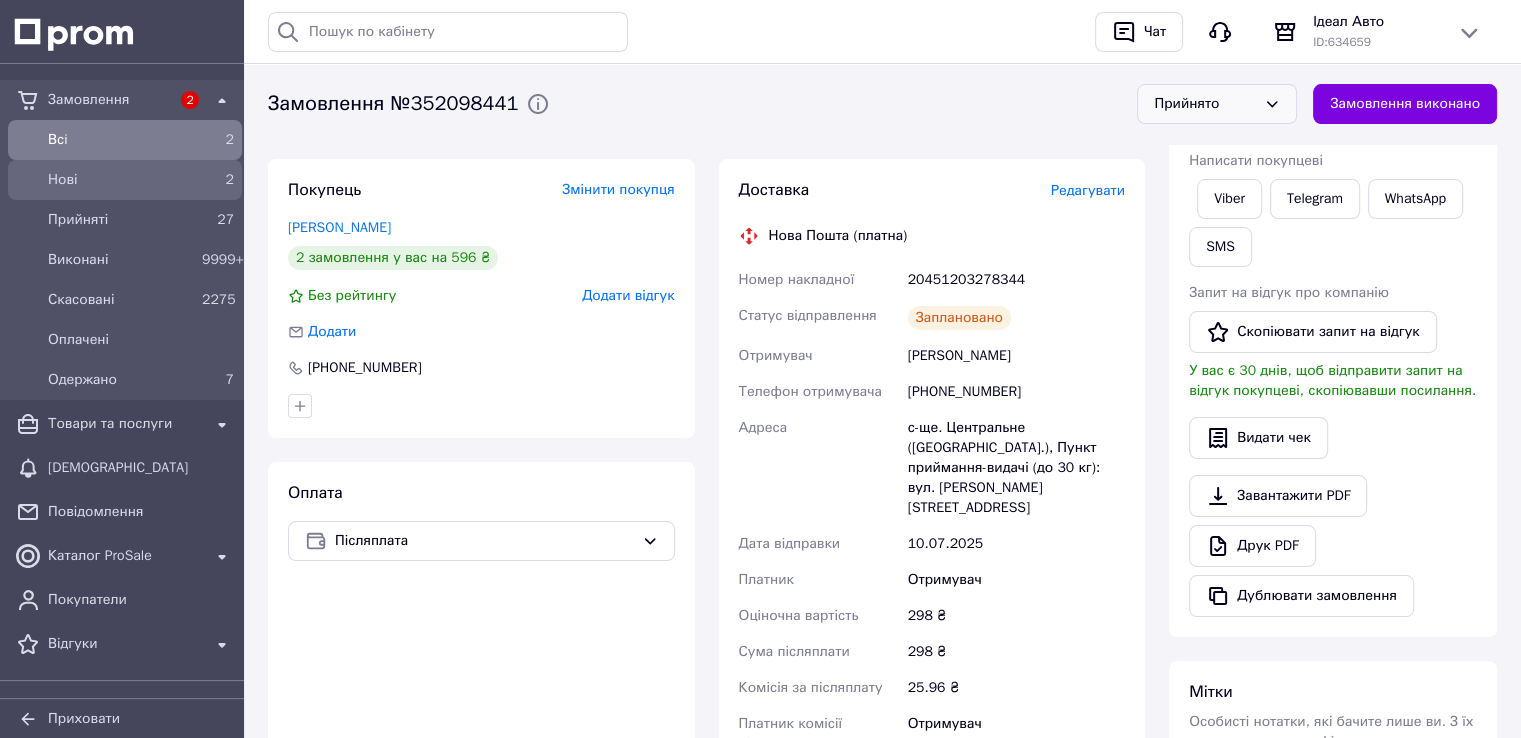 click on "Нові" at bounding box center (121, 180) 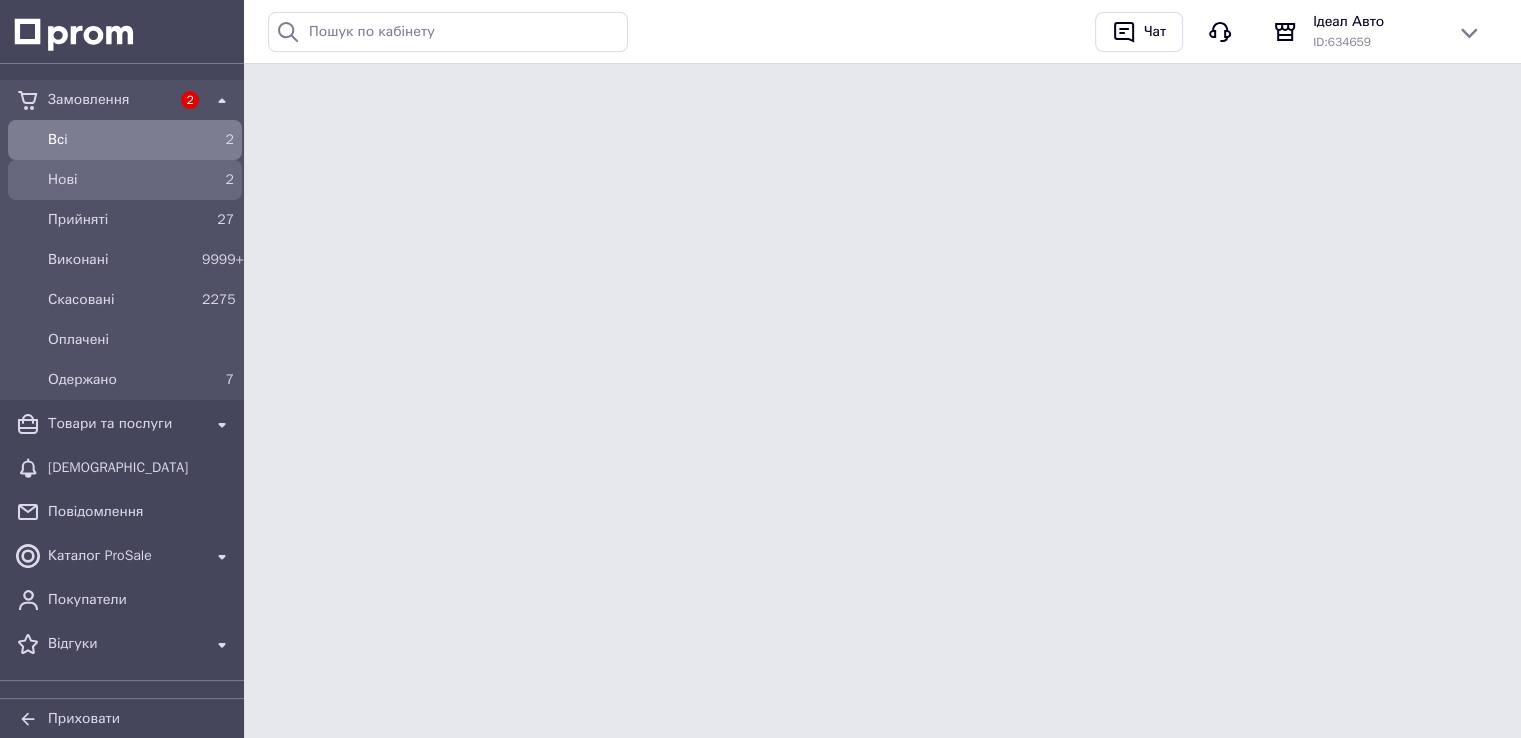 scroll, scrollTop: 0, scrollLeft: 0, axis: both 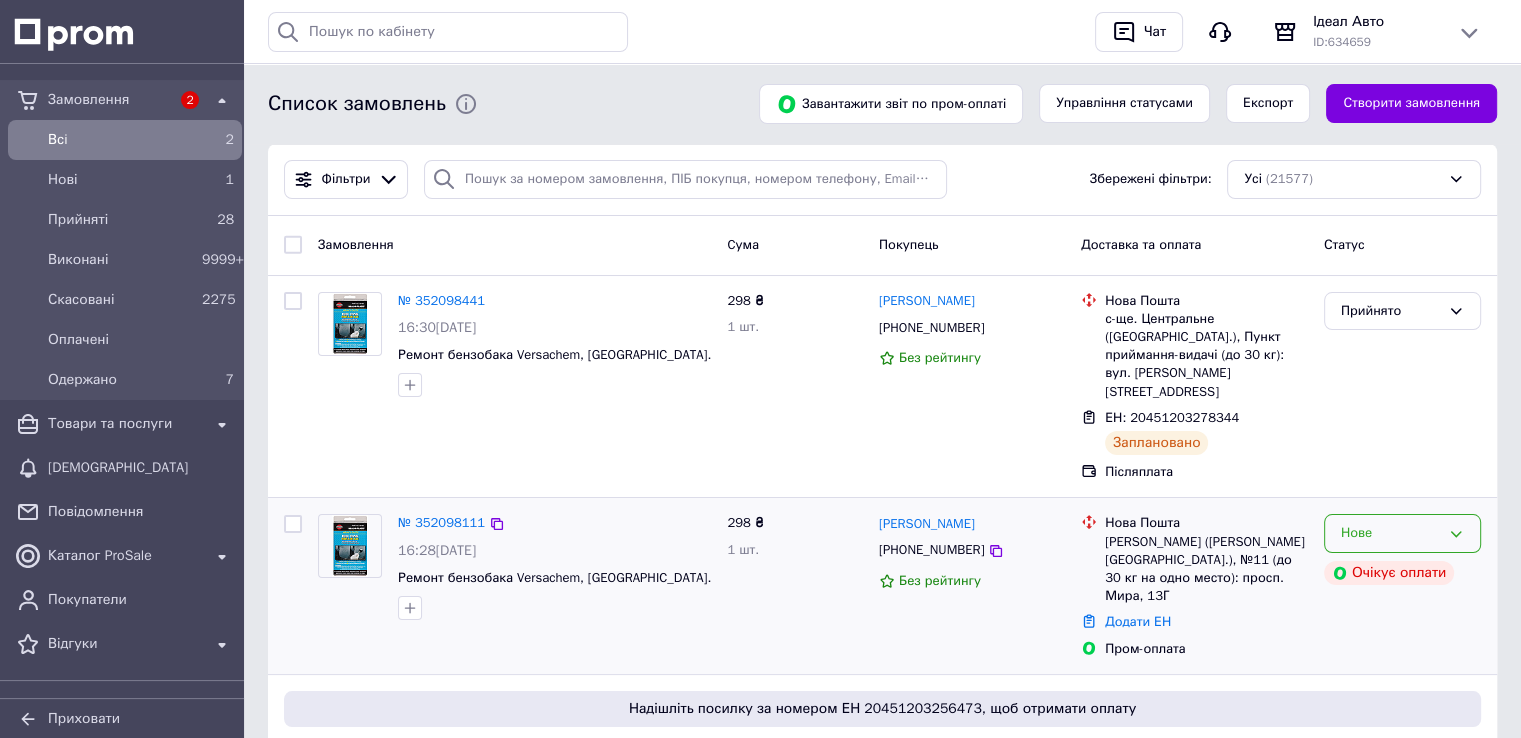 click on "Нове" at bounding box center (1390, 533) 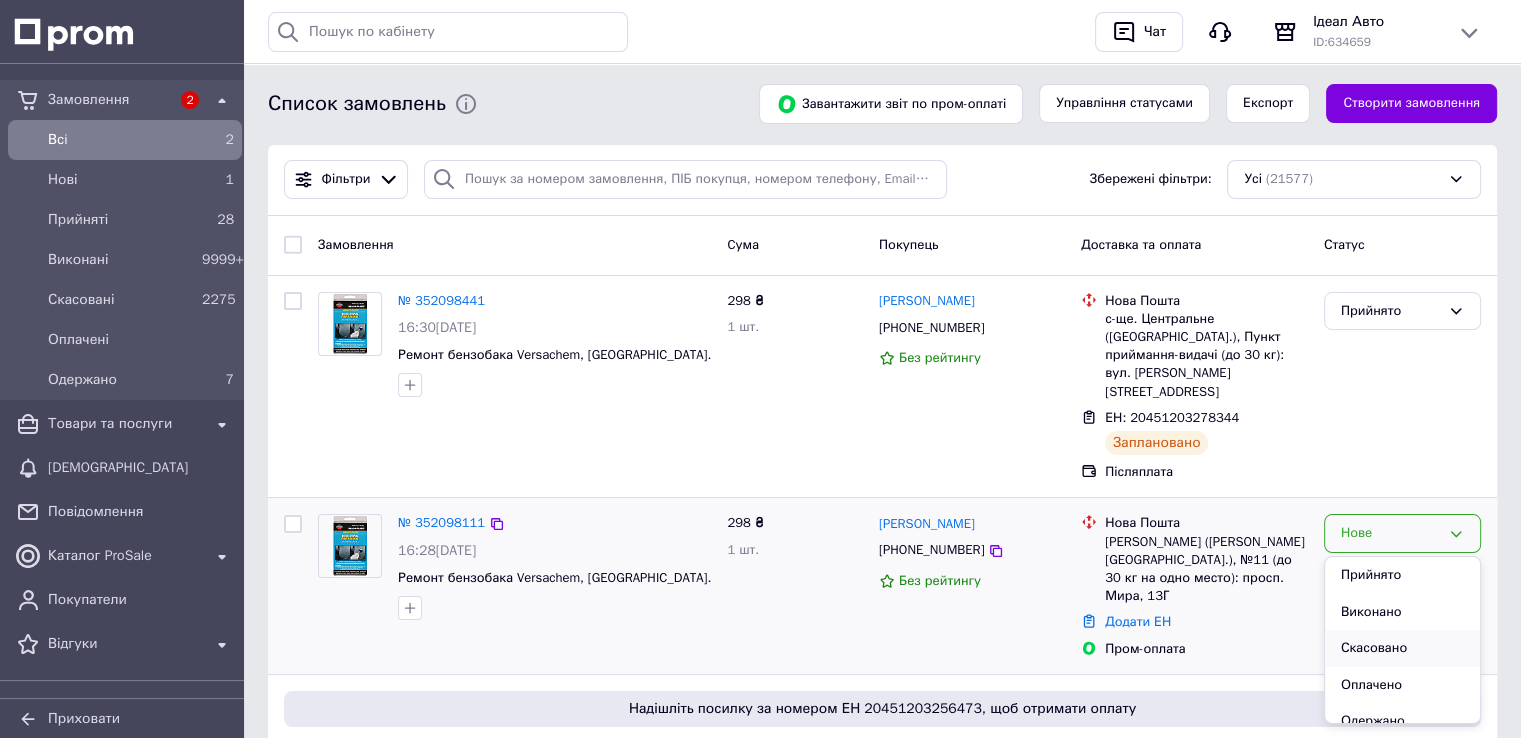 click on "Скасовано" at bounding box center (1402, 648) 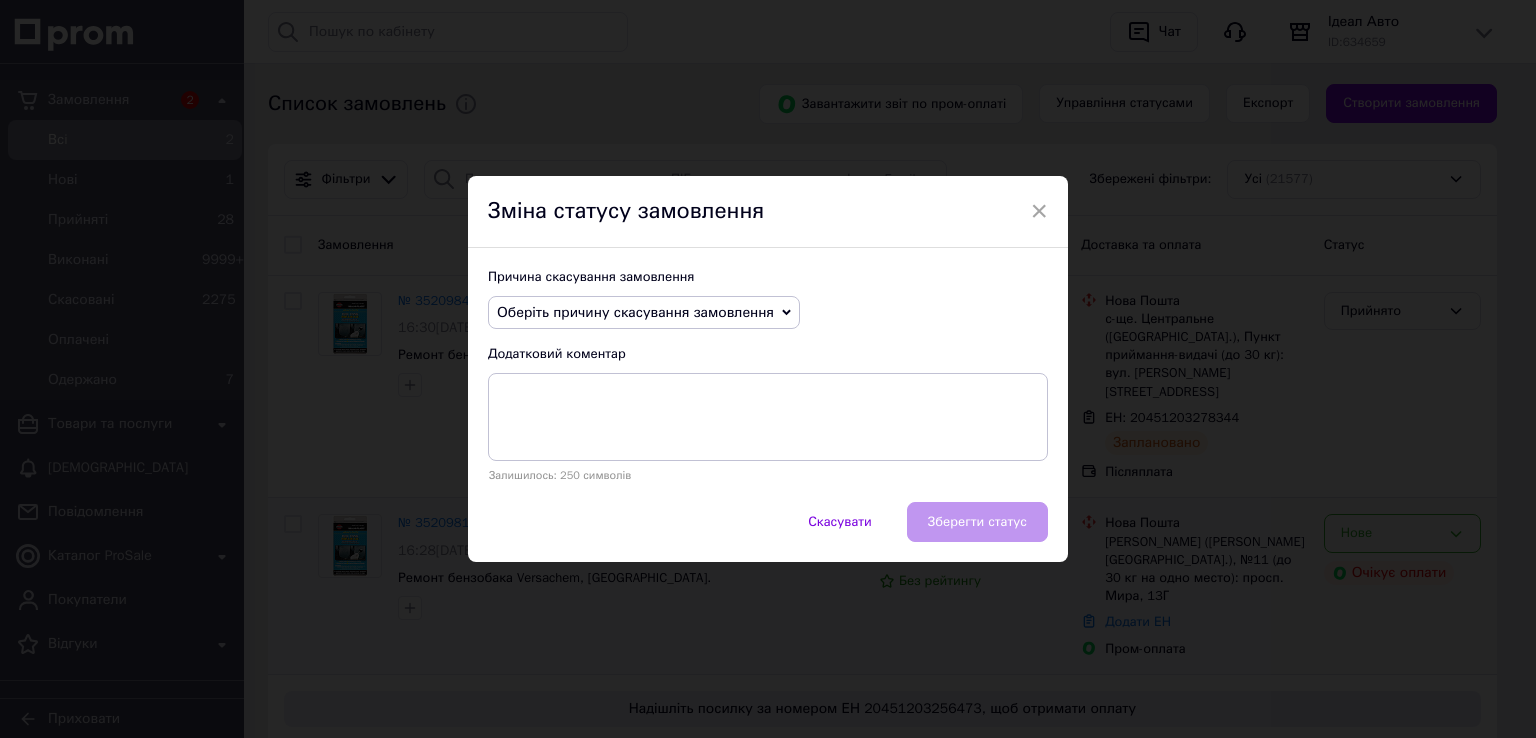 click on "Оберіть причину скасування замовлення" at bounding box center [635, 312] 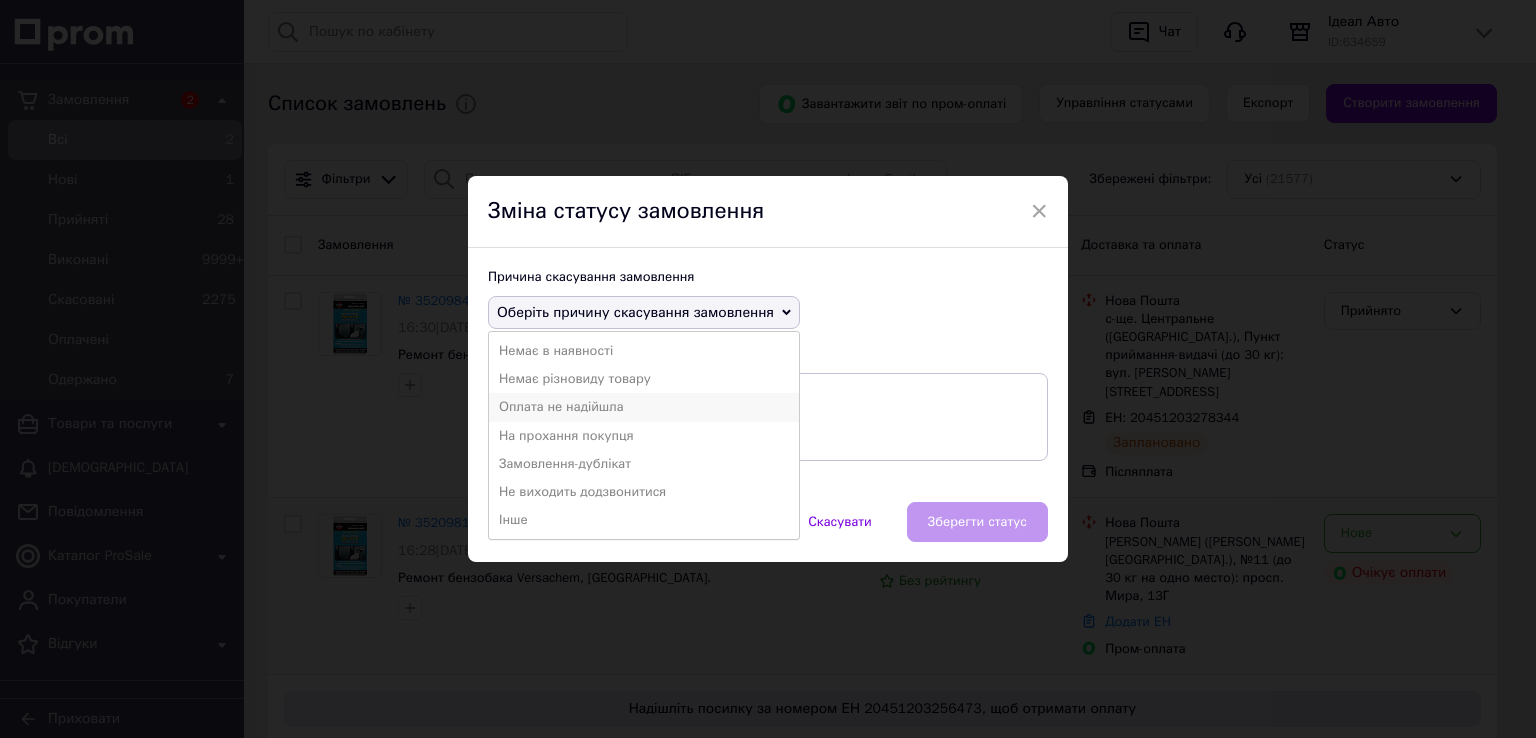 click on "Оплата не надійшла" at bounding box center (644, 407) 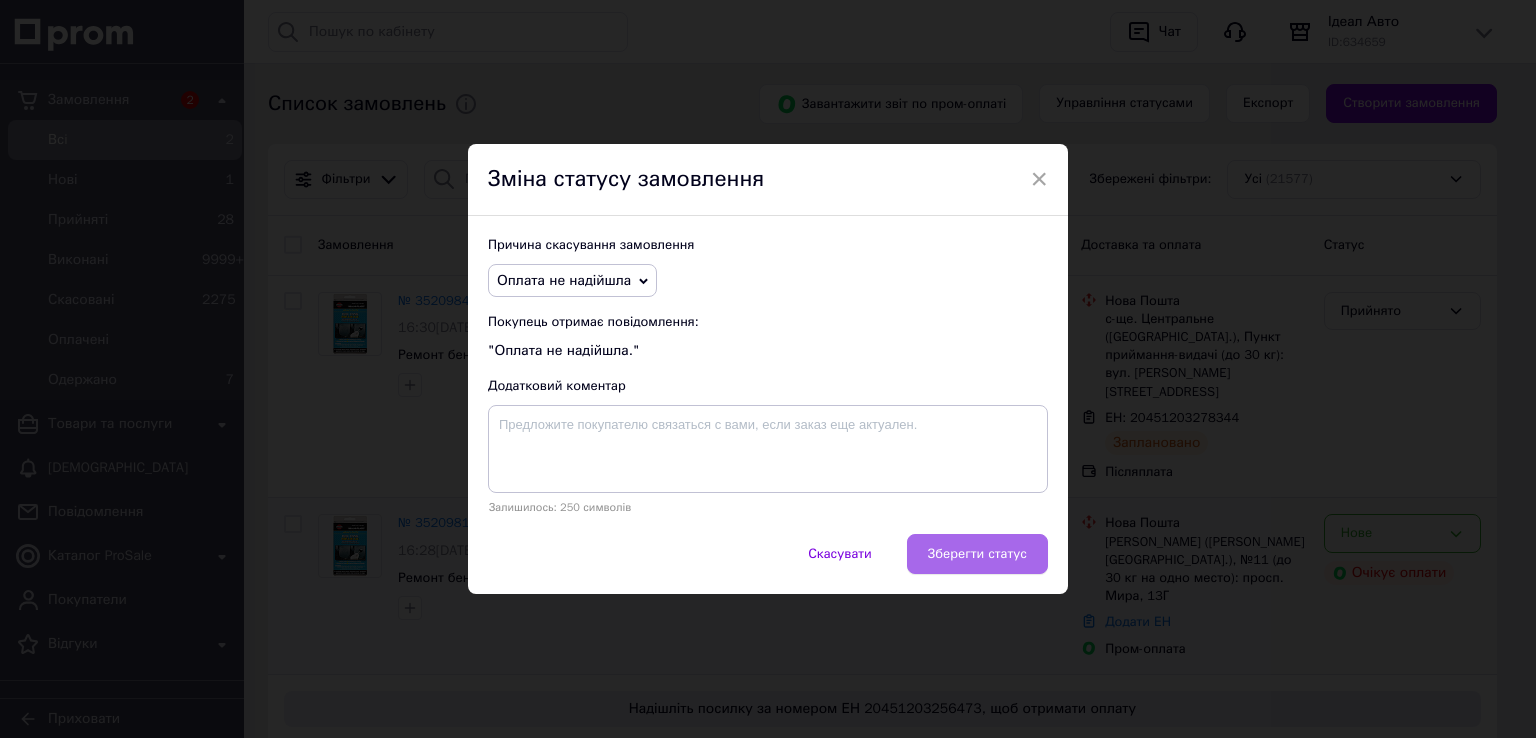 click on "Зберегти статус" at bounding box center (977, 554) 